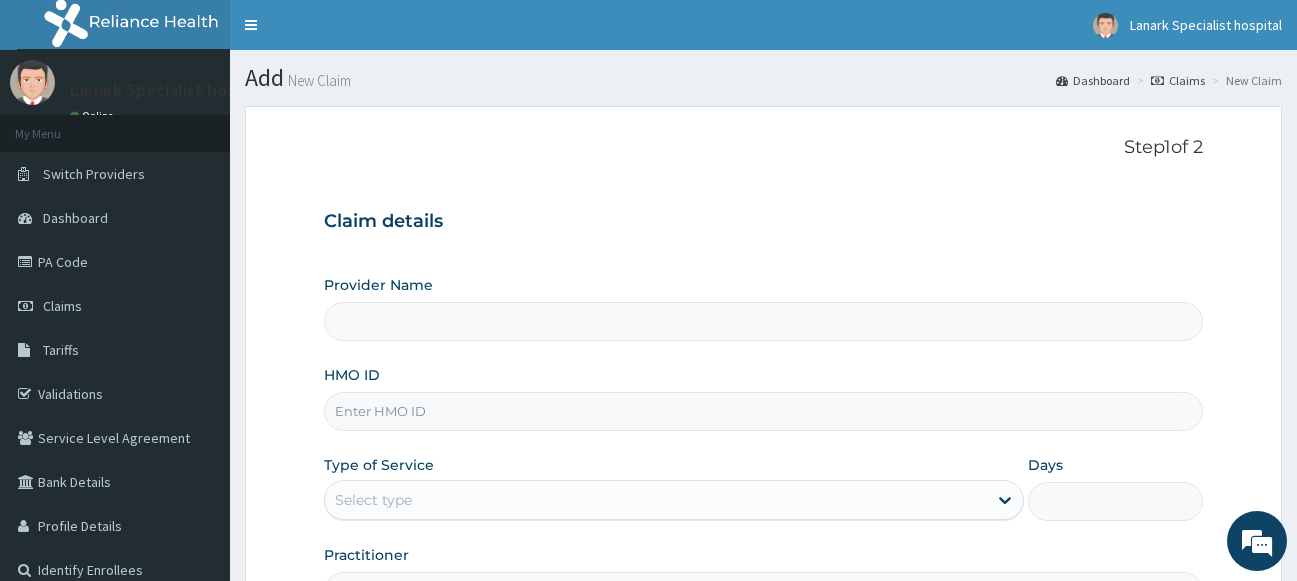 scroll, scrollTop: 204, scrollLeft: 0, axis: vertical 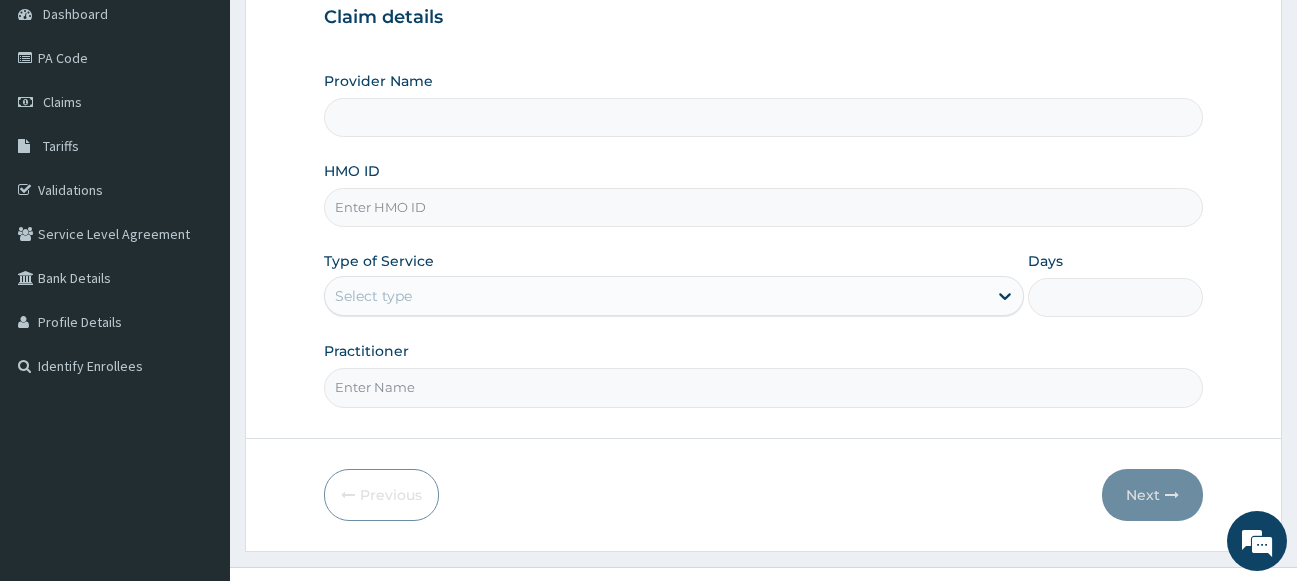 type on "Lanark Specialist Hospital" 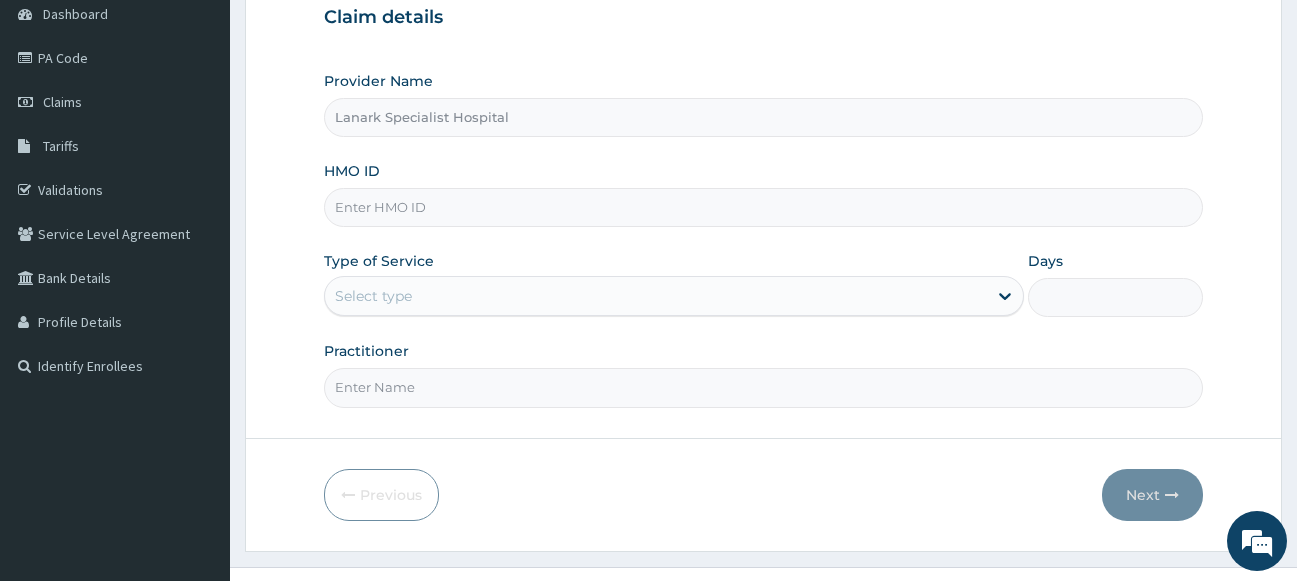 click on "HMO ID" at bounding box center [764, 207] 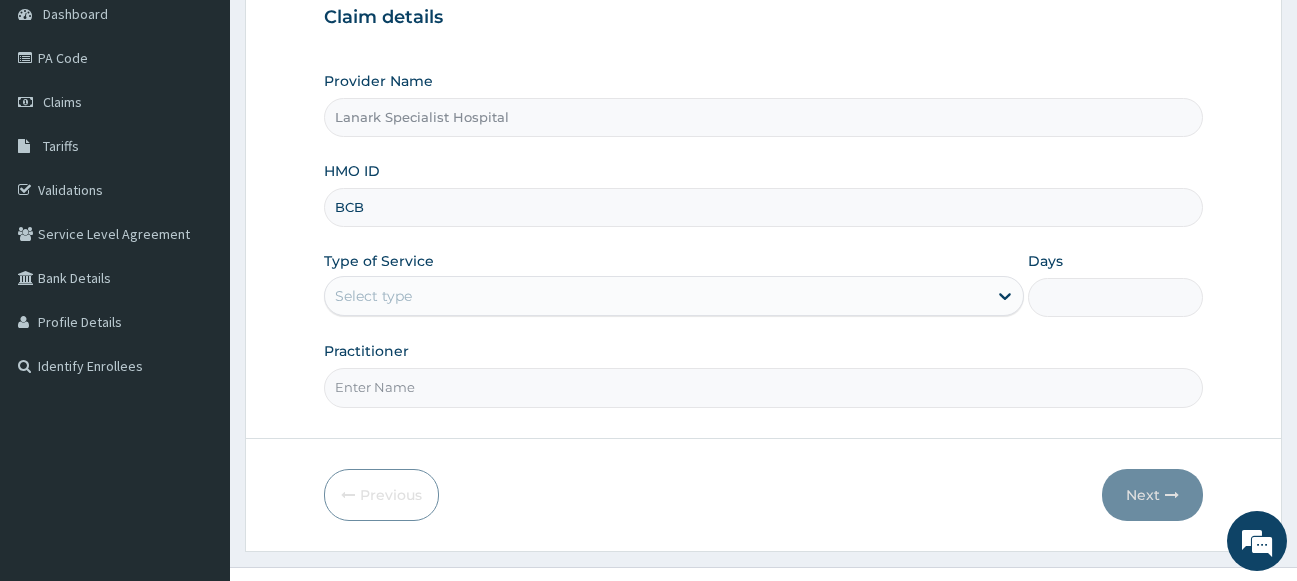 scroll, scrollTop: 0, scrollLeft: 0, axis: both 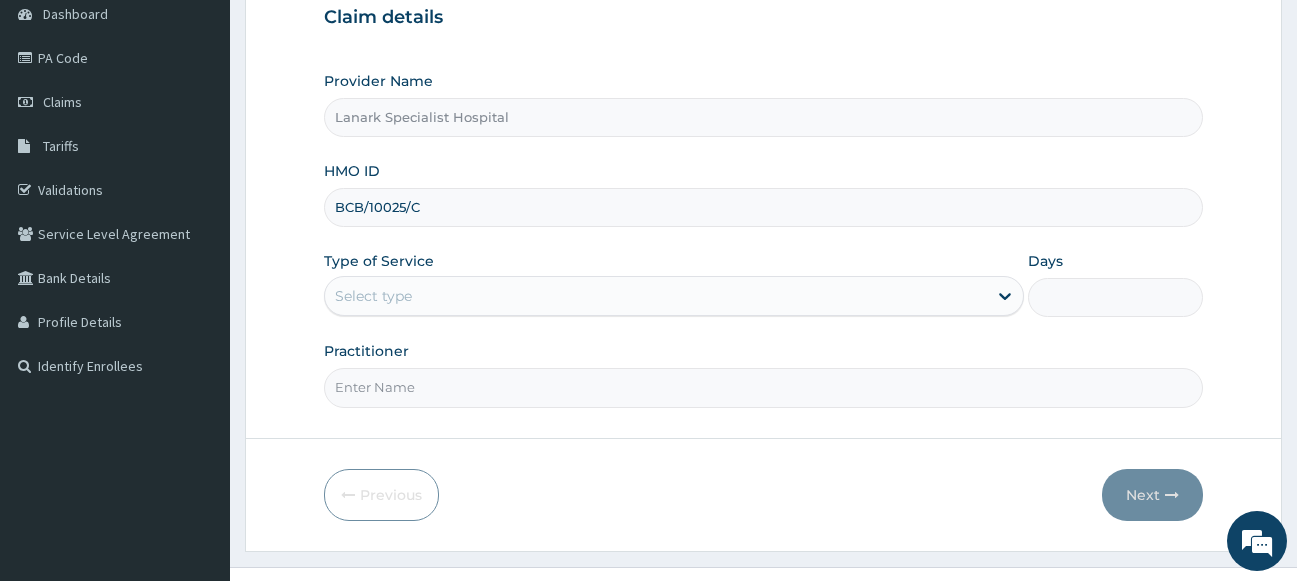 type on "BCB/10025/C" 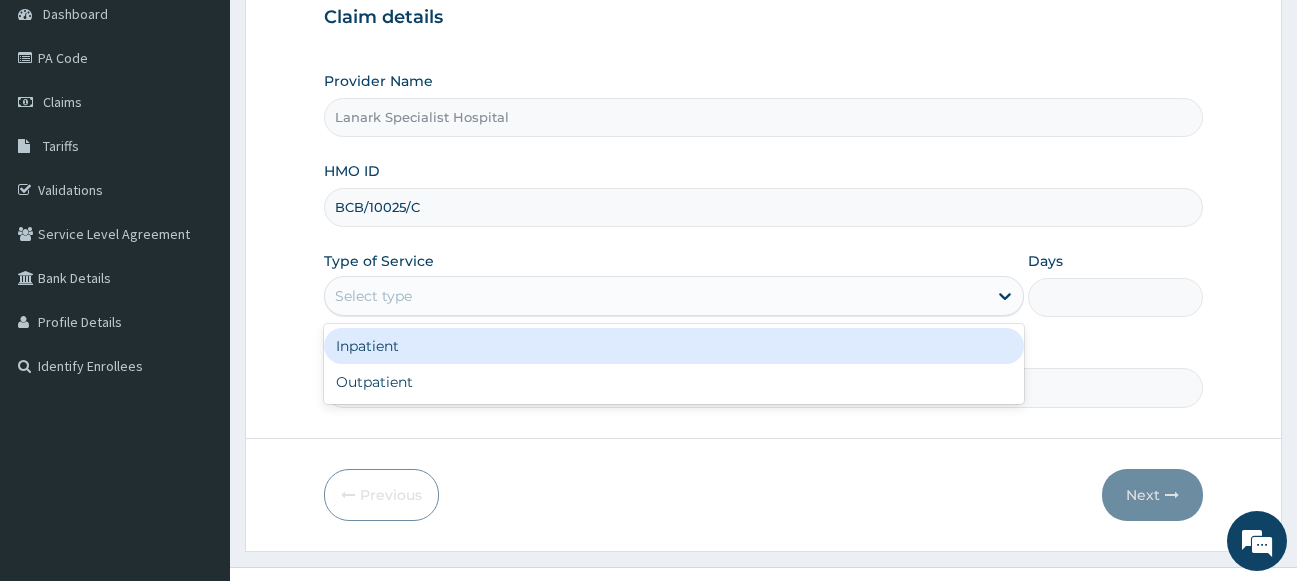 drag, startPoint x: 432, startPoint y: 302, endPoint x: 431, endPoint y: 324, distance: 22.022715 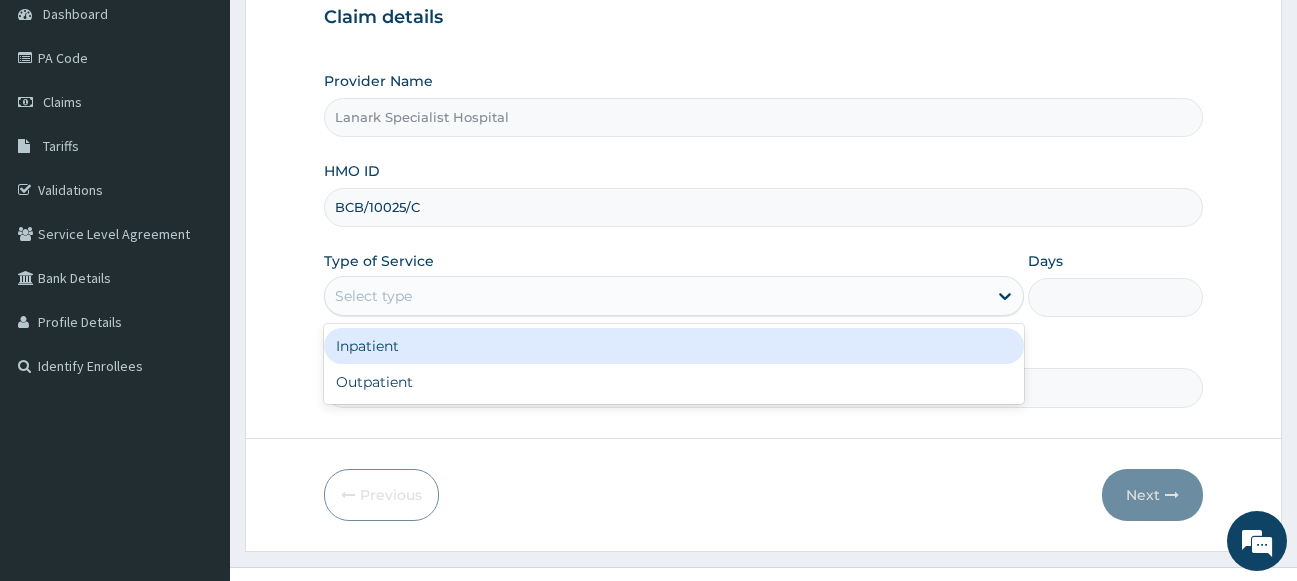 click on "Select type" at bounding box center [656, 296] 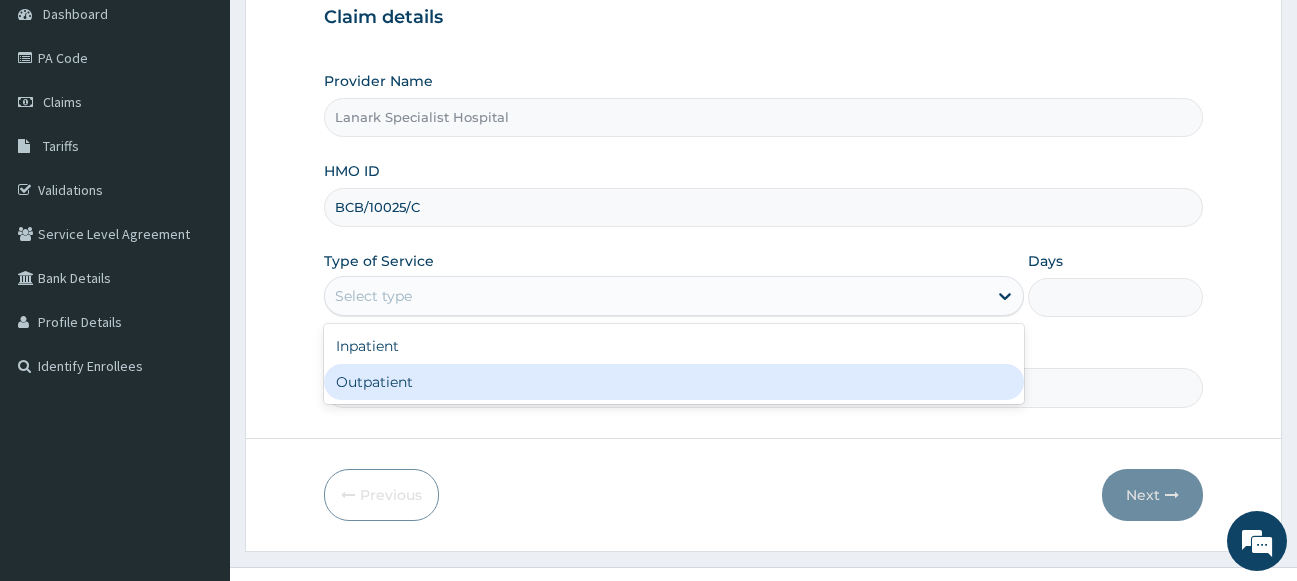 click on "Outpatient" at bounding box center [674, 382] 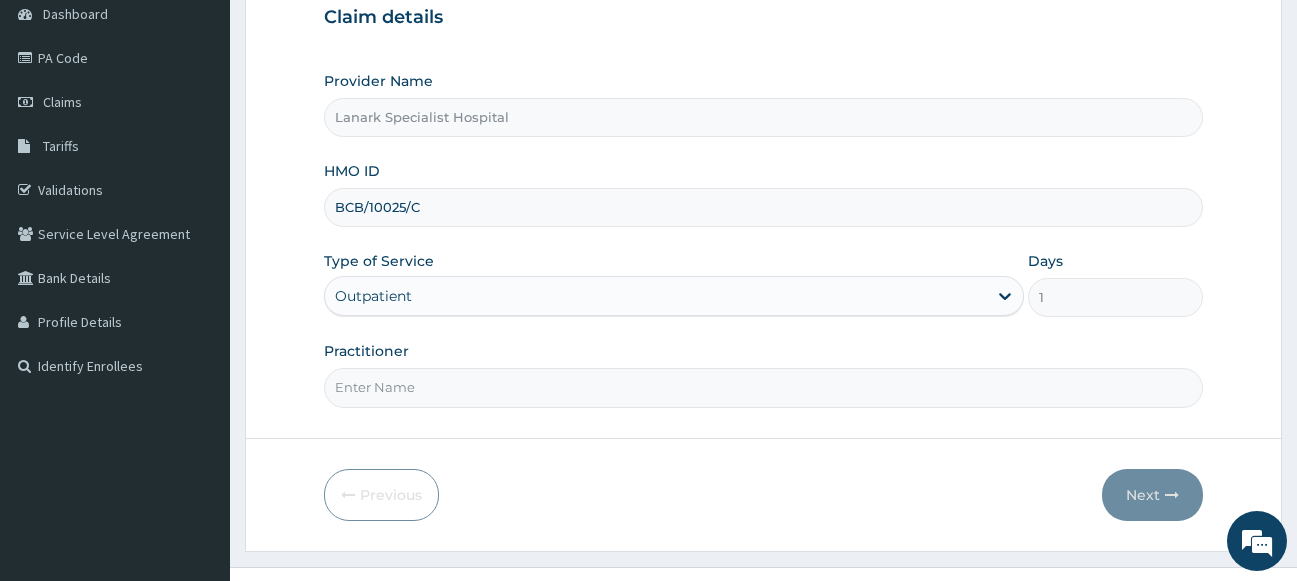 click on "Practitioner" at bounding box center (764, 387) 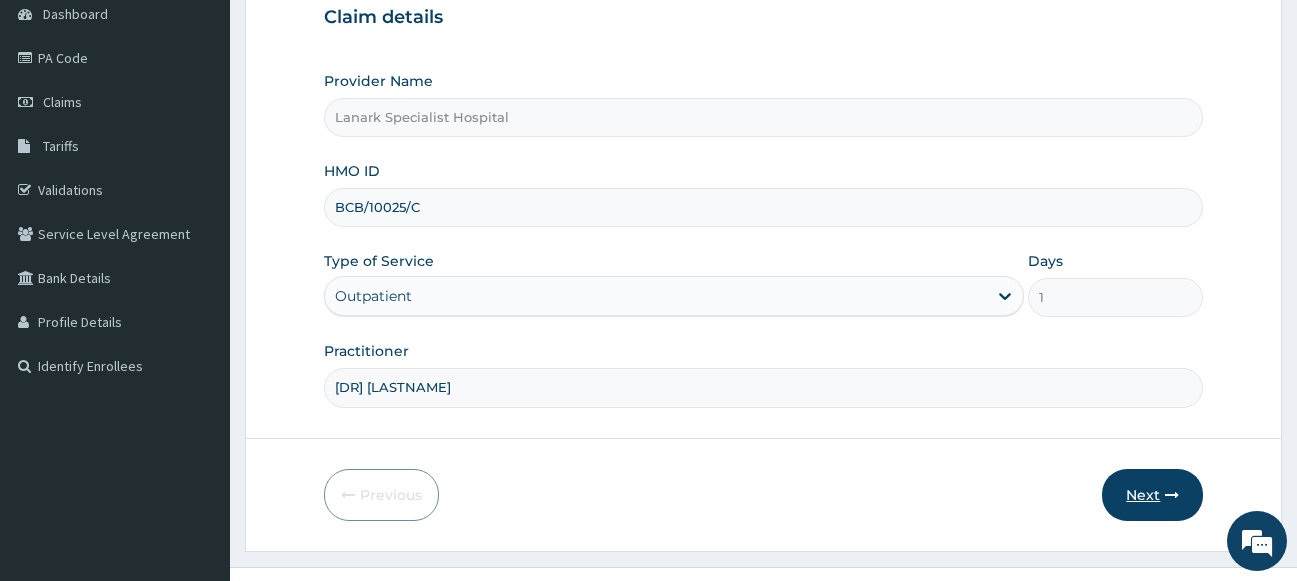 type on "[DR] [LASTNAME]" 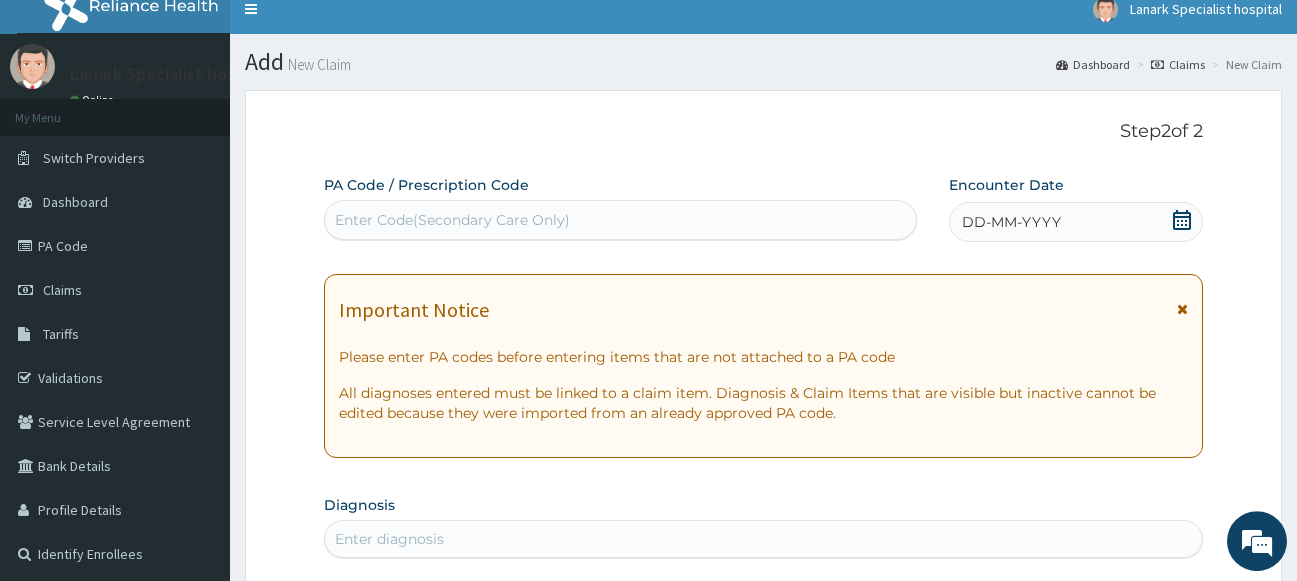 scroll, scrollTop: 0, scrollLeft: 0, axis: both 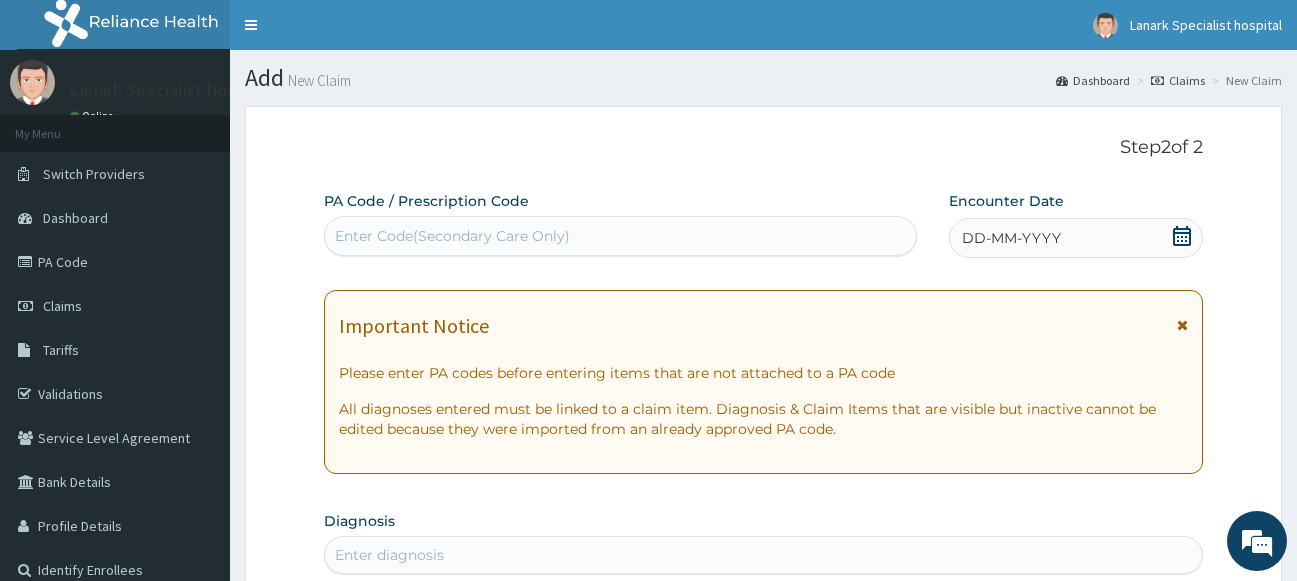 click on "DD-MM-YYYY" at bounding box center [1076, 238] 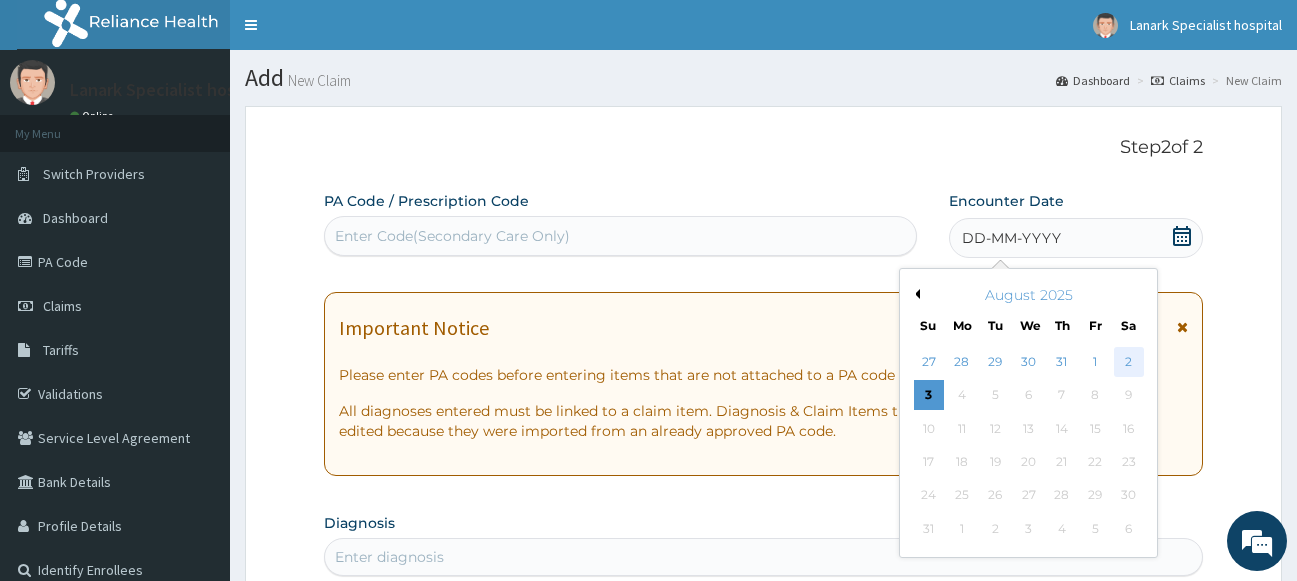 click on "2" at bounding box center (1129, 362) 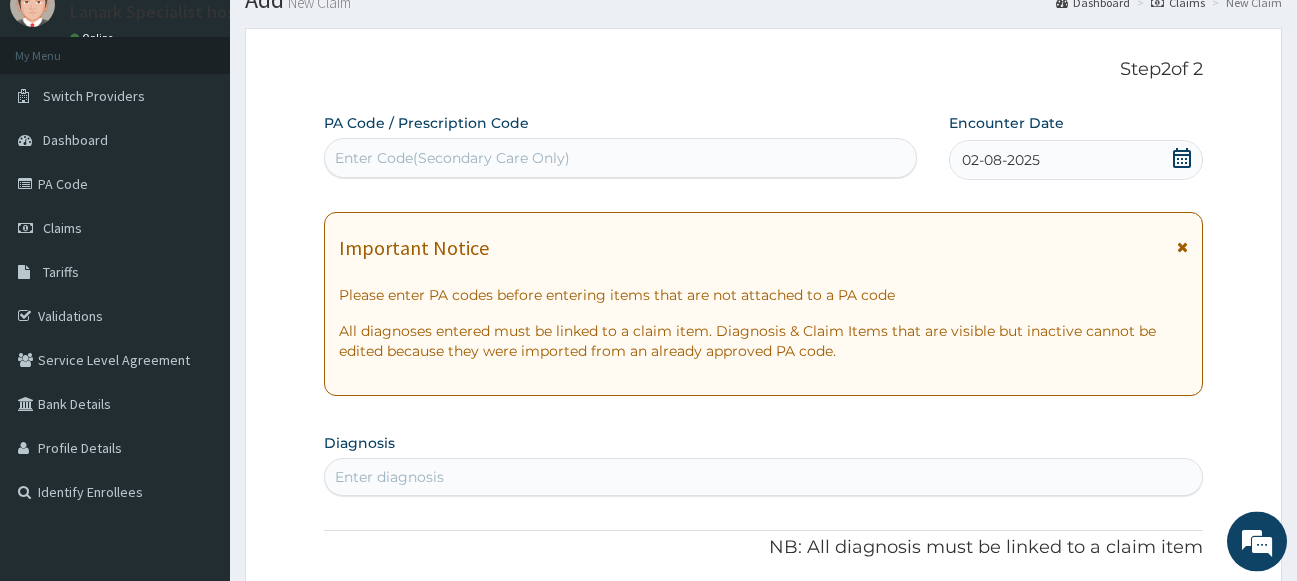scroll, scrollTop: 306, scrollLeft: 0, axis: vertical 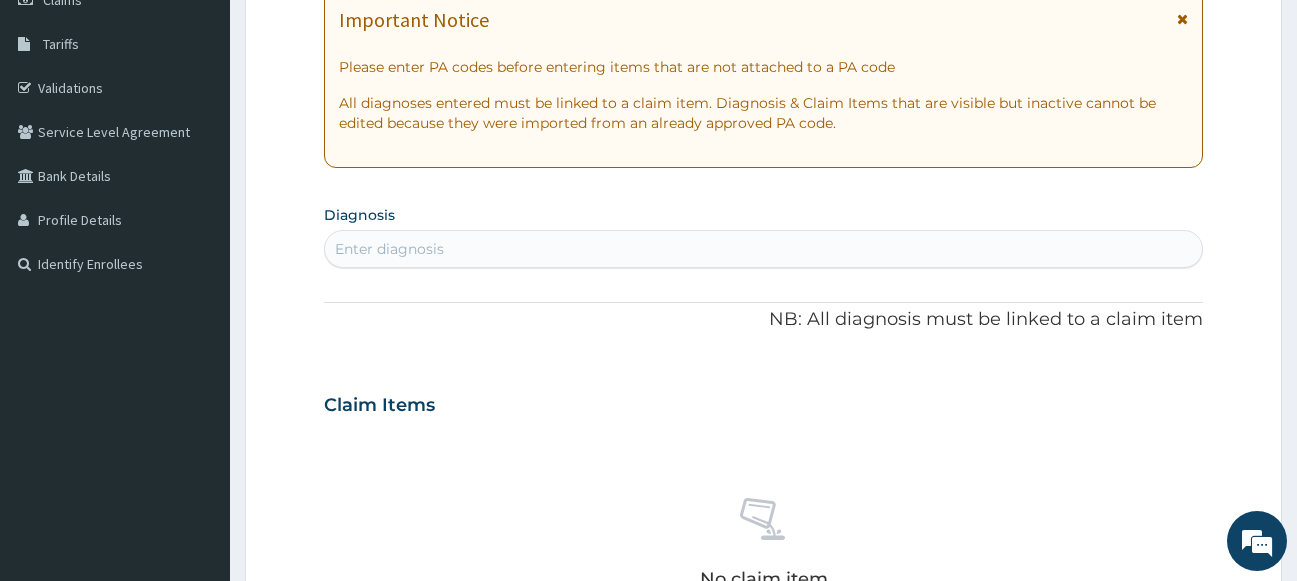 click on "Enter diagnosis" at bounding box center [764, 249] 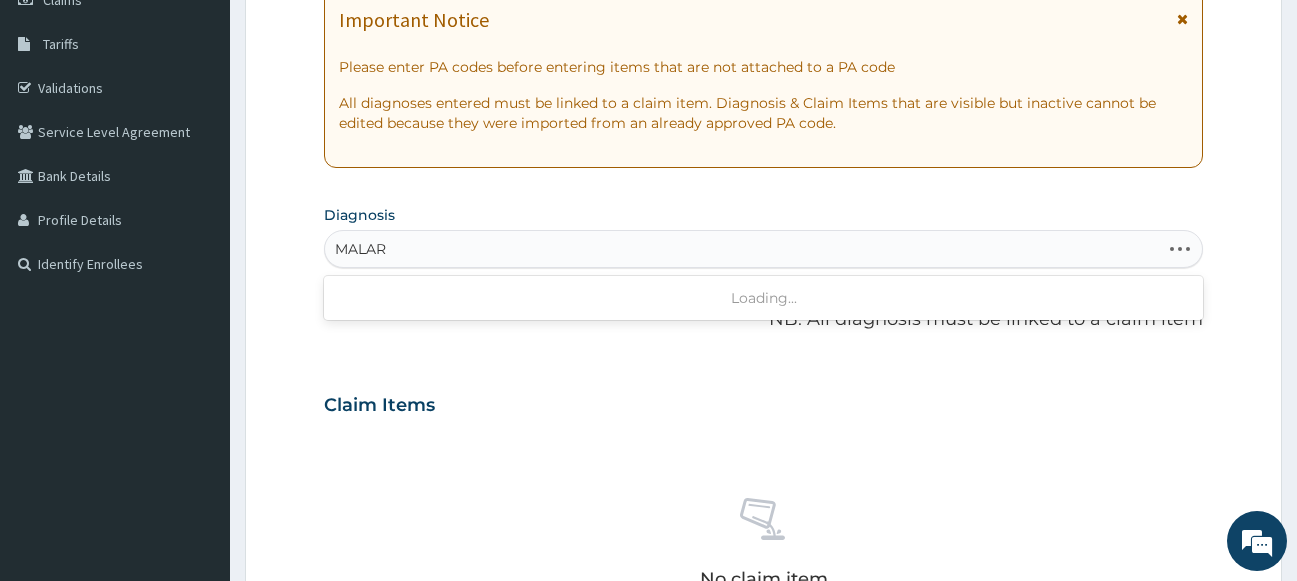 type on "MALARI" 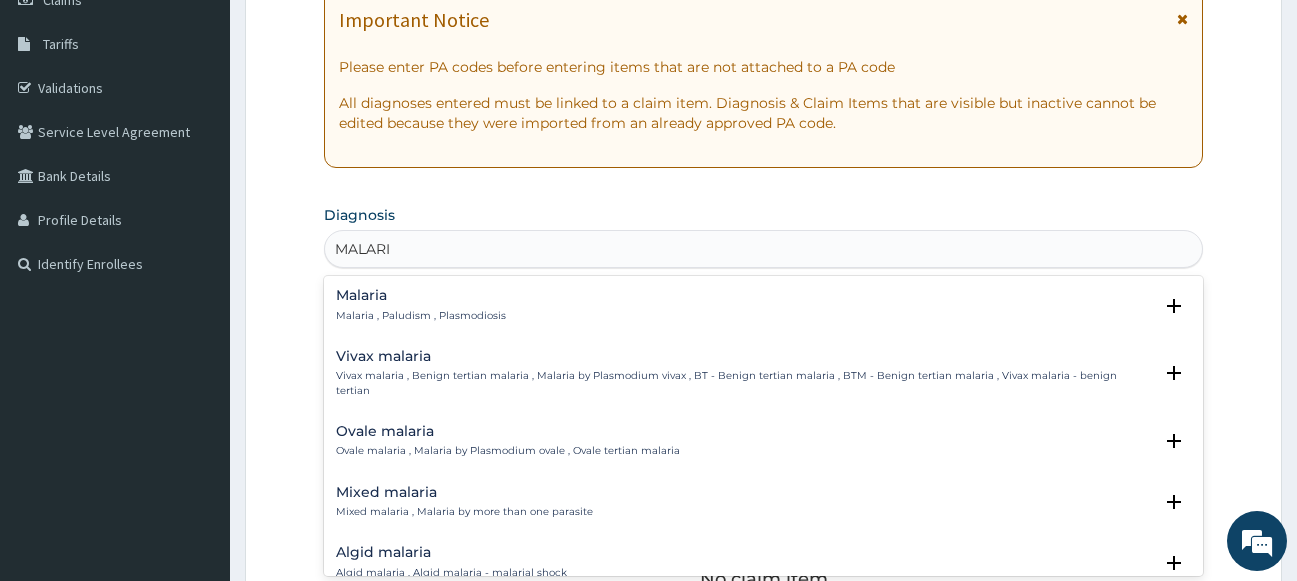 click on "Malaria Malaria , Paludism , Plasmodiosis" at bounding box center (421, 305) 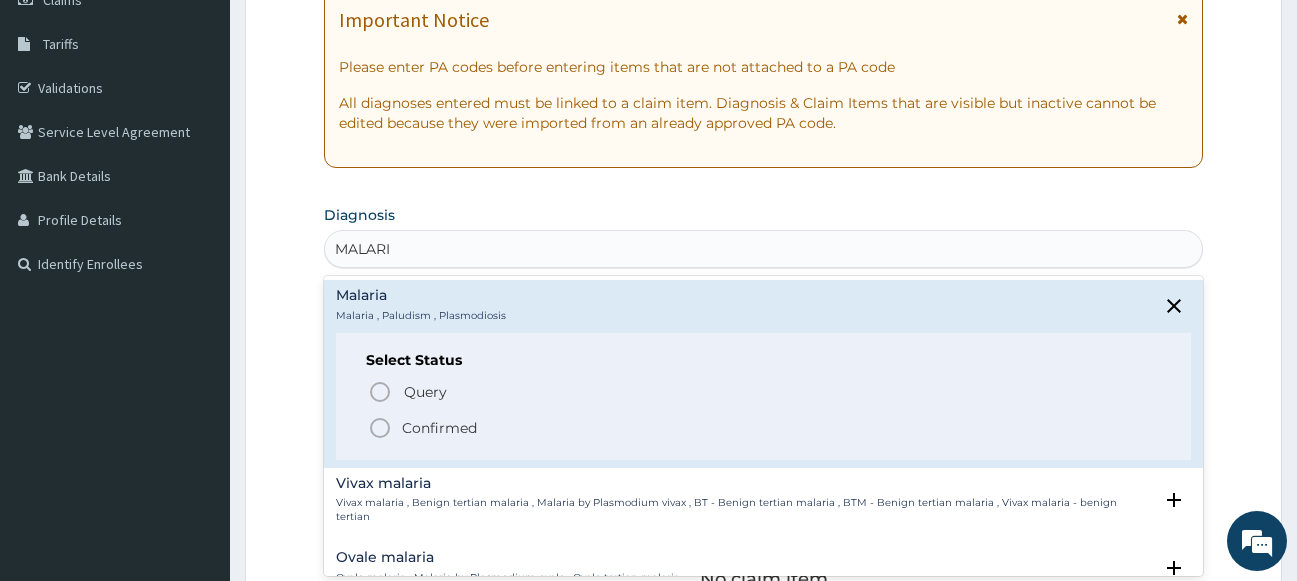 click 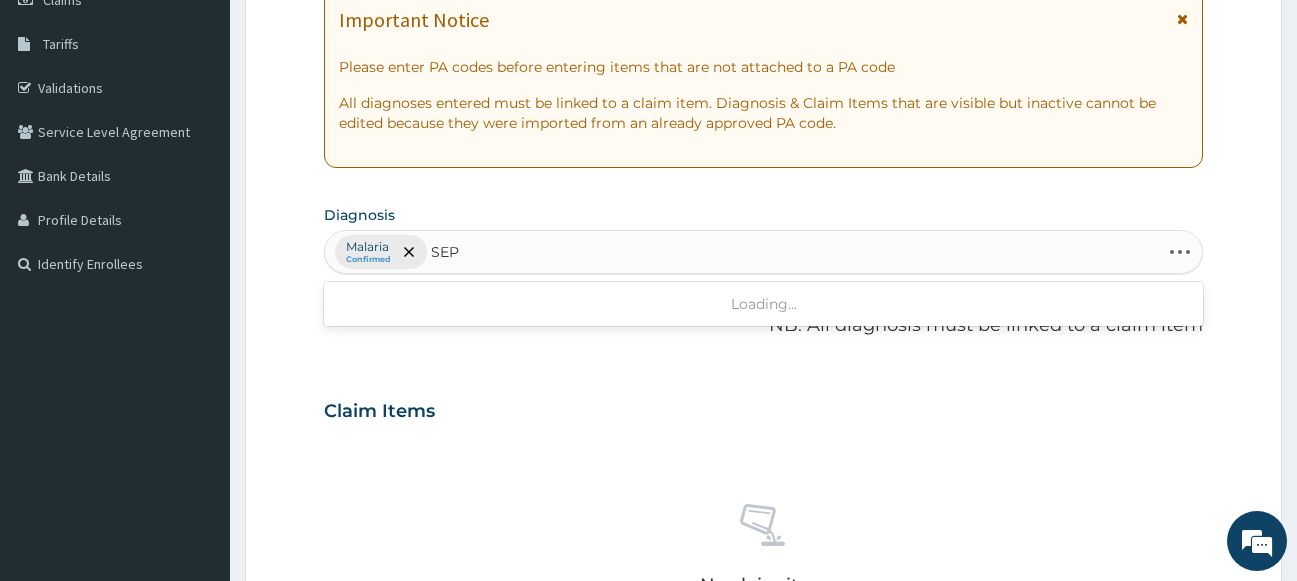 type on "SEPS" 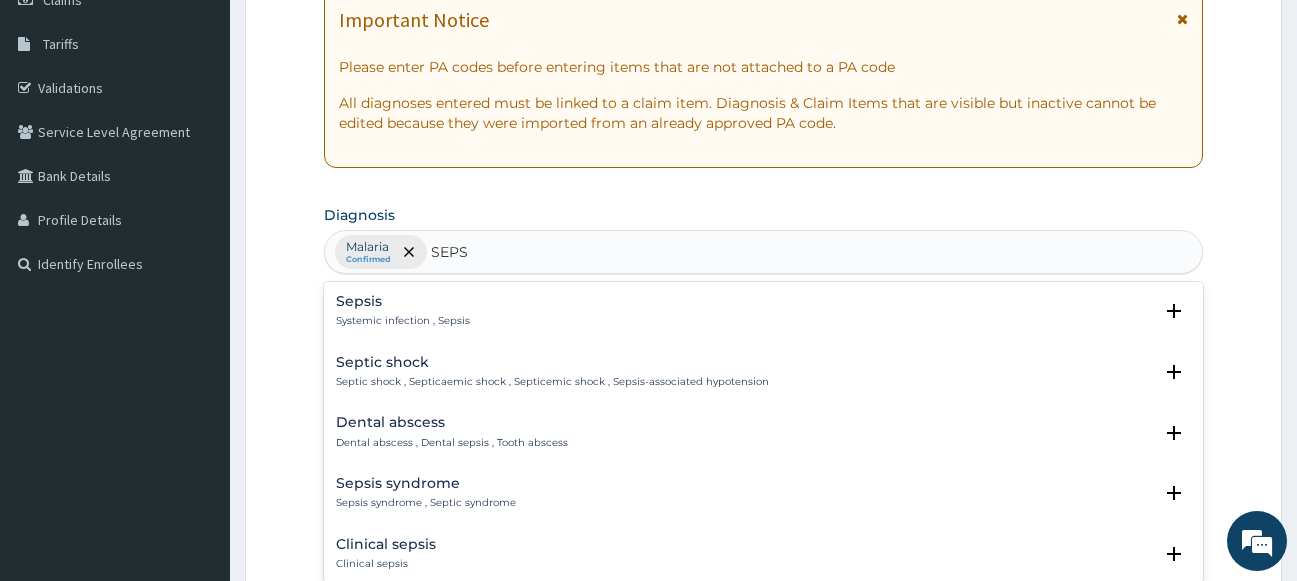 click on "Sepsis" at bounding box center (403, 301) 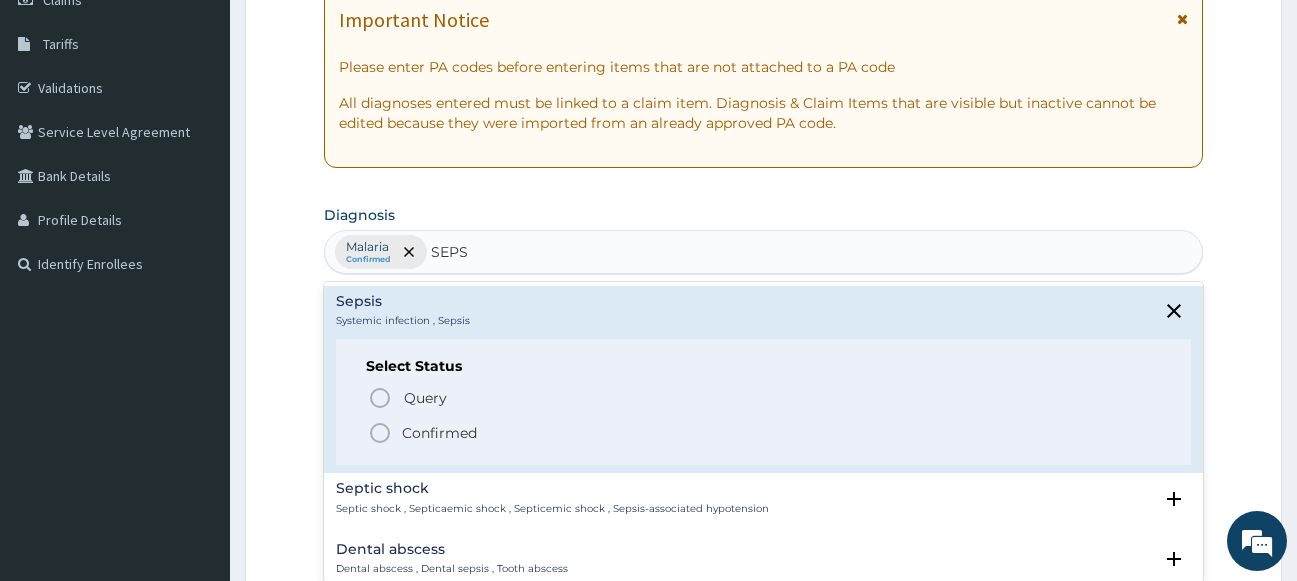 click 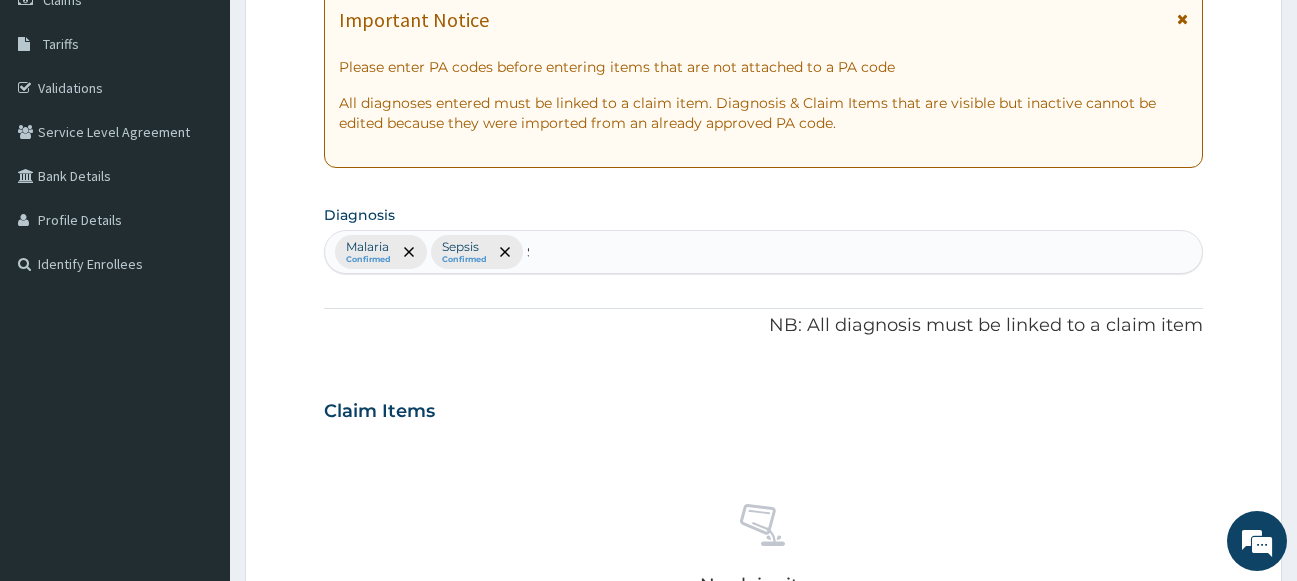 type 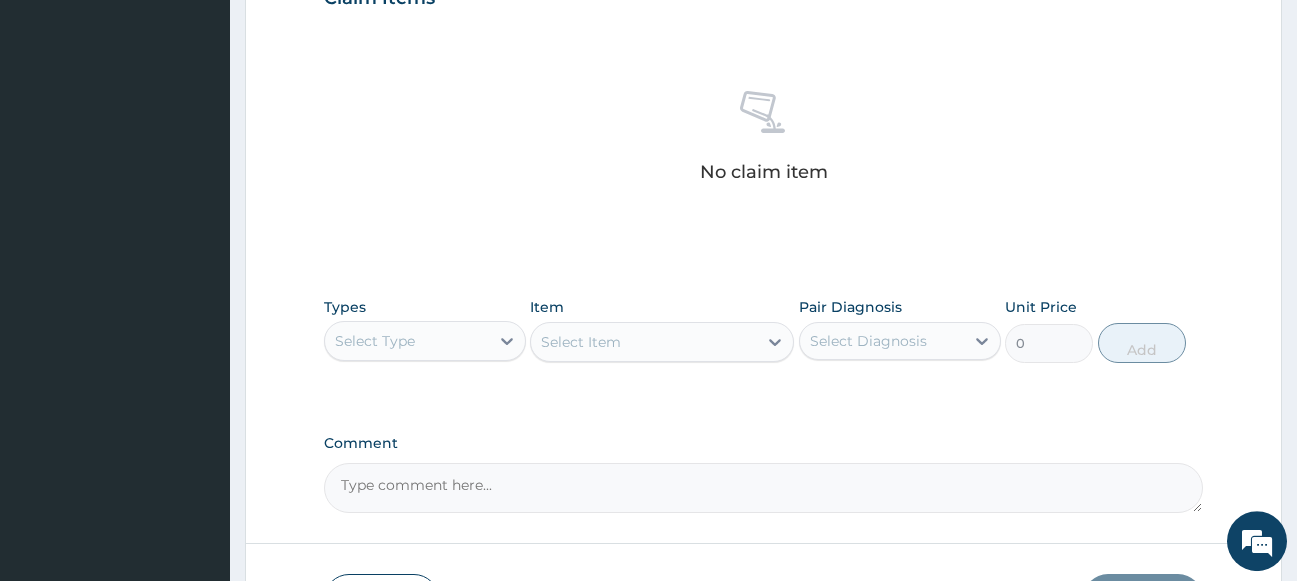 scroll, scrollTop: 861, scrollLeft: 0, axis: vertical 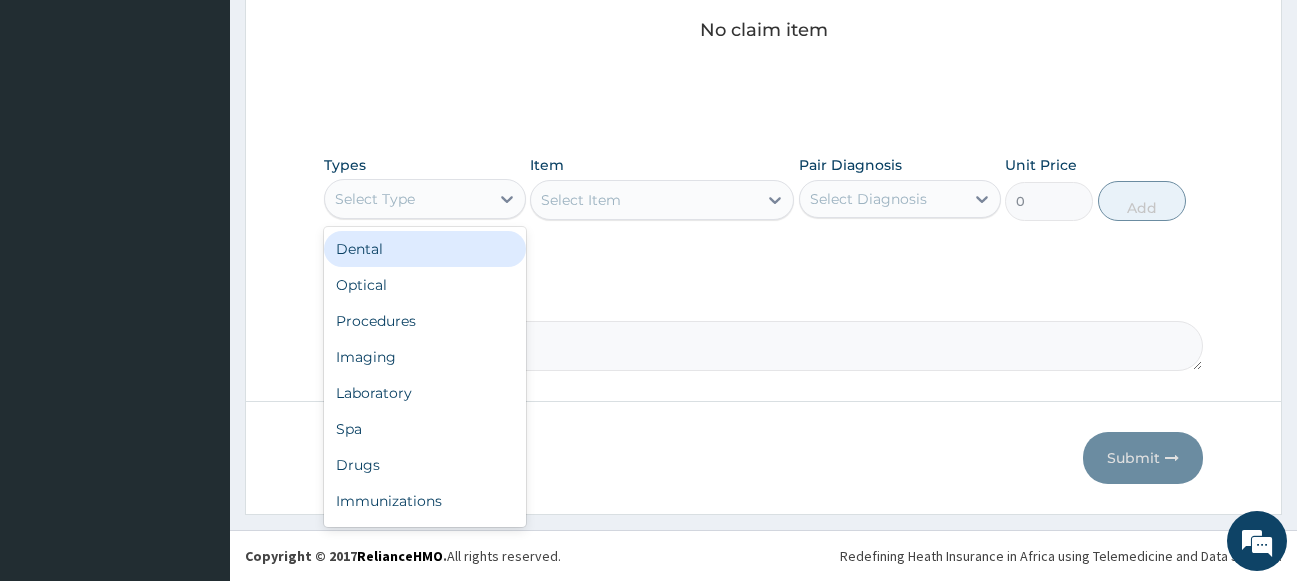 click on "Select Type" at bounding box center [425, 199] 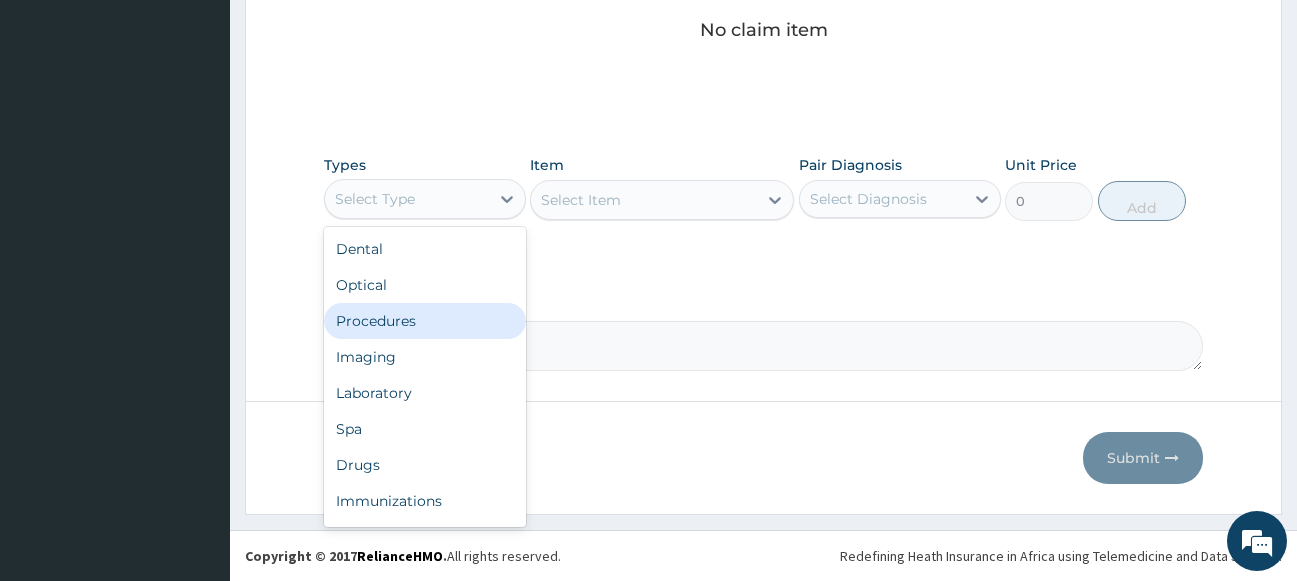 click on "Procedures" at bounding box center [425, 321] 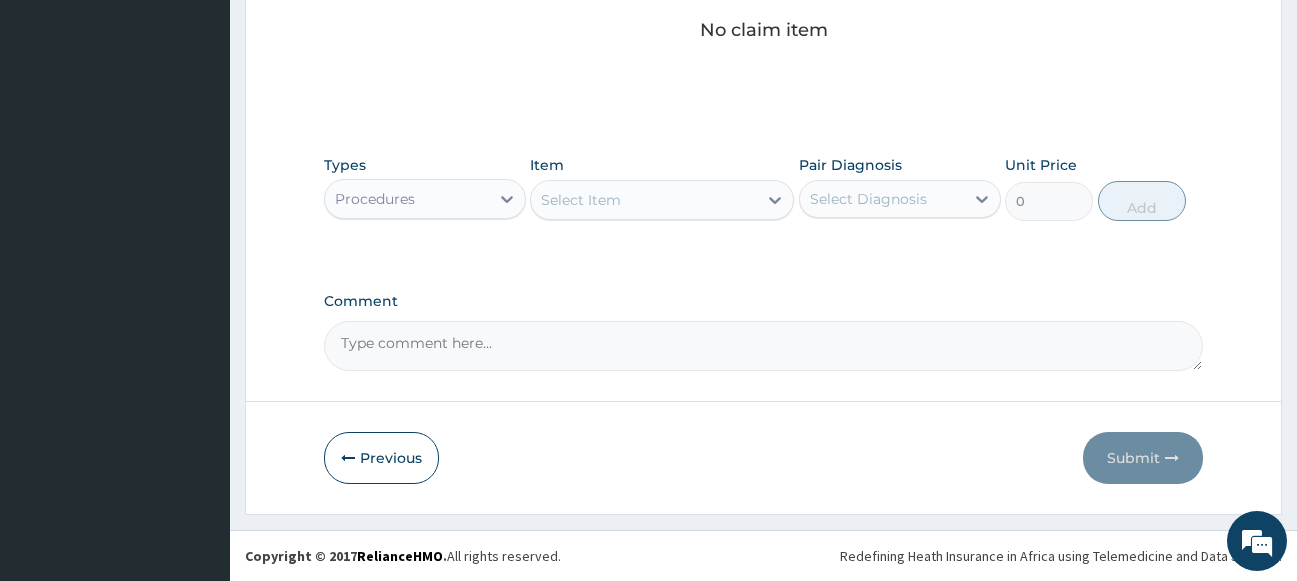 click on "Select Item" at bounding box center (644, 200) 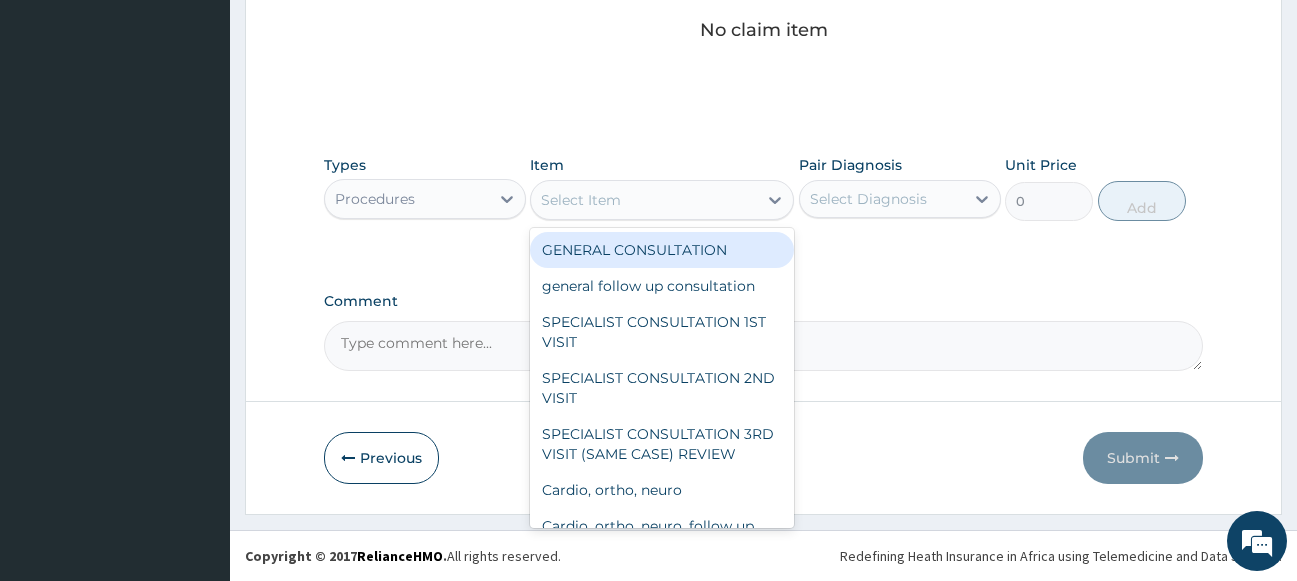 click on "GENERAL CONSULTATION" at bounding box center [662, 250] 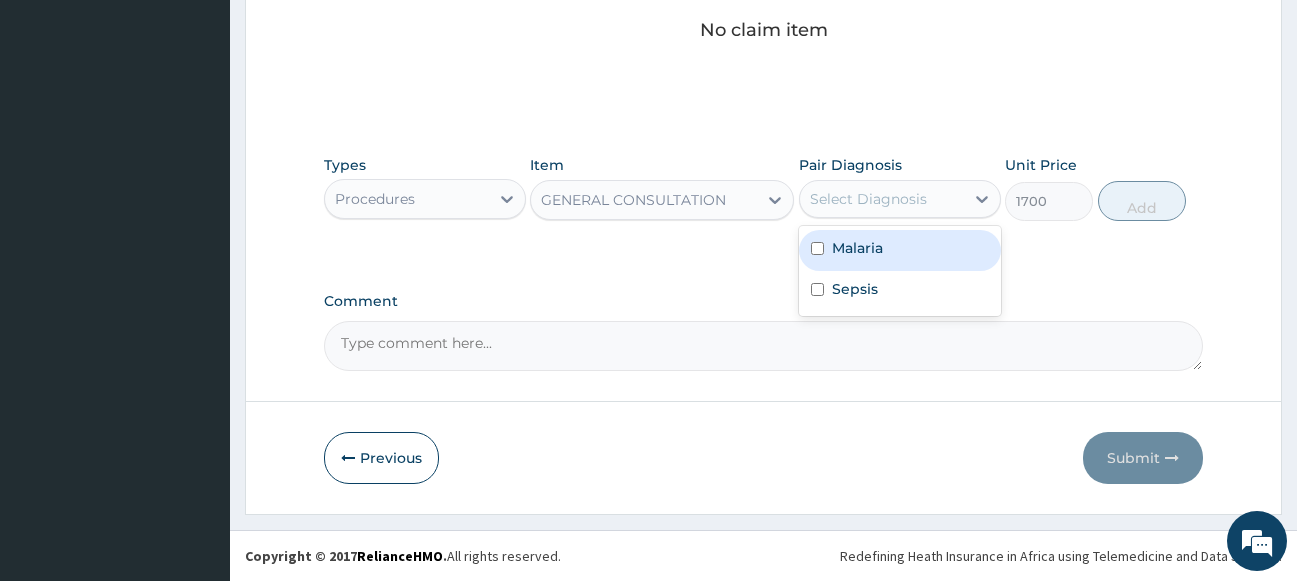 click on "Select Diagnosis" at bounding box center [868, 199] 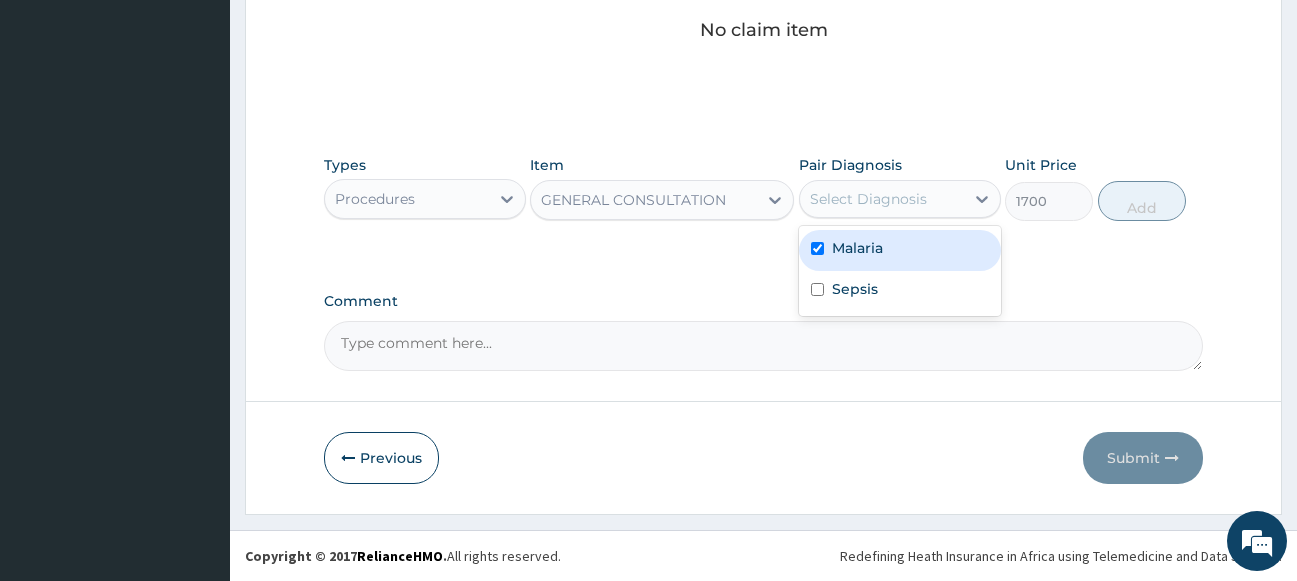 checkbox on "true" 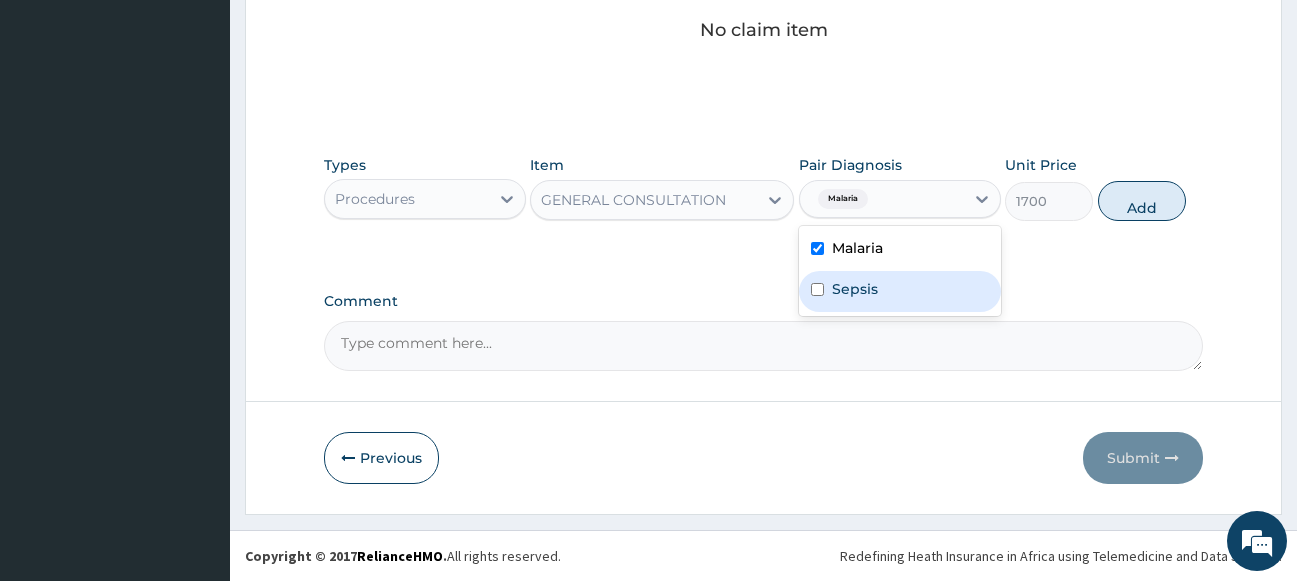 click on "Sepsis" at bounding box center [855, 289] 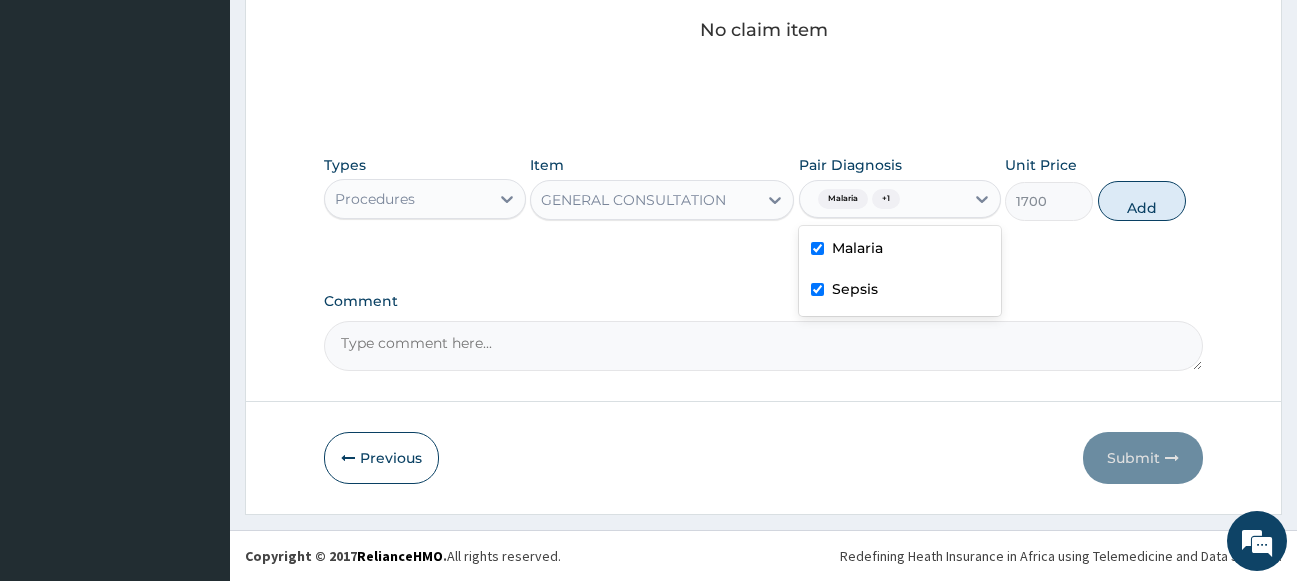 checkbox on "true" 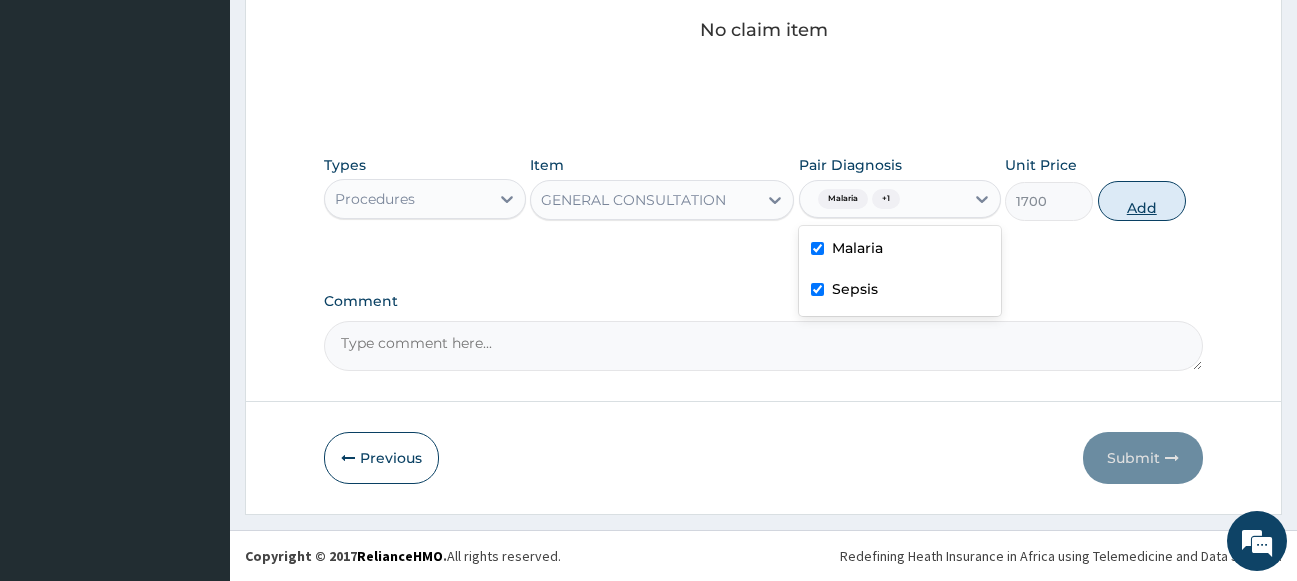 click on "Add" at bounding box center [1142, 201] 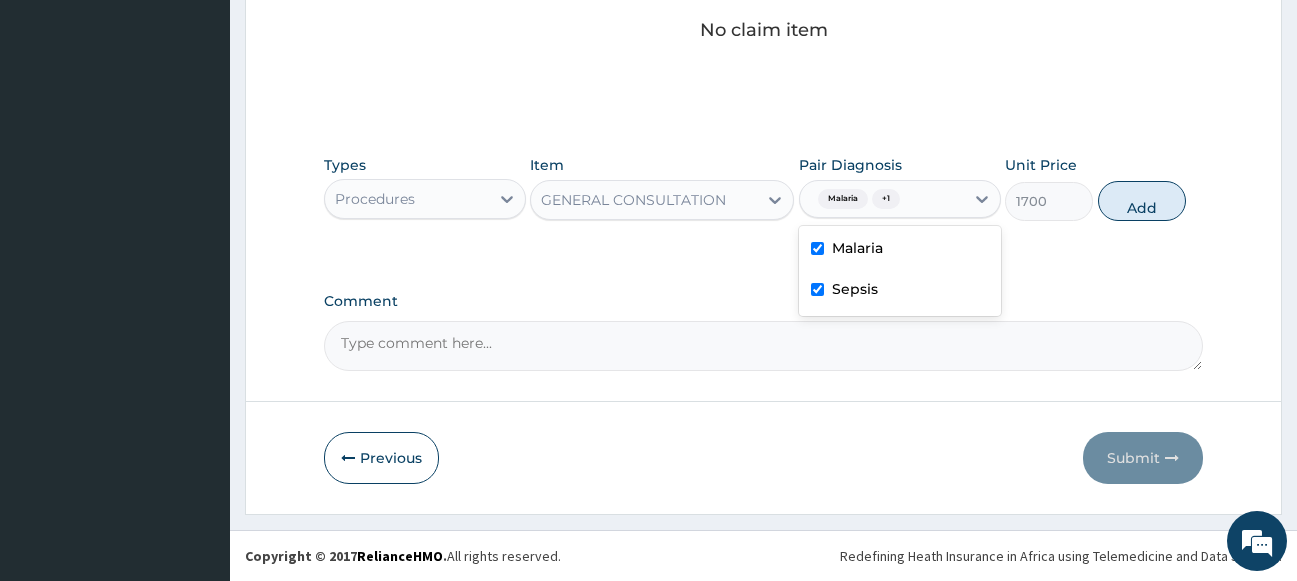 type on "0" 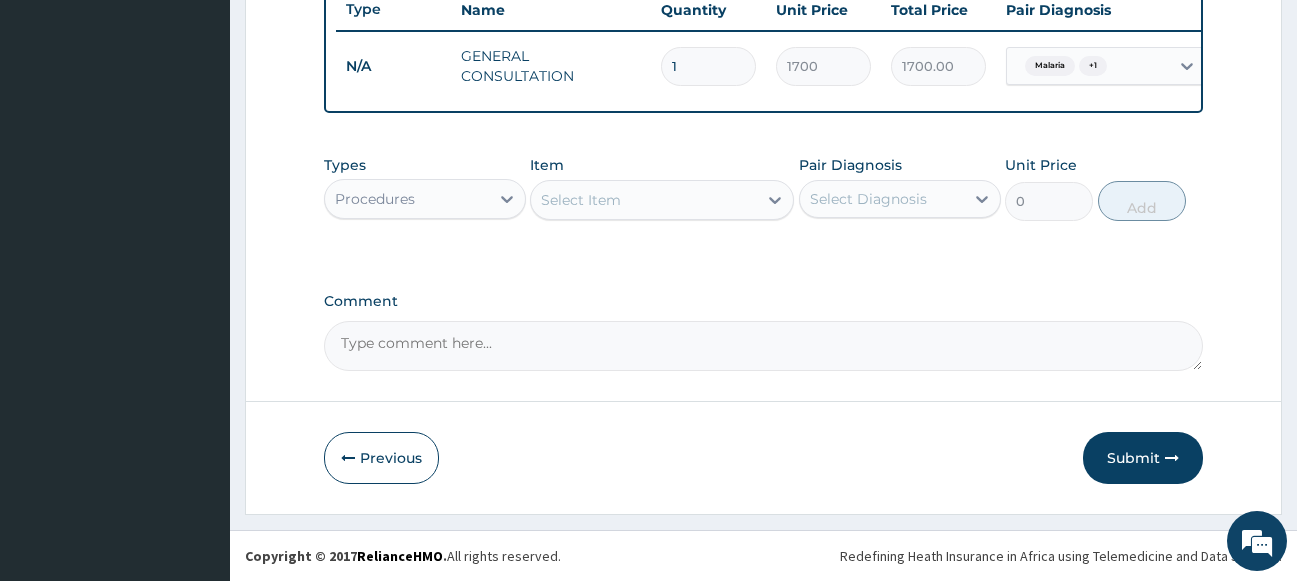 scroll, scrollTop: 783, scrollLeft: 0, axis: vertical 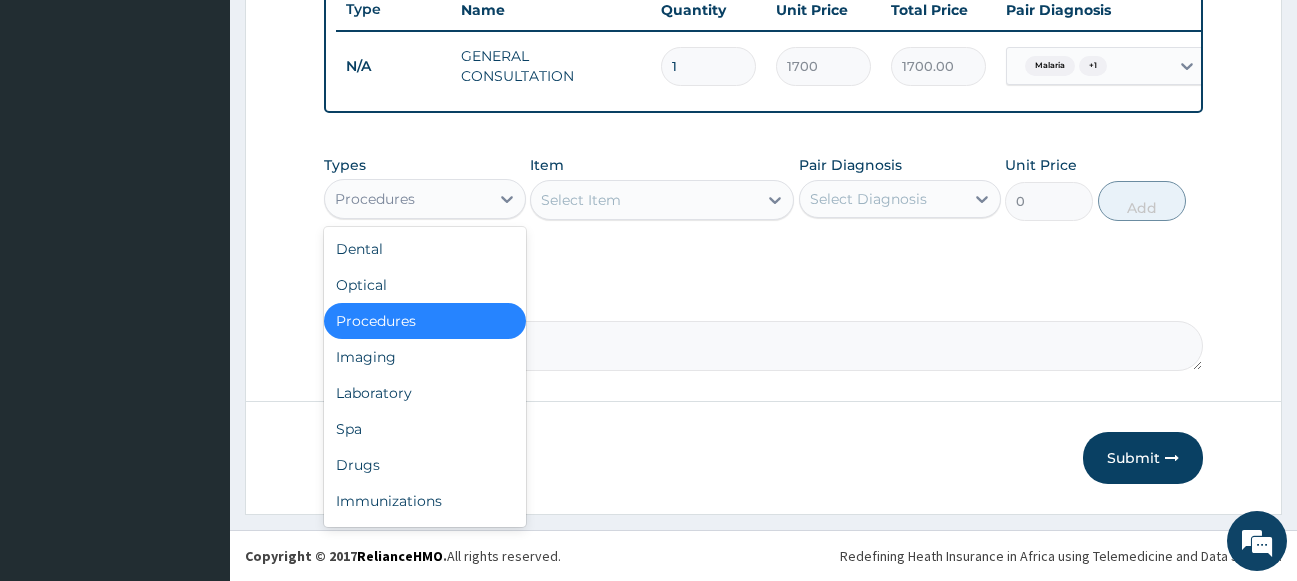 drag, startPoint x: 428, startPoint y: 192, endPoint x: 411, endPoint y: 327, distance: 136.06616 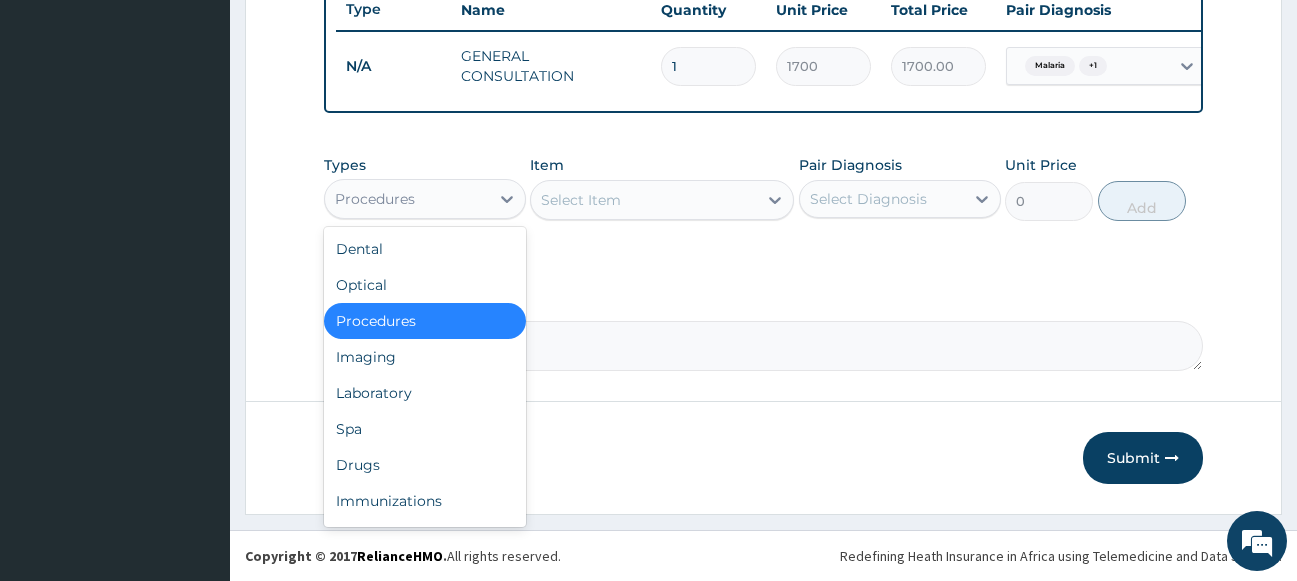 click on "Procedures" at bounding box center (407, 199) 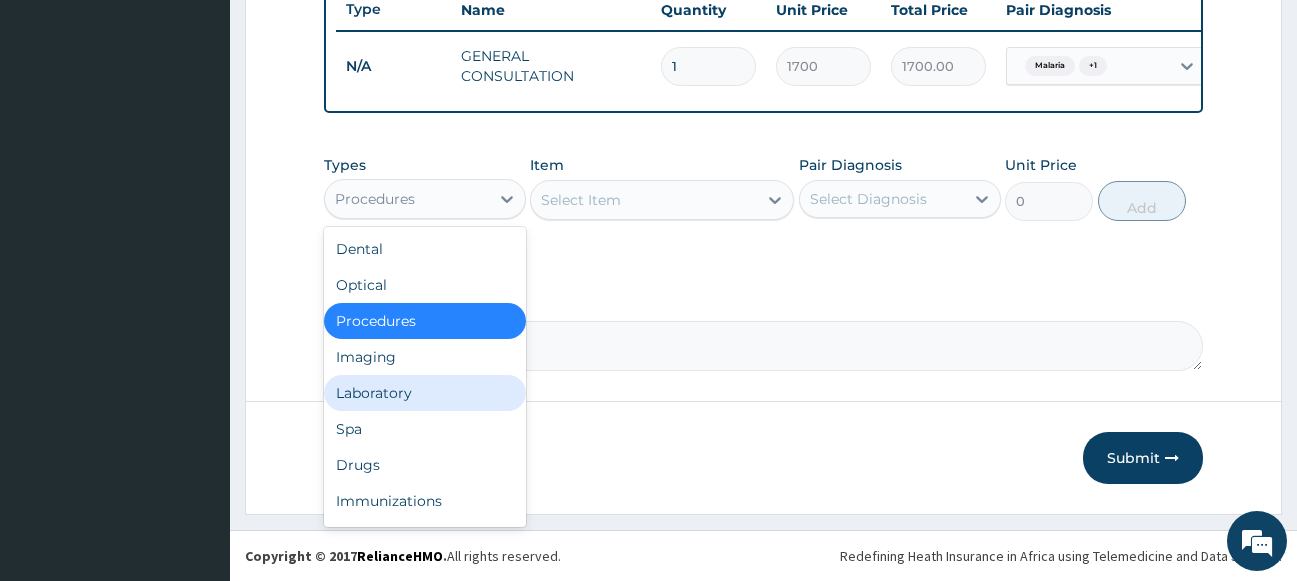 click on "Laboratory" at bounding box center (425, 393) 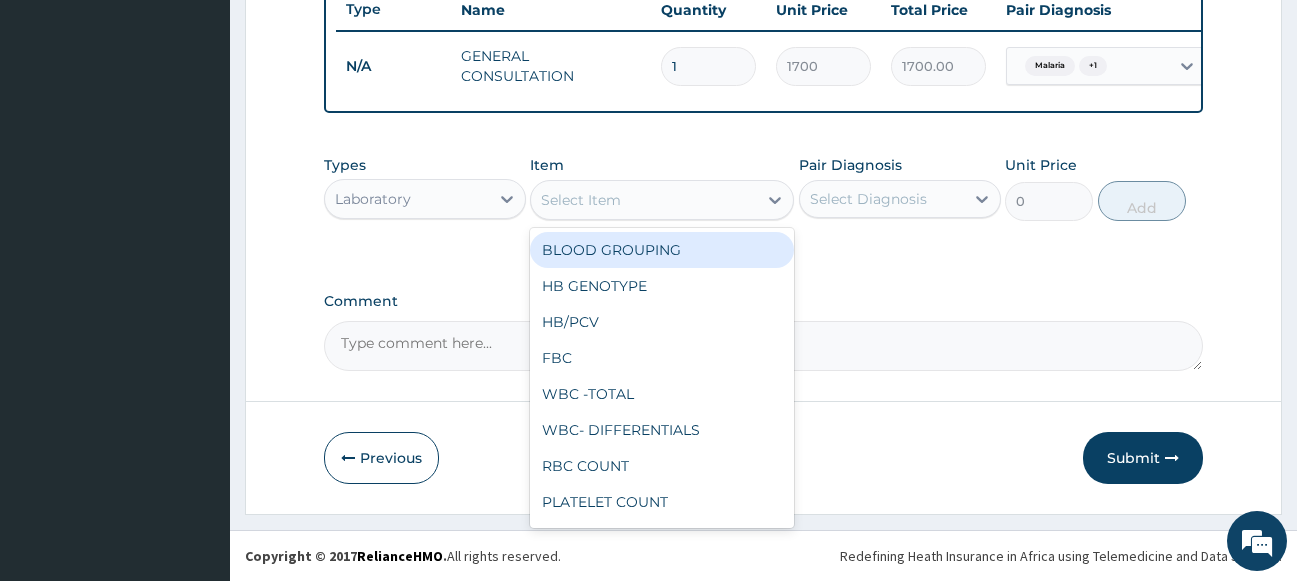 click on "Select Item" at bounding box center [581, 200] 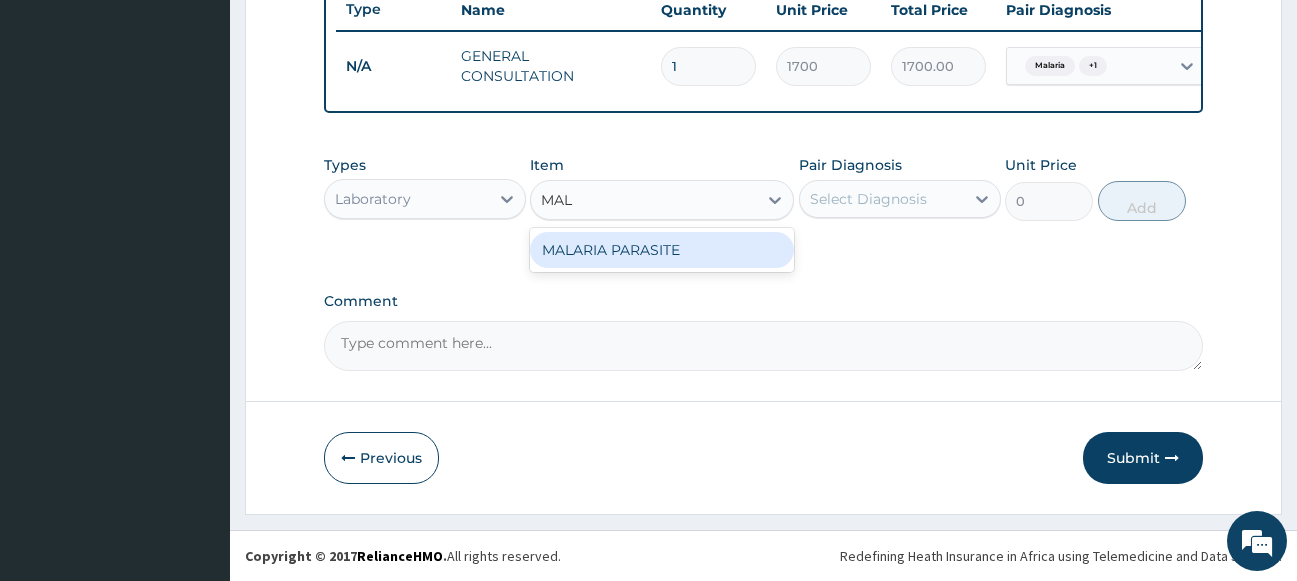 type on "MALA" 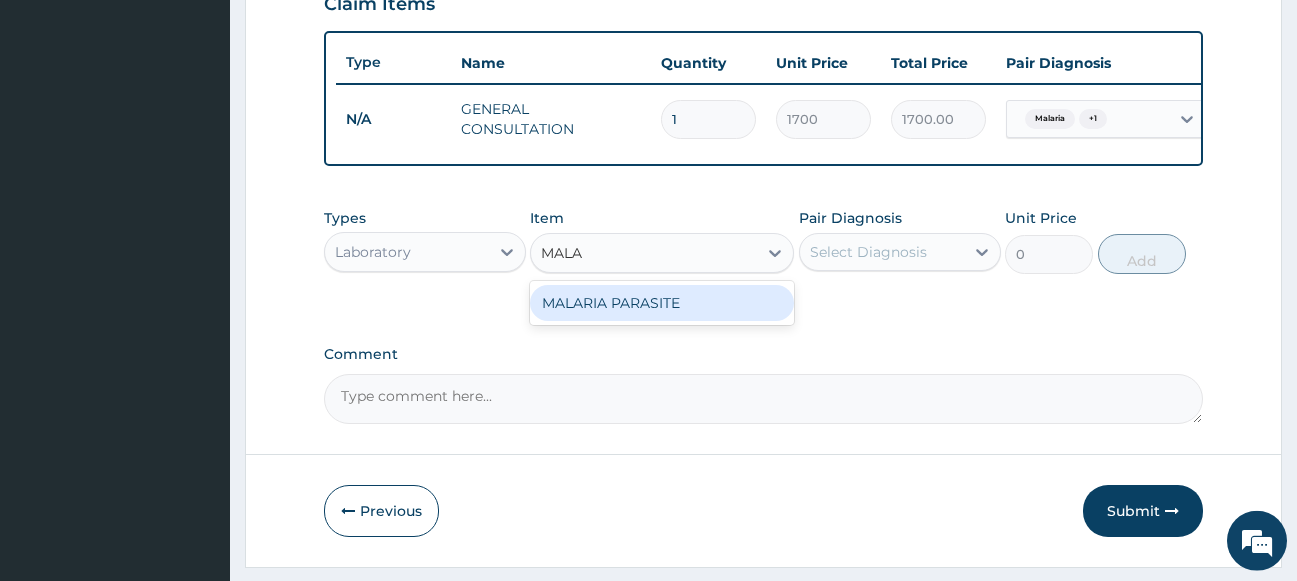 scroll, scrollTop: 681, scrollLeft: 0, axis: vertical 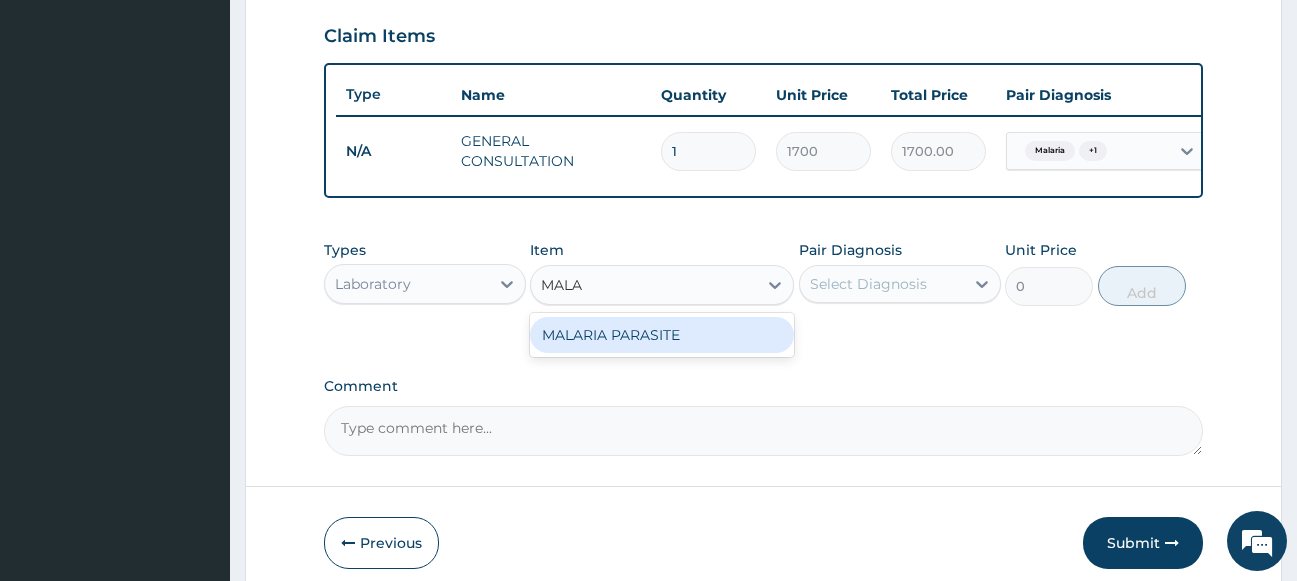 click on "MALARIA PARASITE" at bounding box center [662, 335] 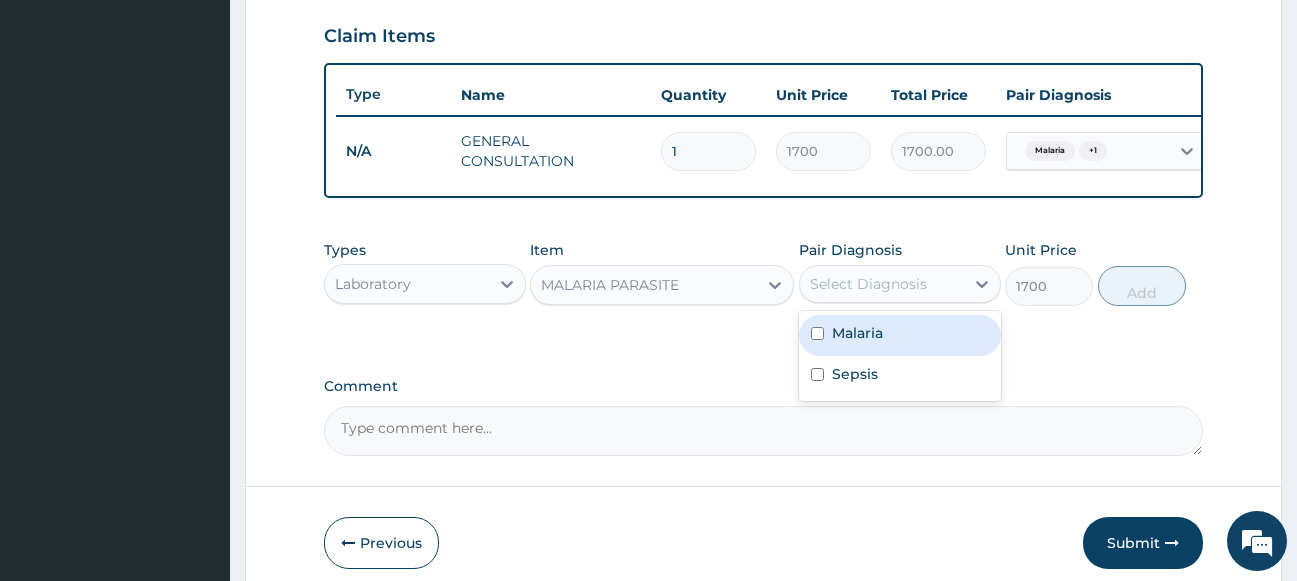 click on "Select Diagnosis" at bounding box center (868, 284) 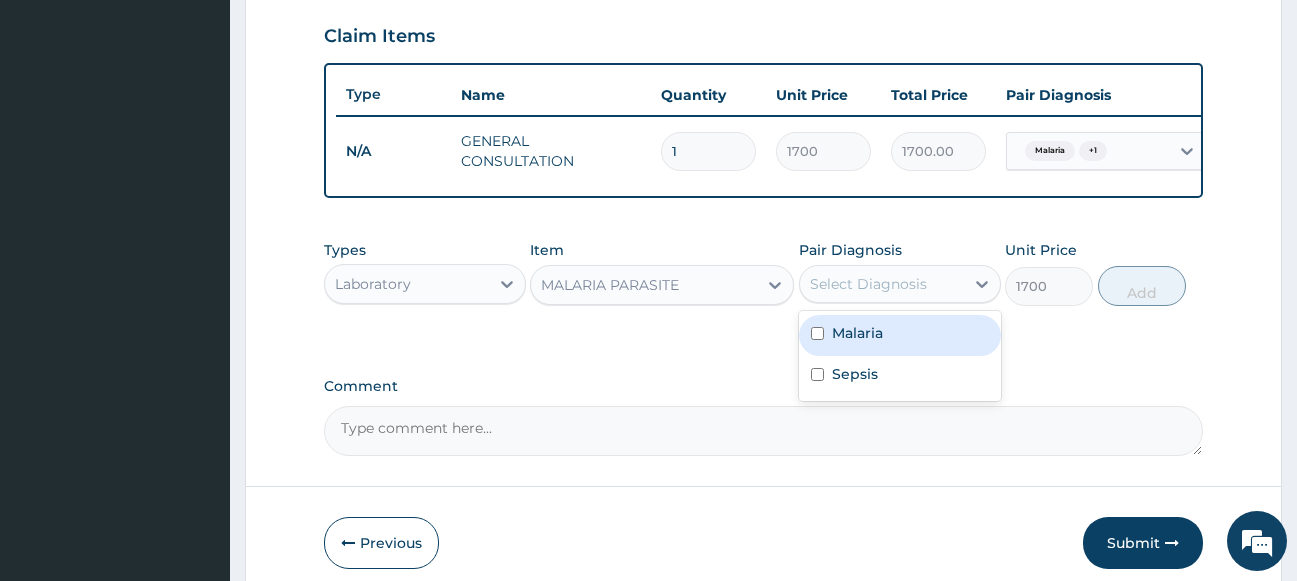 click on "Malaria" at bounding box center [900, 335] 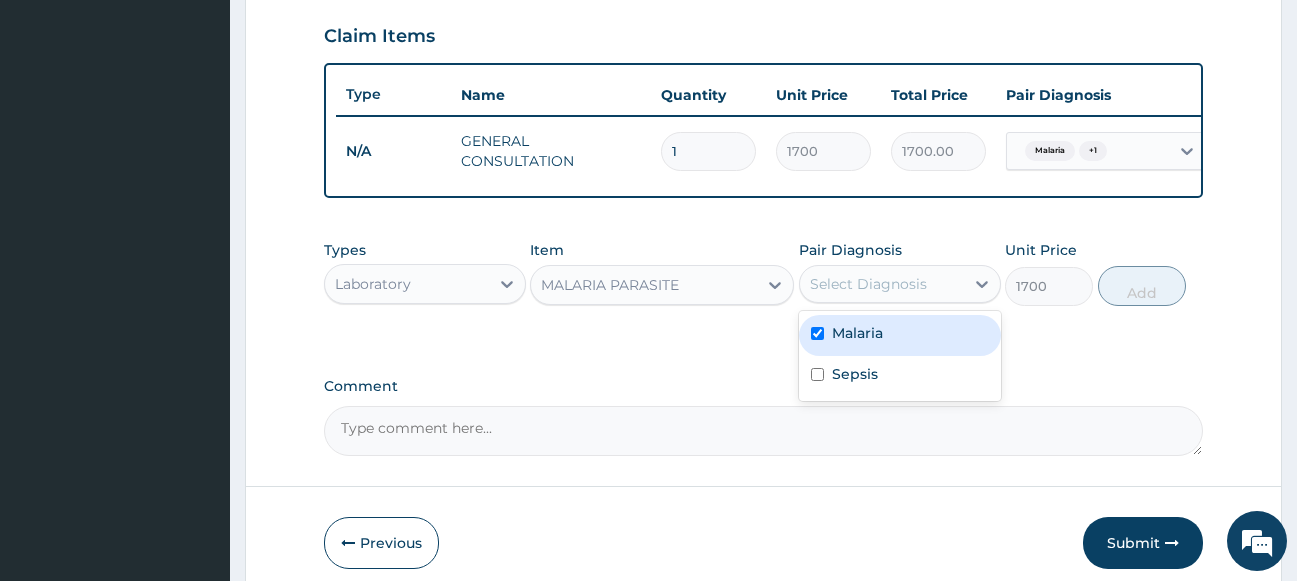 checkbox on "true" 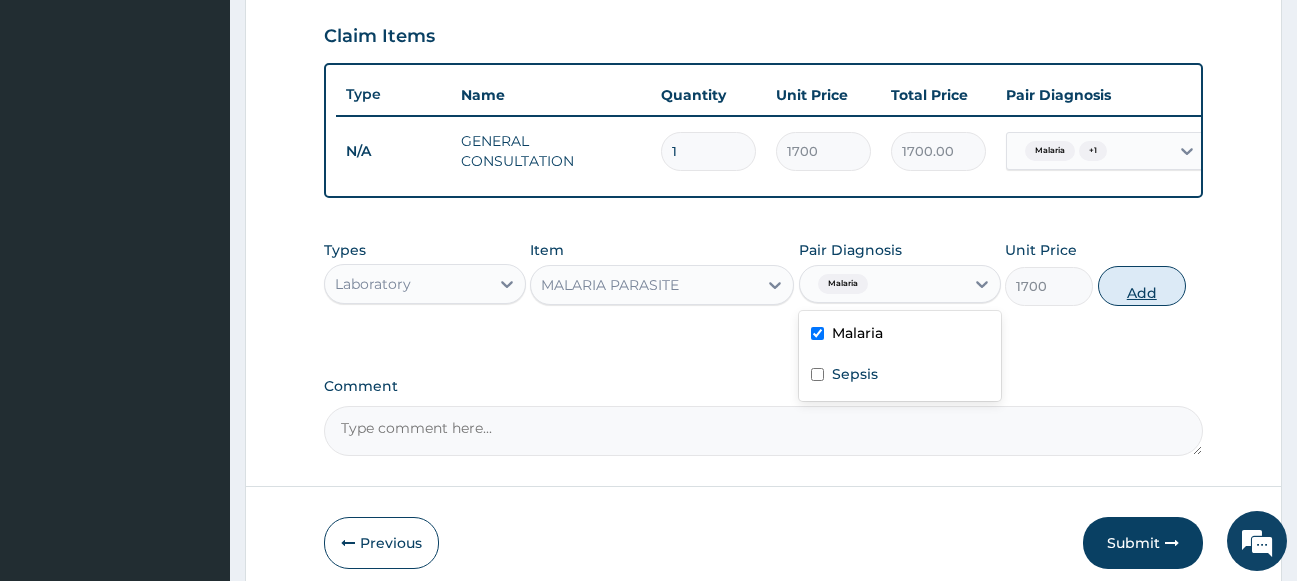 click on "Add" at bounding box center [1142, 286] 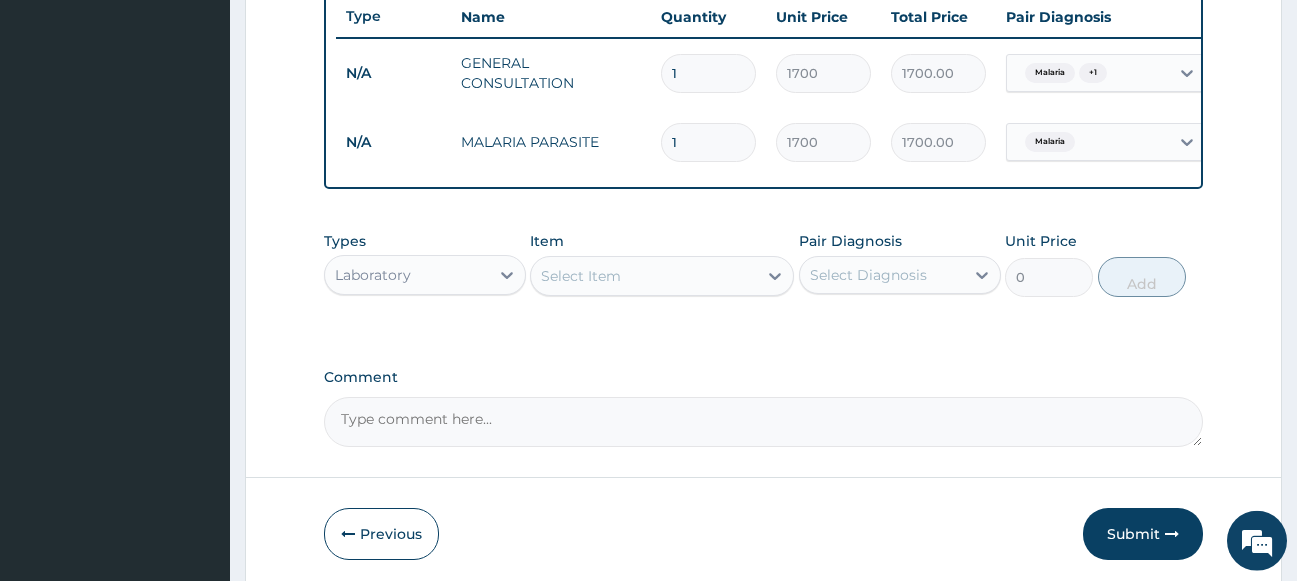 scroll, scrollTop: 852, scrollLeft: 0, axis: vertical 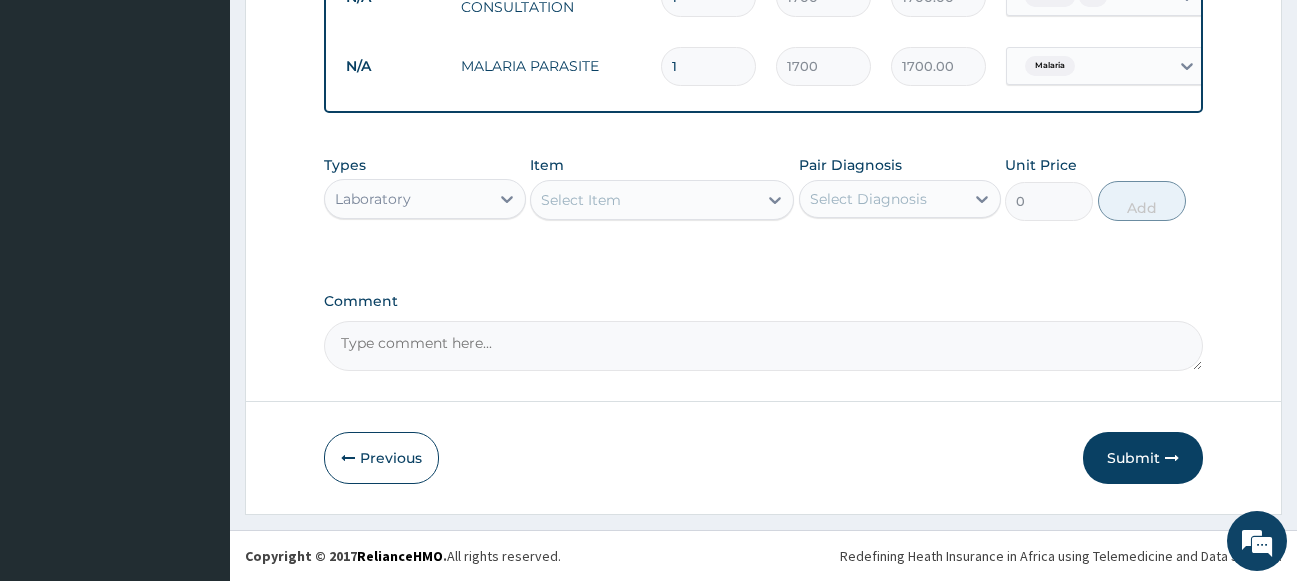 click on "Select Item" at bounding box center [644, 200] 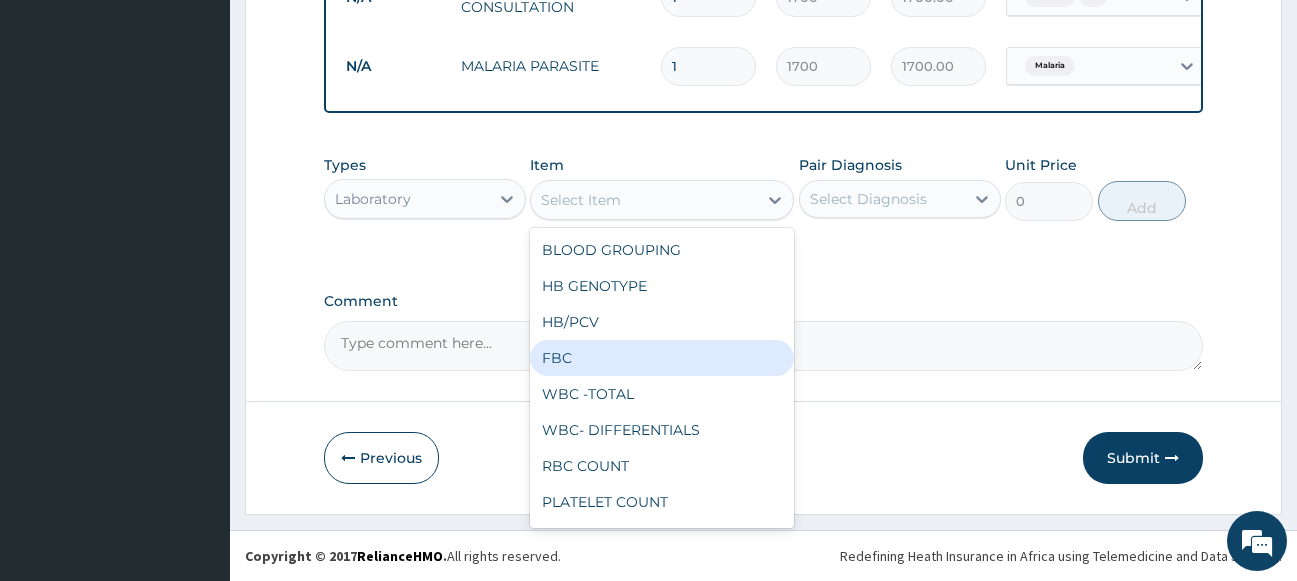 click on "FBC" at bounding box center (662, 358) 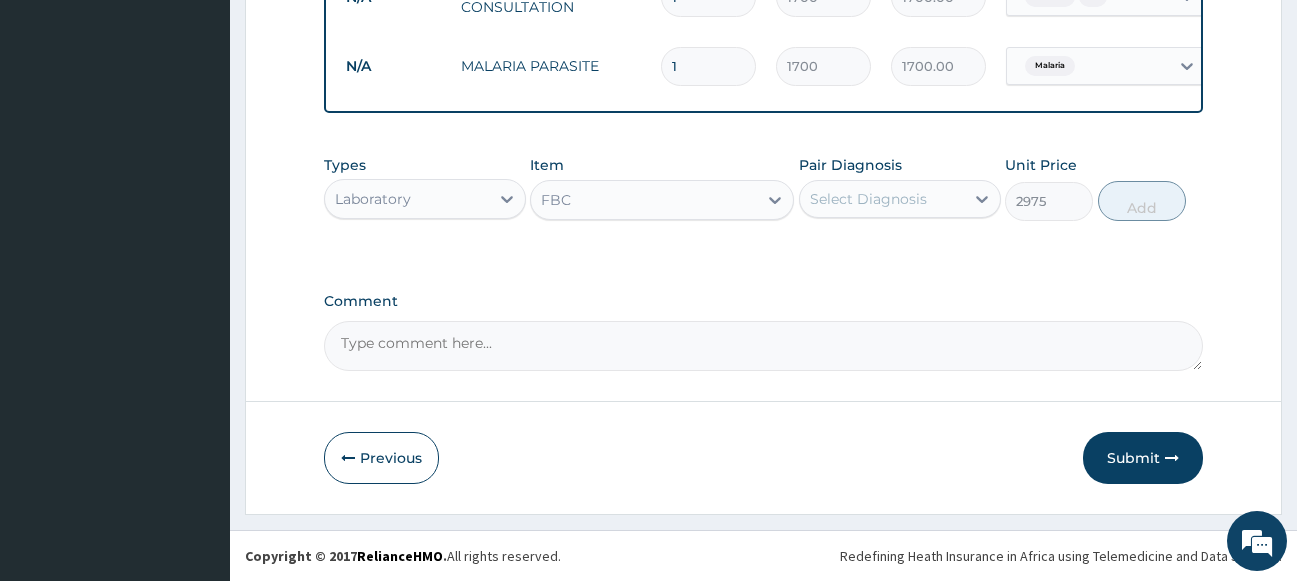 click on "Select Diagnosis" at bounding box center [882, 199] 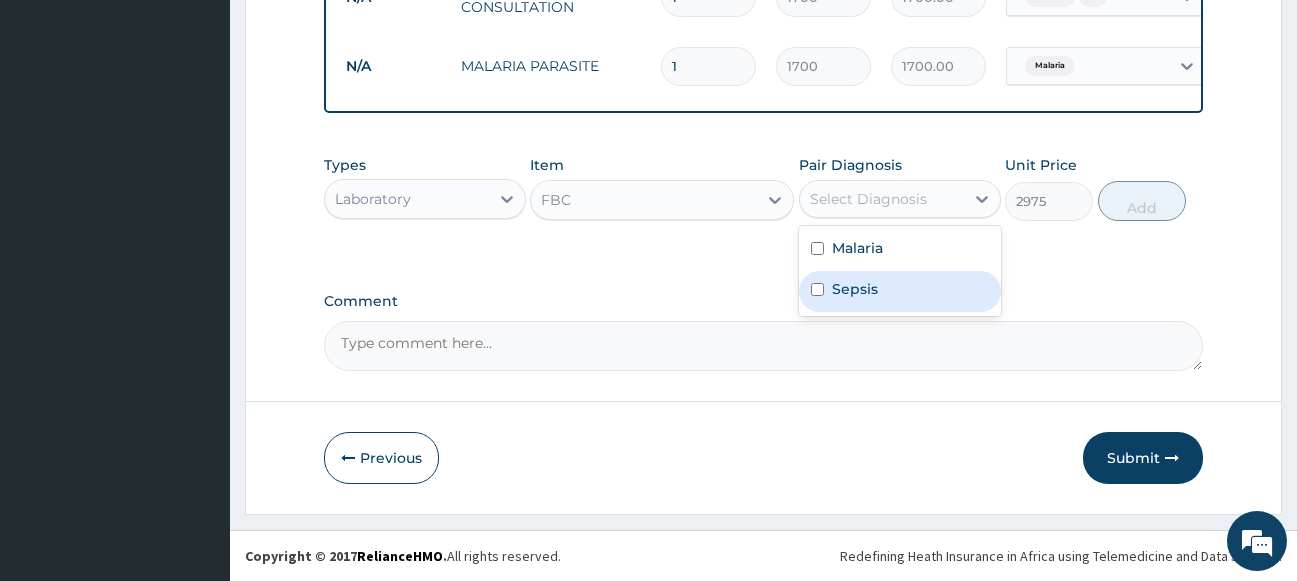 click on "Sepsis" at bounding box center [900, 291] 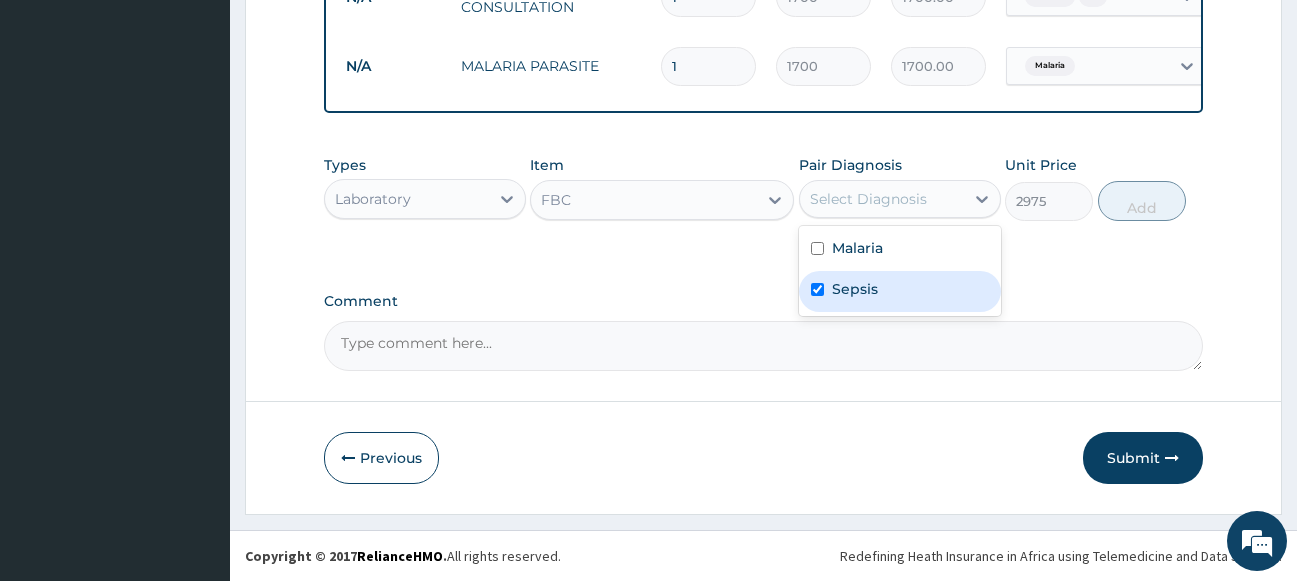 checkbox on "true" 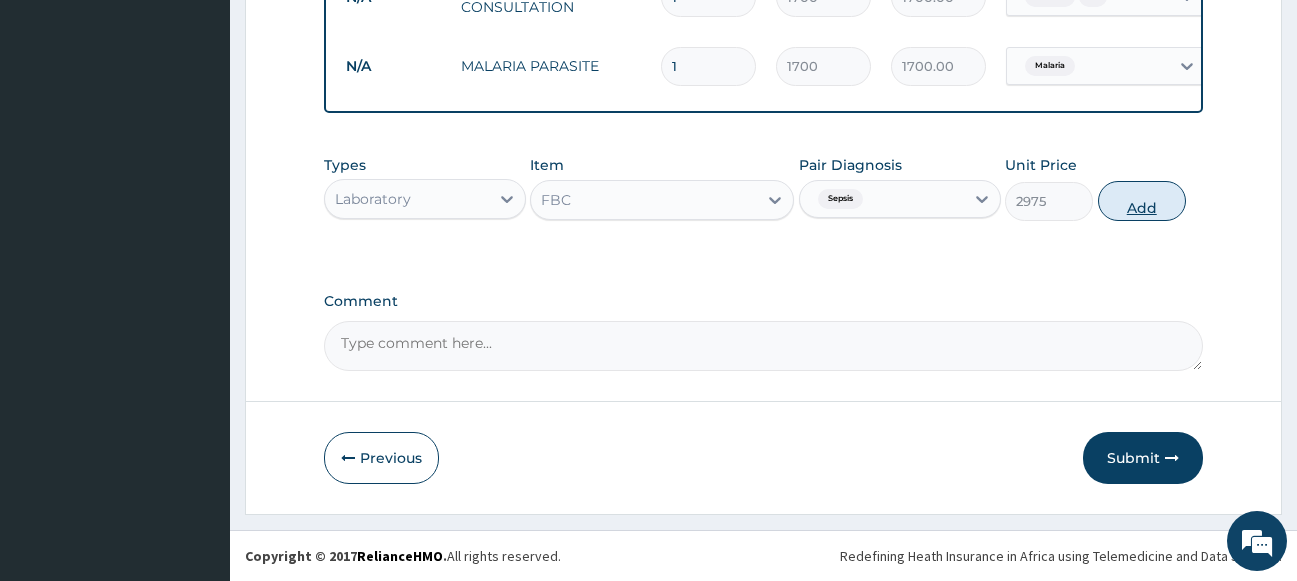 click on "Add" at bounding box center (1142, 201) 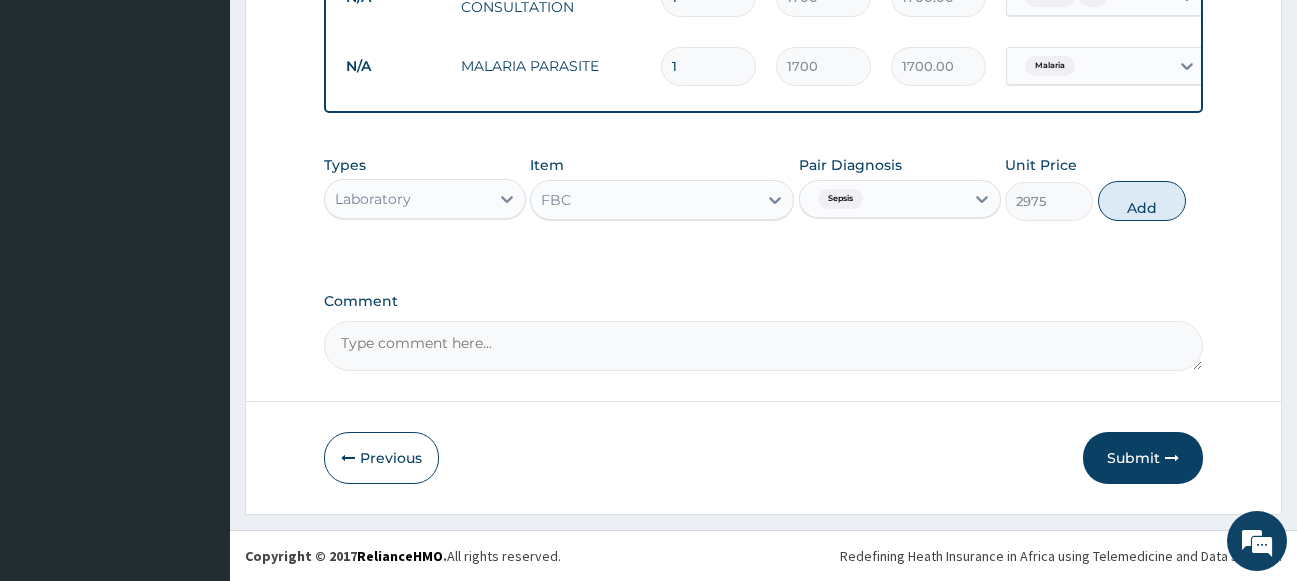 type on "0" 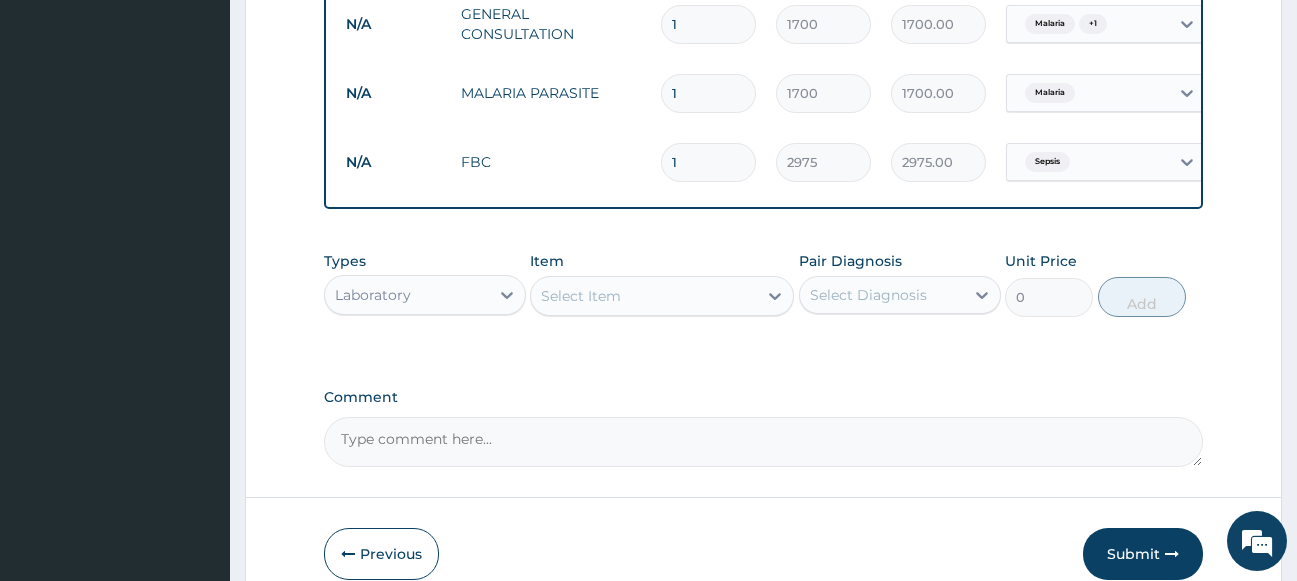 scroll, scrollTop: 852, scrollLeft: 0, axis: vertical 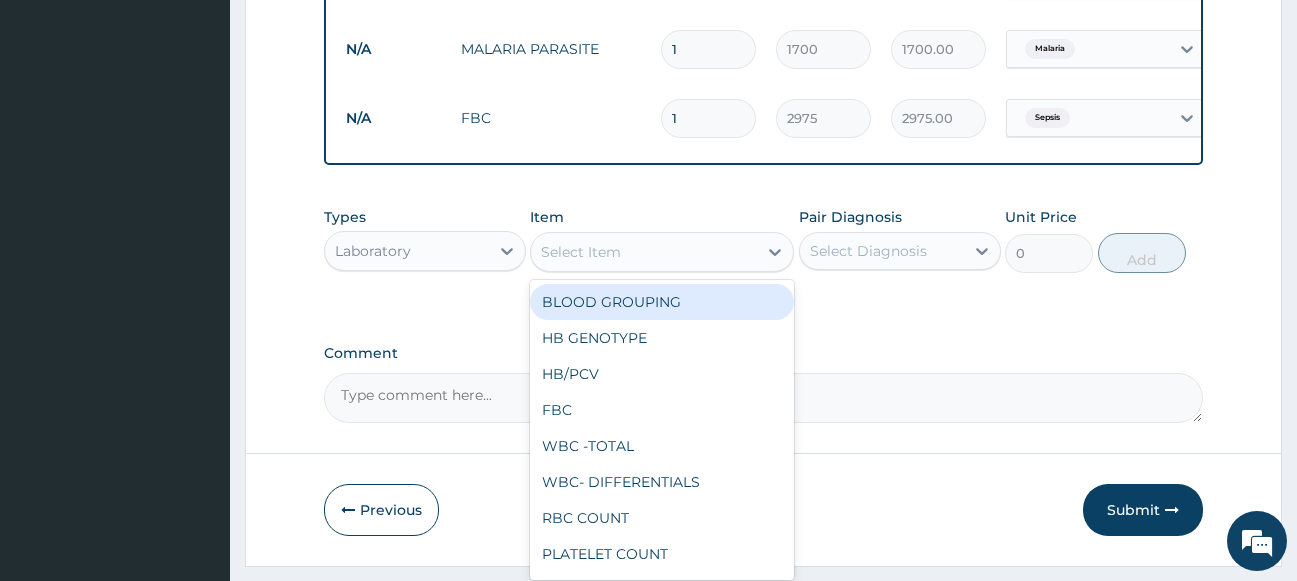click on "Select Item" at bounding box center [644, 252] 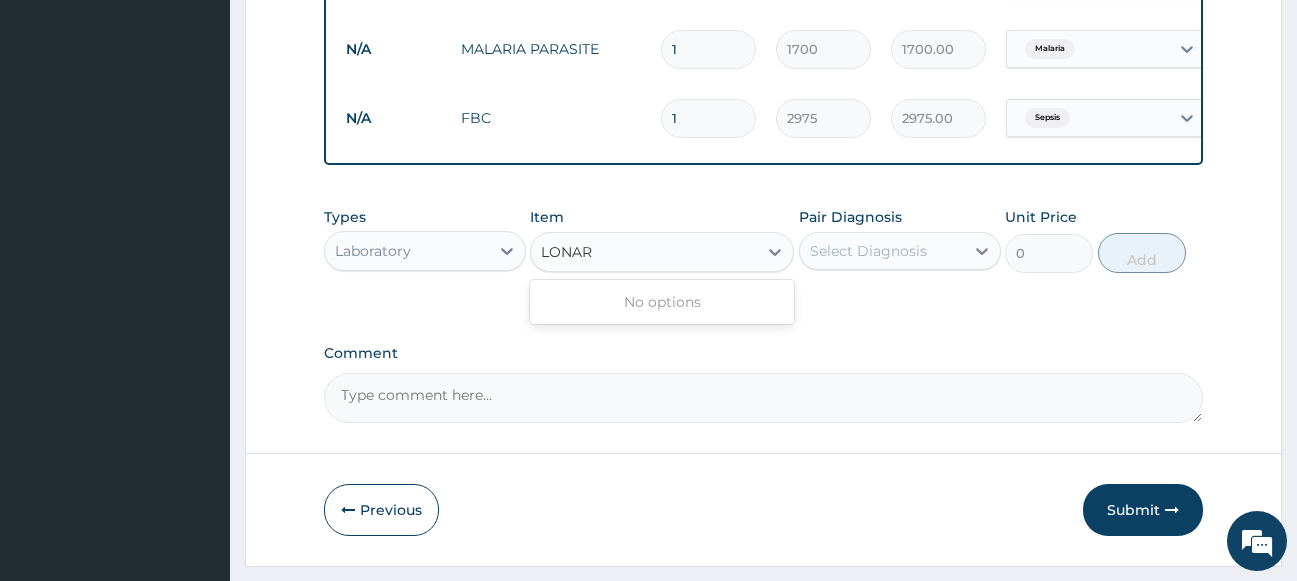 type on "LONAR" 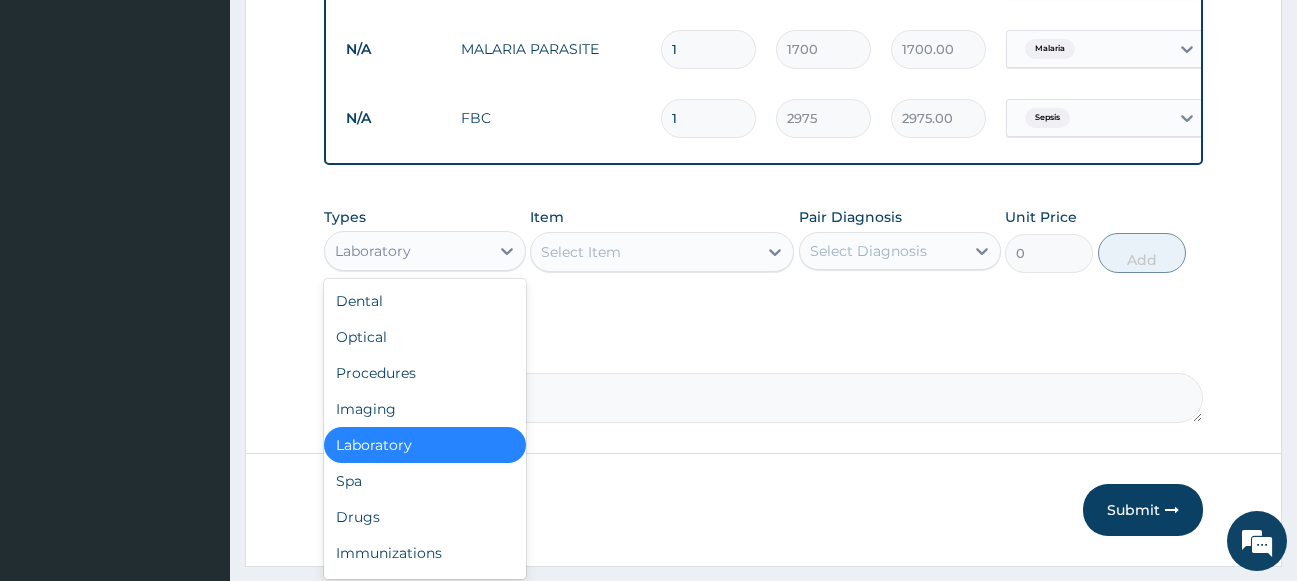click on "Laboratory" at bounding box center (407, 251) 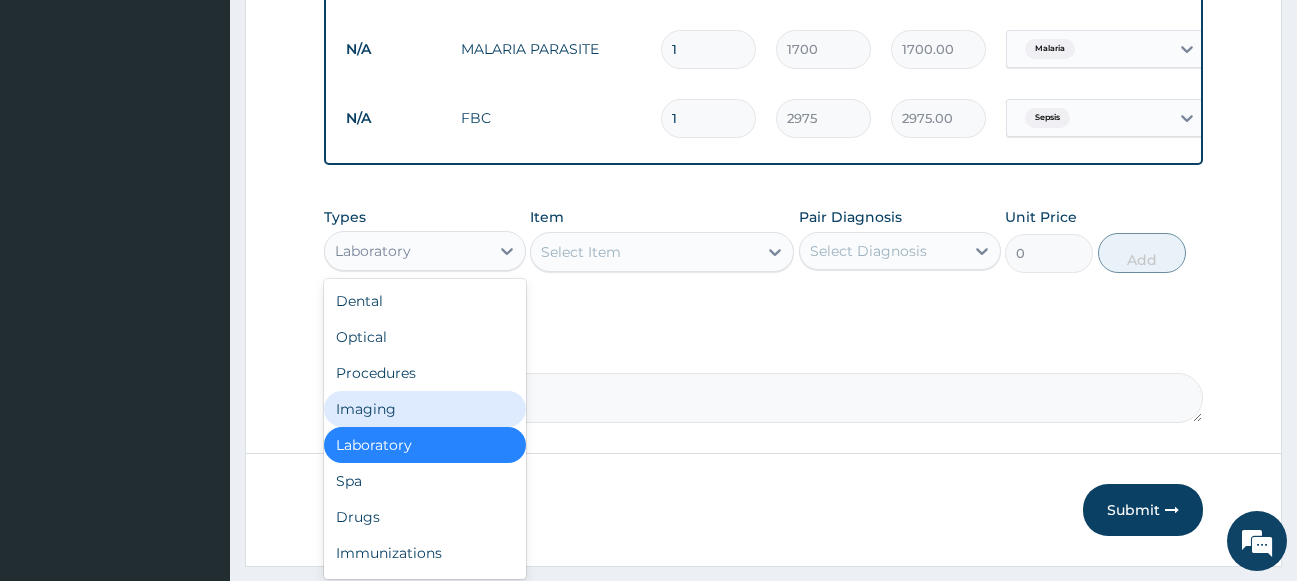 scroll, scrollTop: 68, scrollLeft: 0, axis: vertical 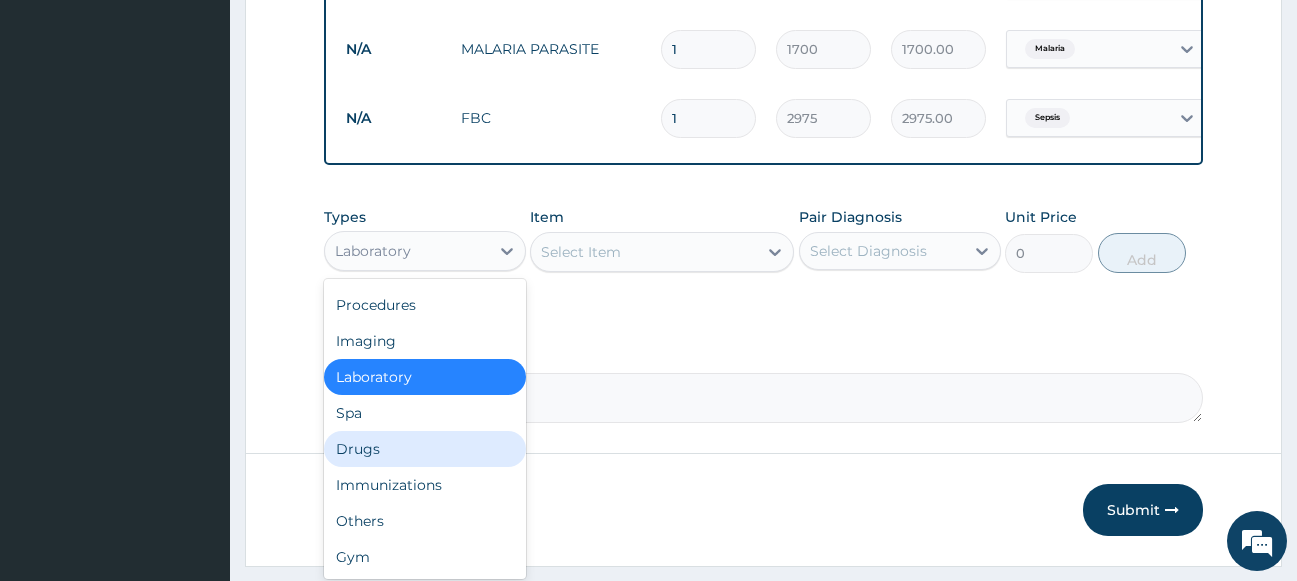 click on "Drugs" at bounding box center [425, 449] 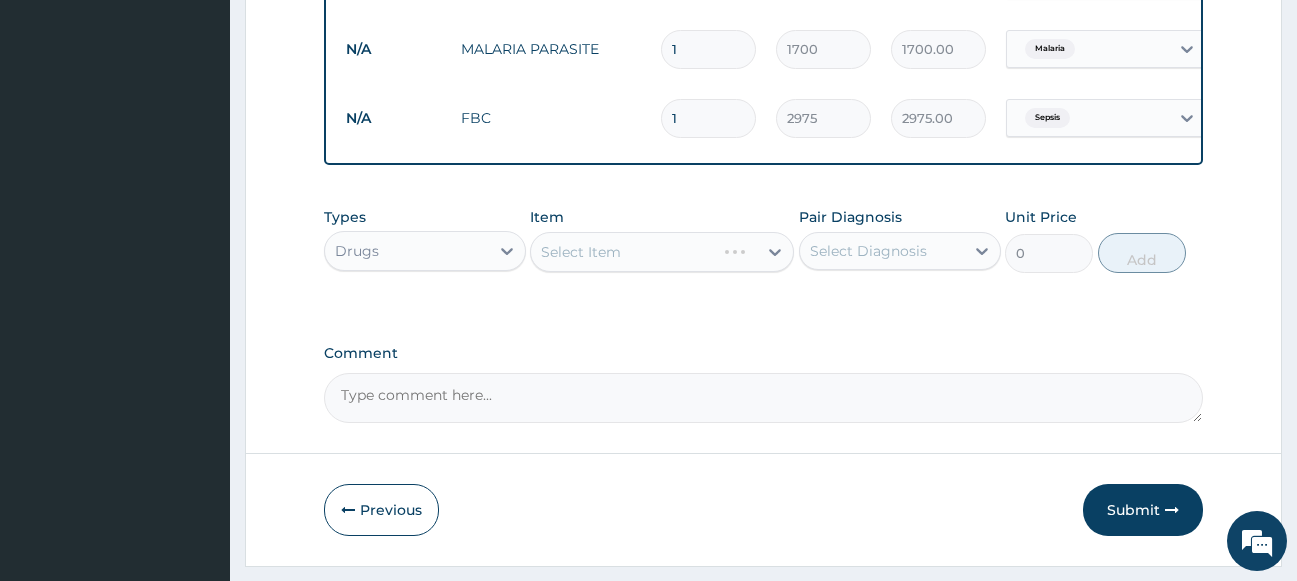 click on "Select Item" at bounding box center [662, 252] 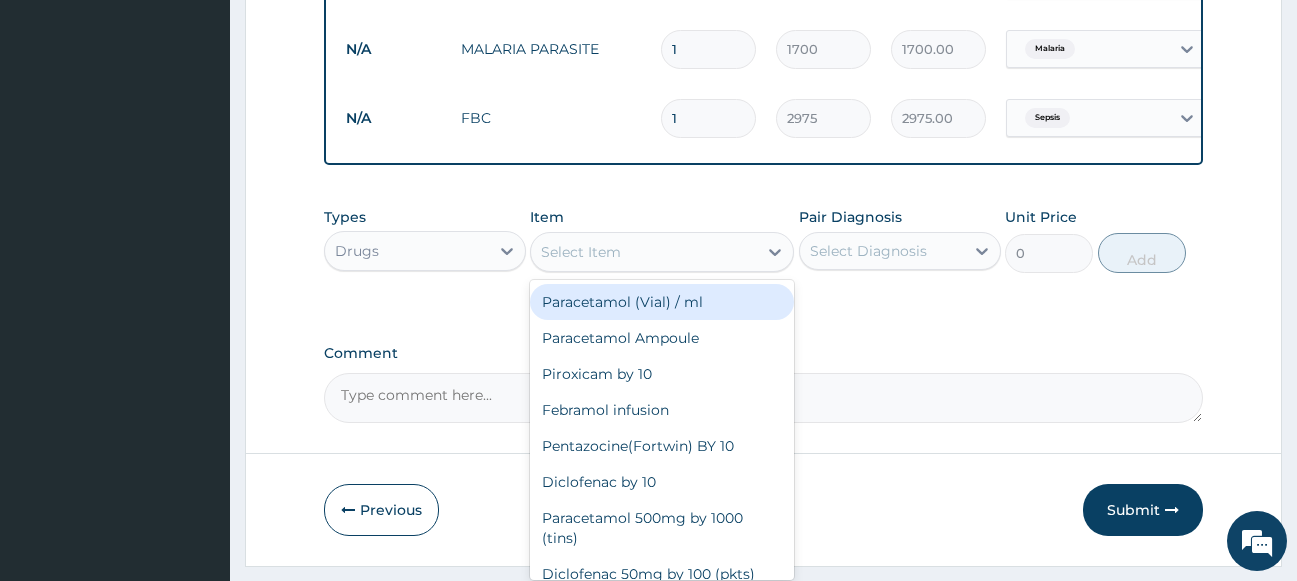 click on "Select Item" at bounding box center [644, 252] 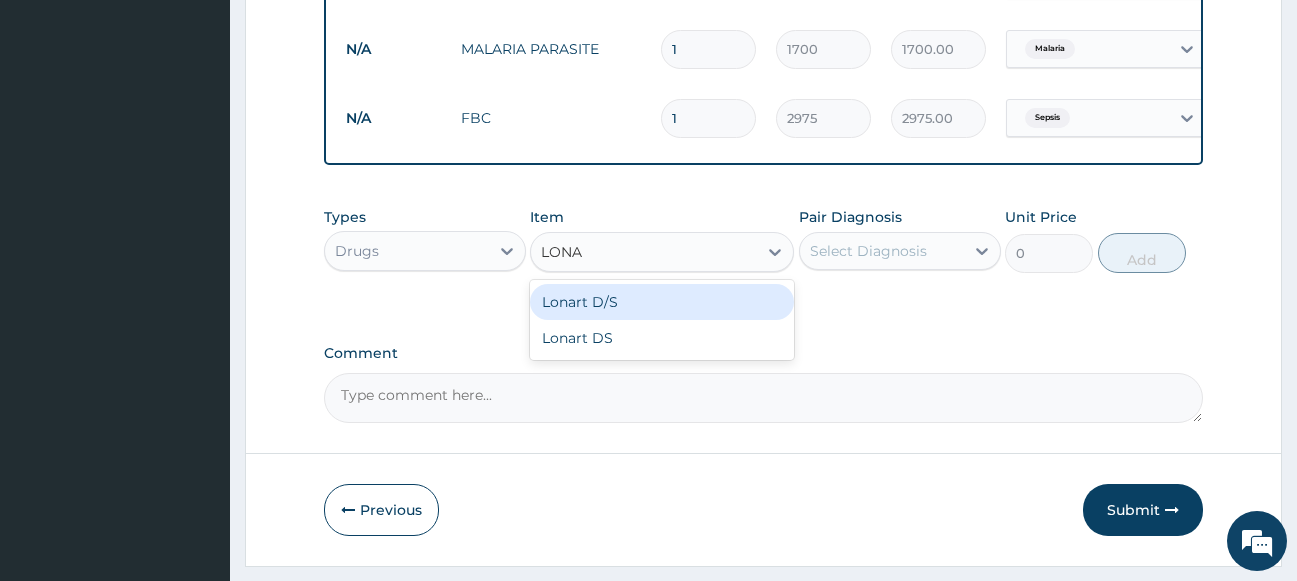 type on "LONAR" 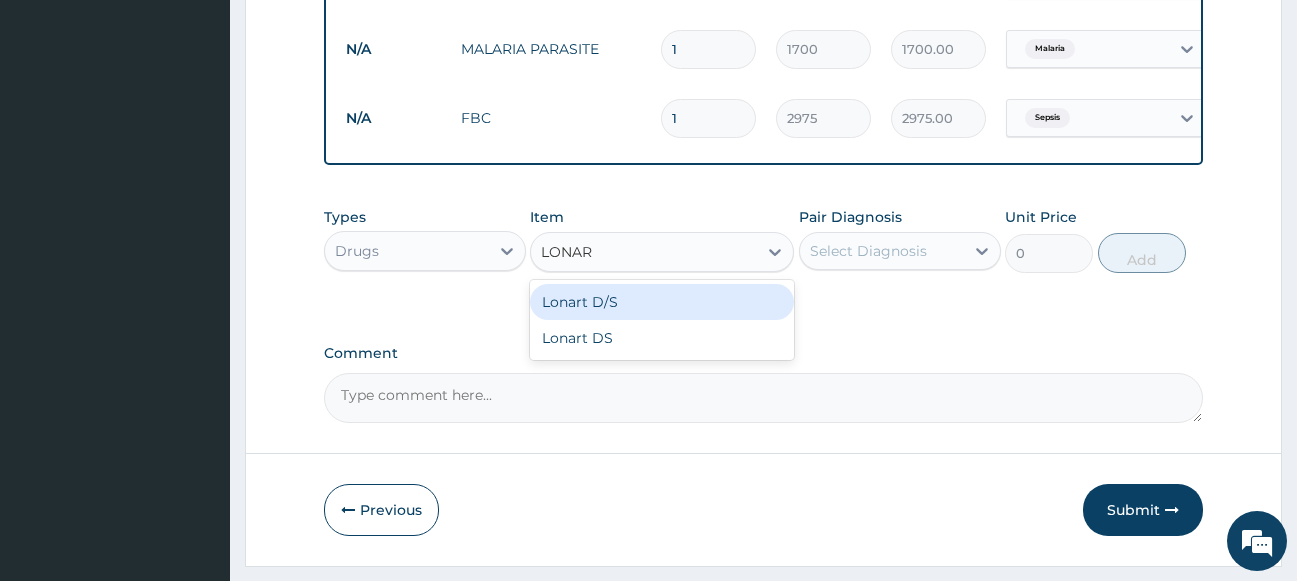 click on "Lonart D/S" at bounding box center (662, 302) 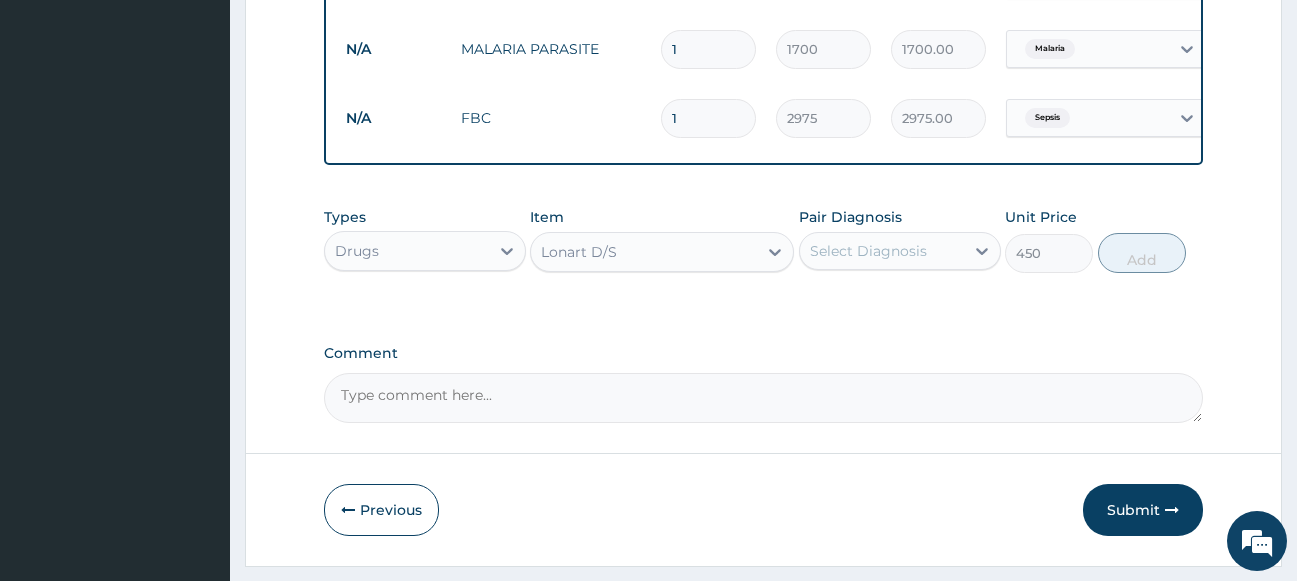 click on "Select Diagnosis" at bounding box center (868, 251) 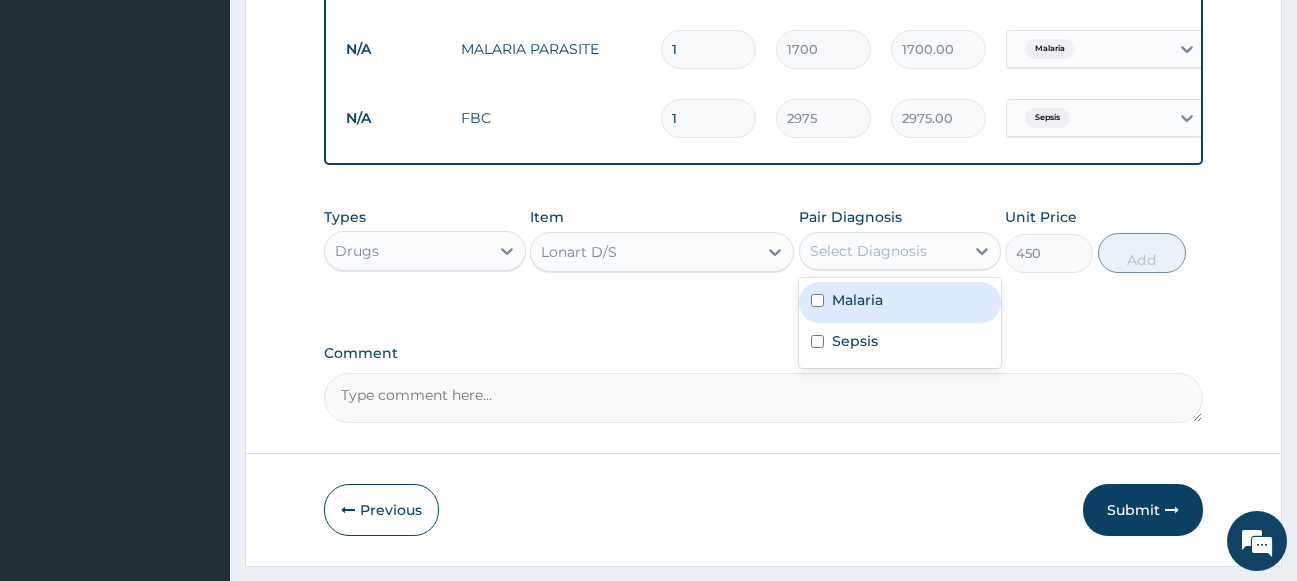 click on "Malaria" at bounding box center [900, 302] 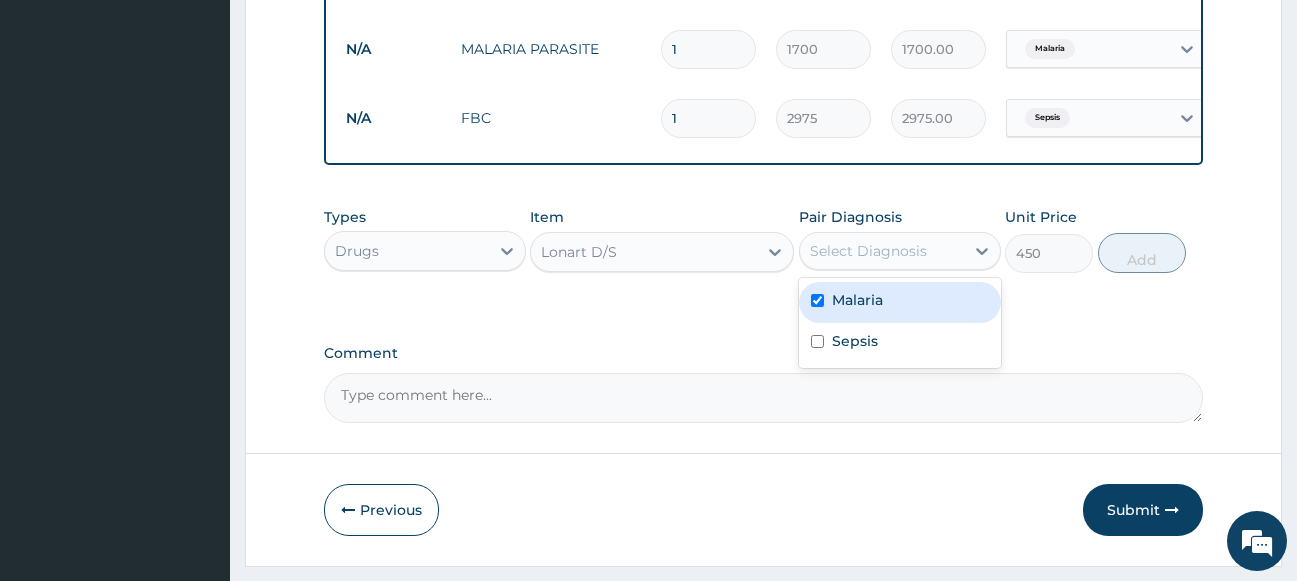 checkbox on "true" 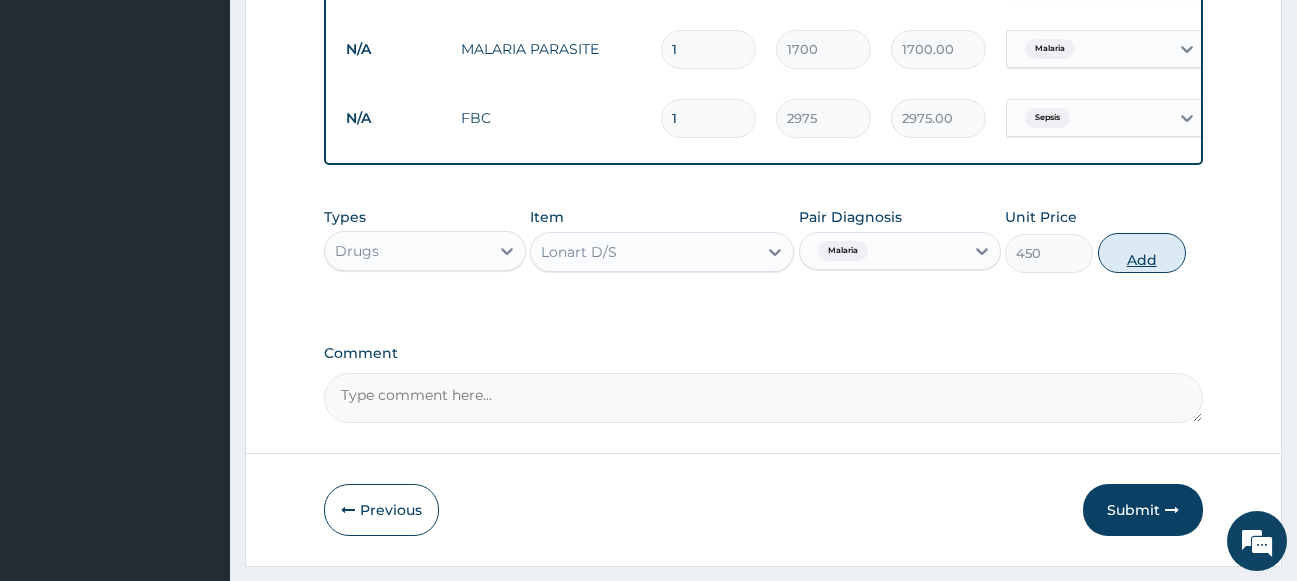 click on "Add" at bounding box center [1142, 253] 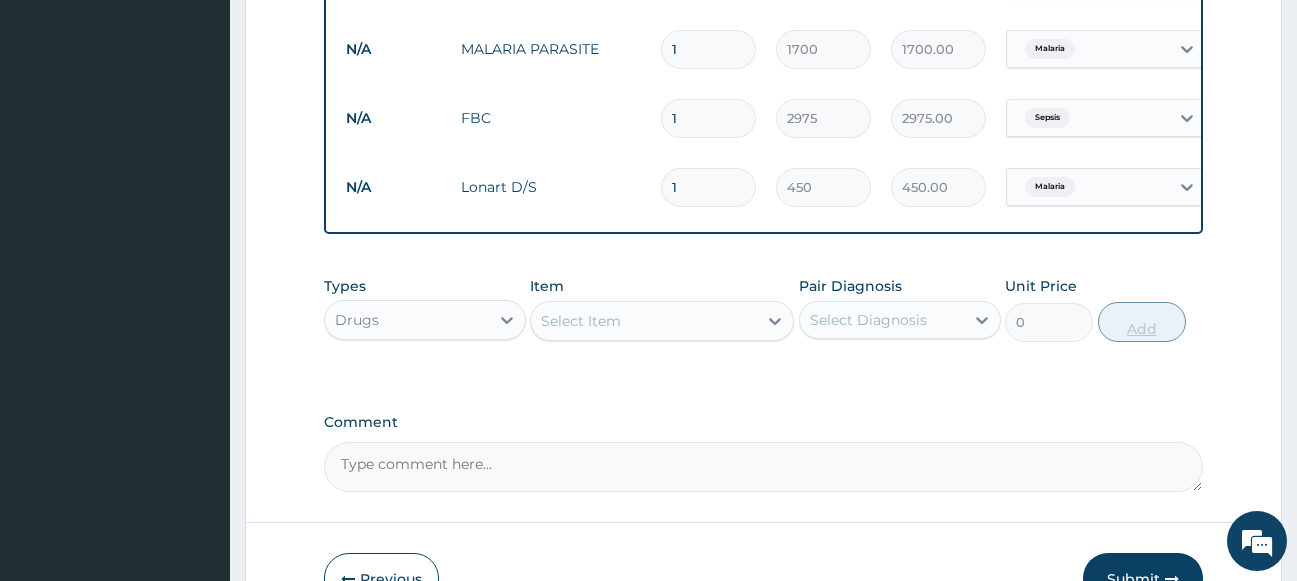 type on "2" 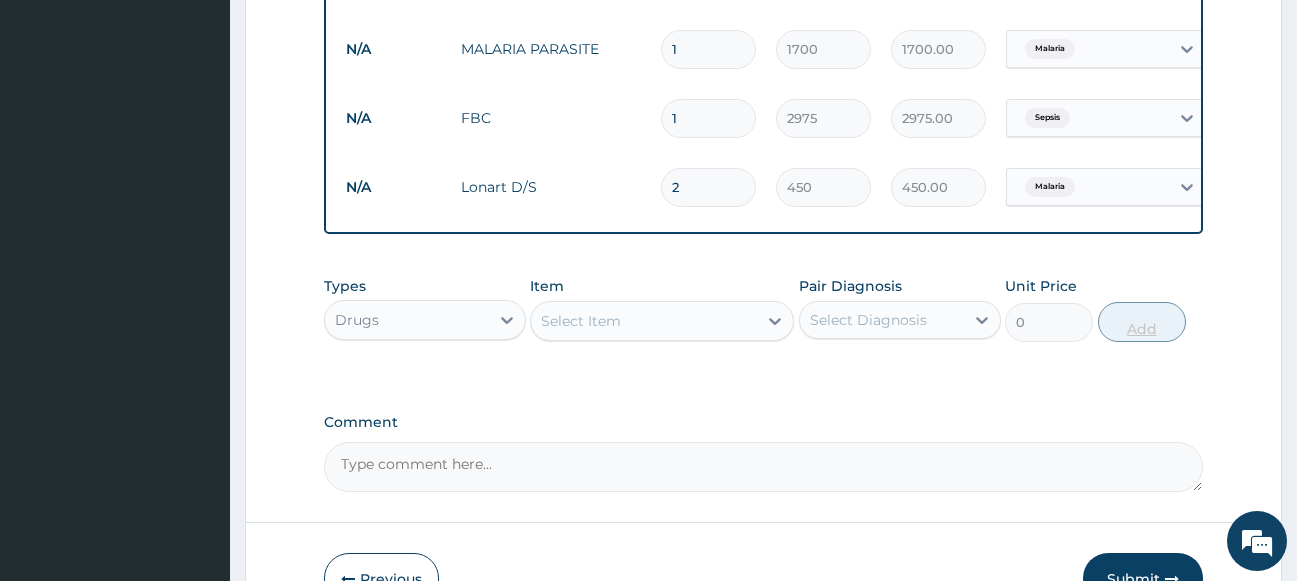type on "900.00" 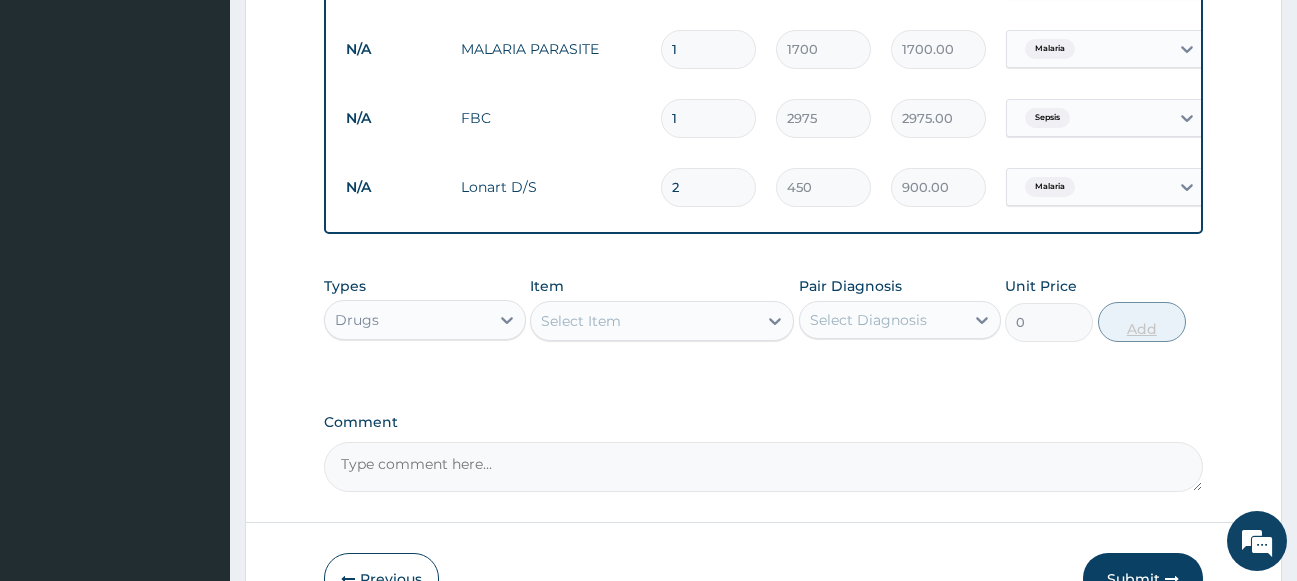 type on "3" 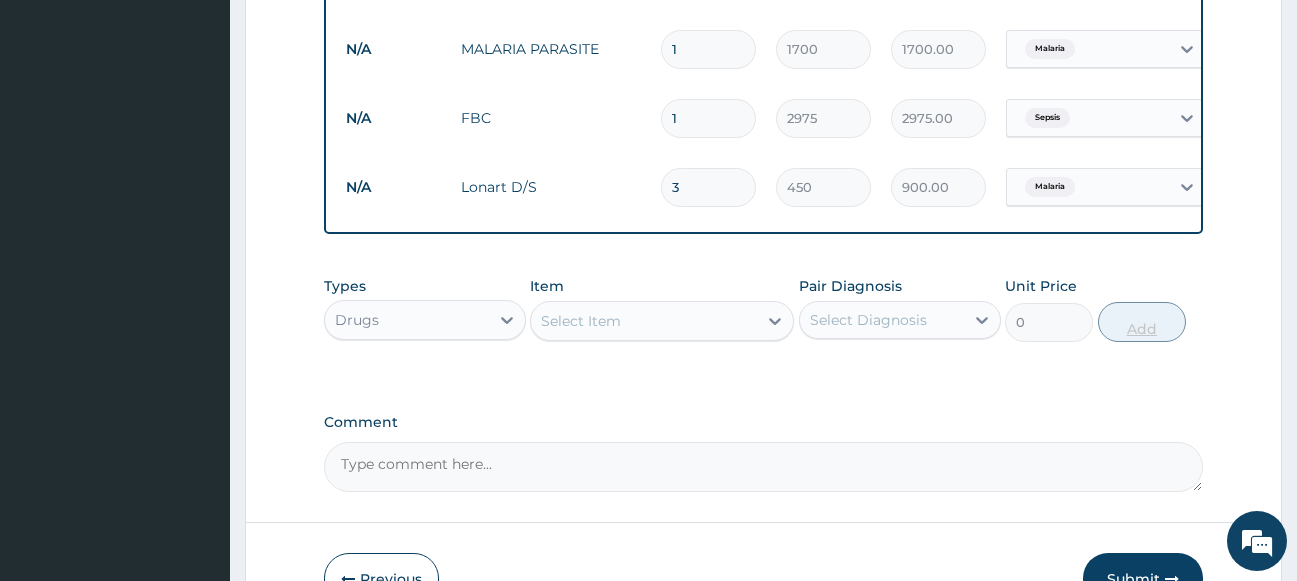 type on "1350.00" 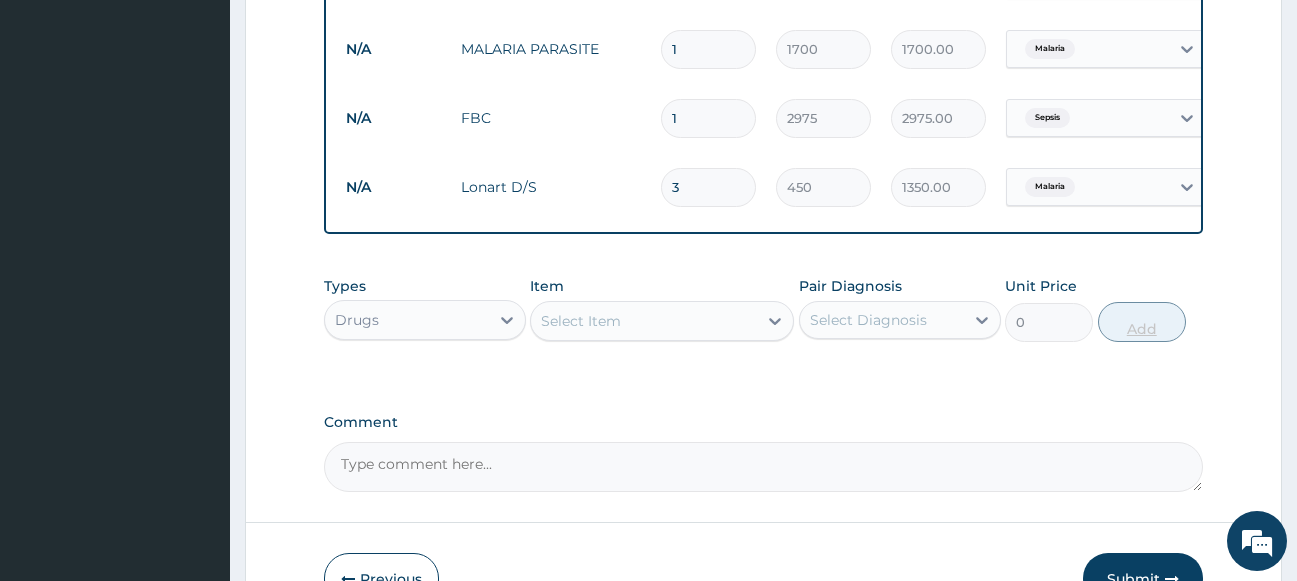 type on "4" 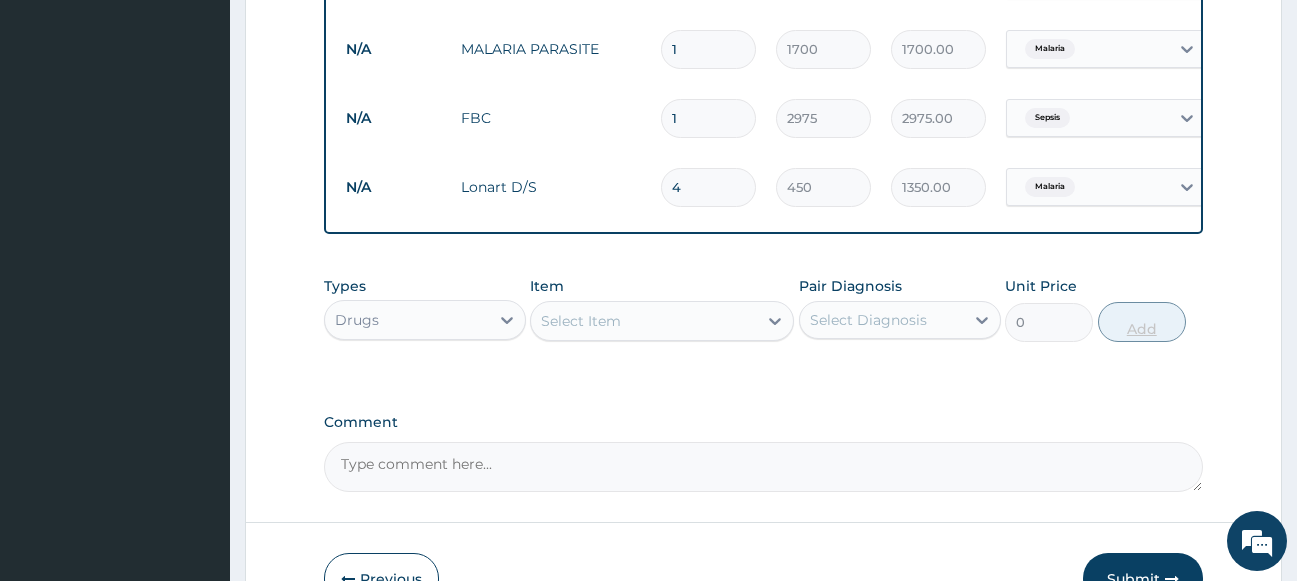 type on "1800.00" 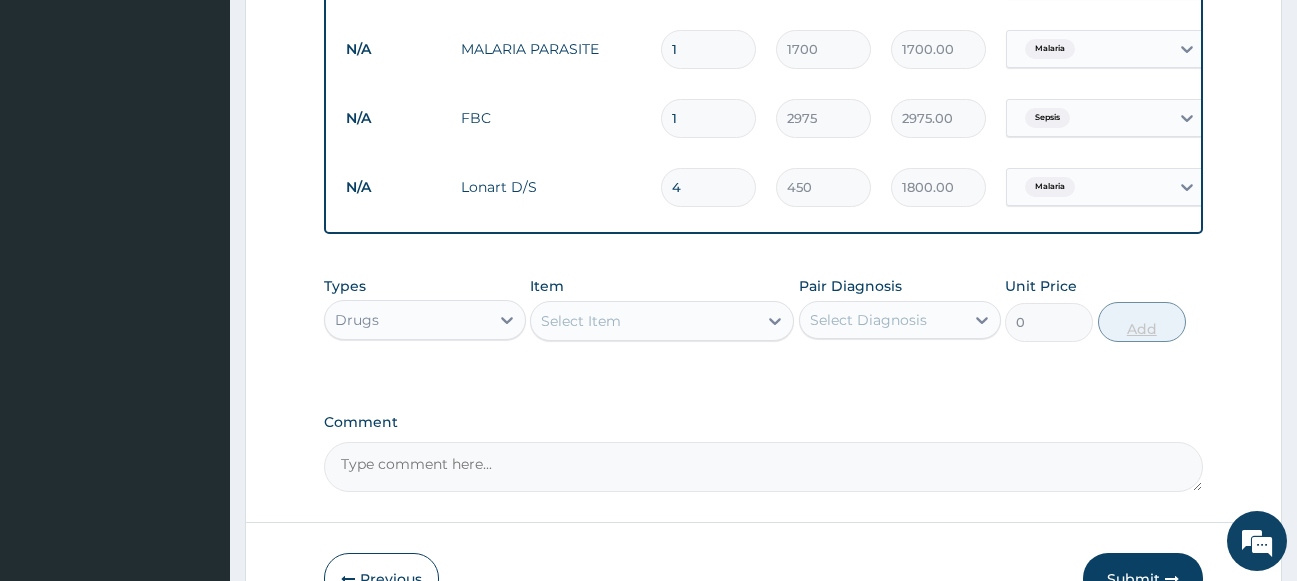 type on "5" 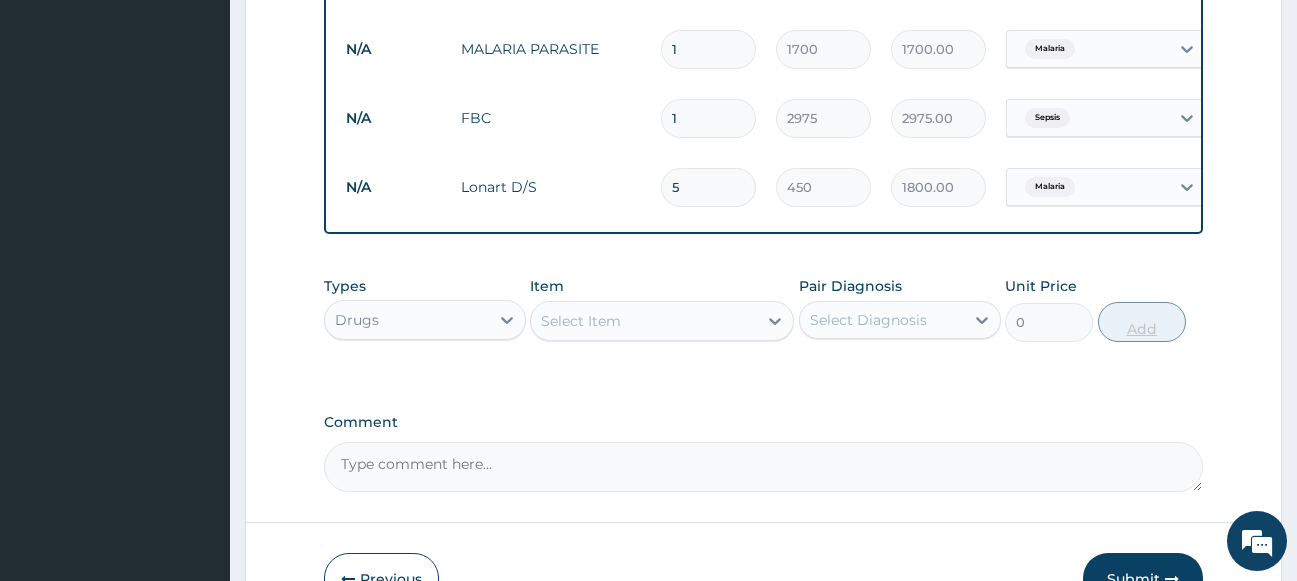 type on "2250.00" 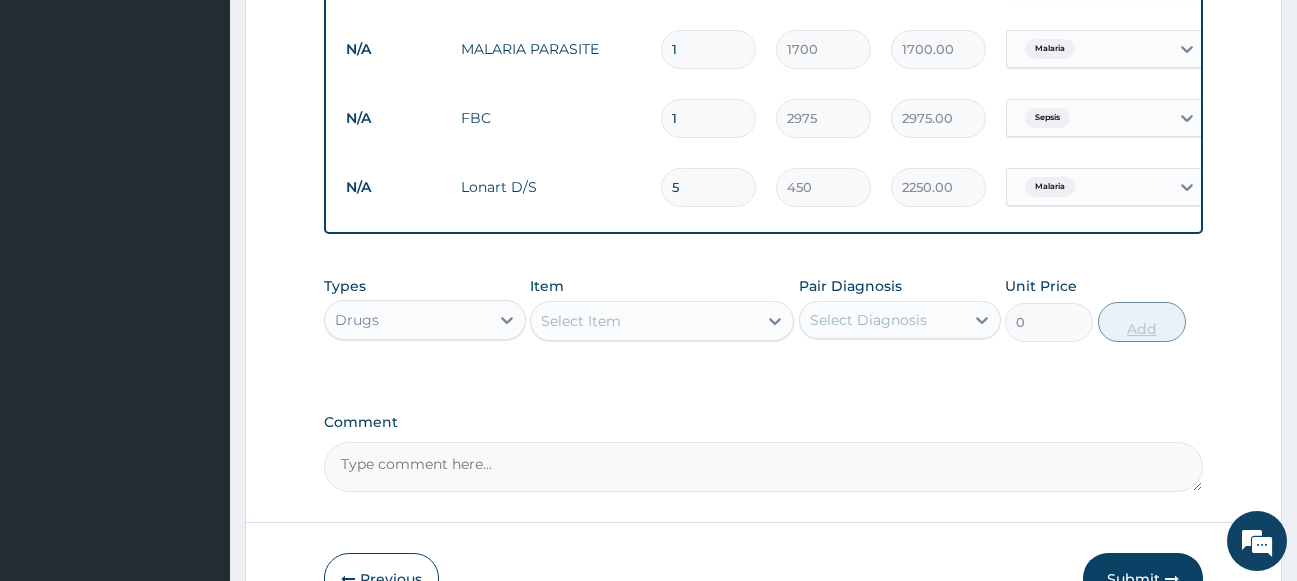 type on "6" 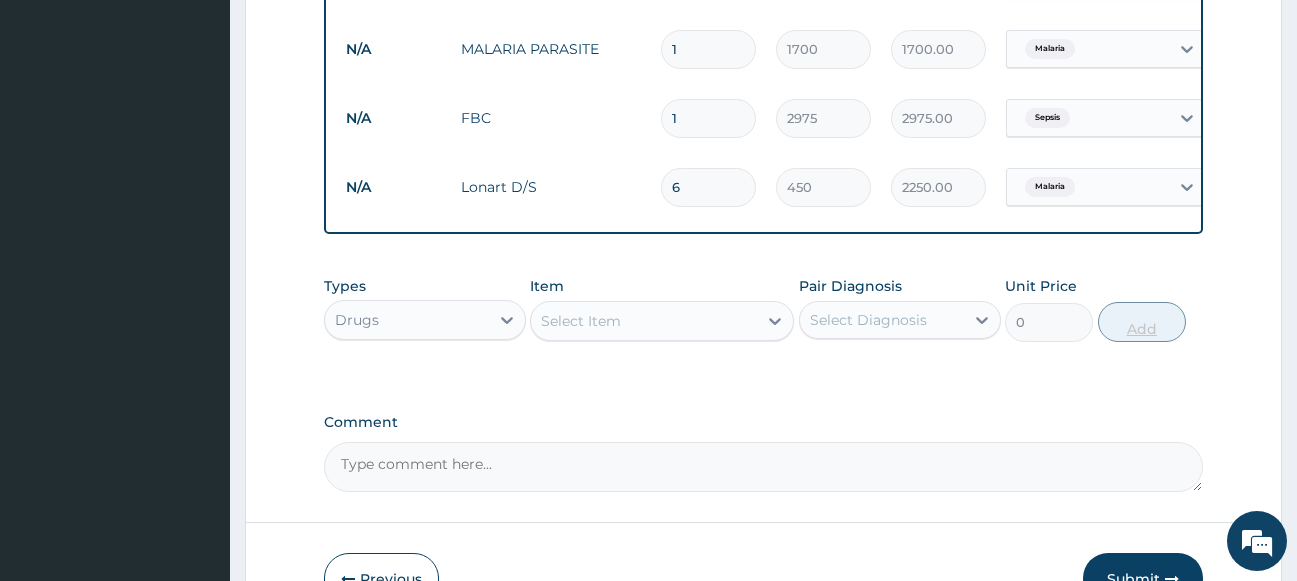 type on "2700.00" 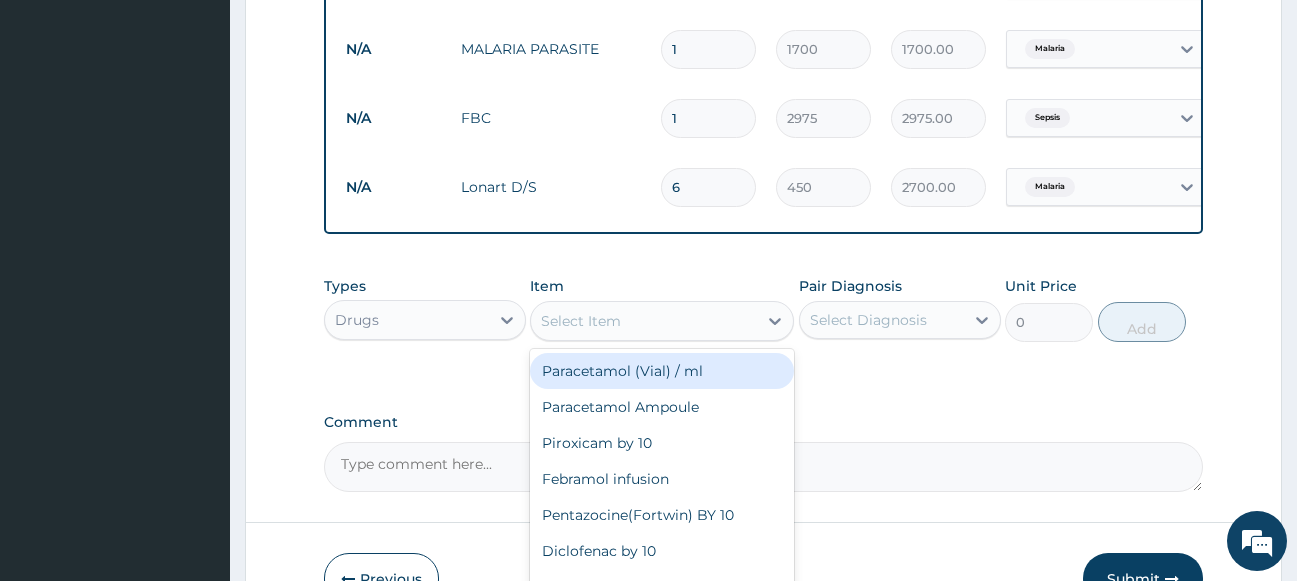 click on "Select Item" at bounding box center [644, 321] 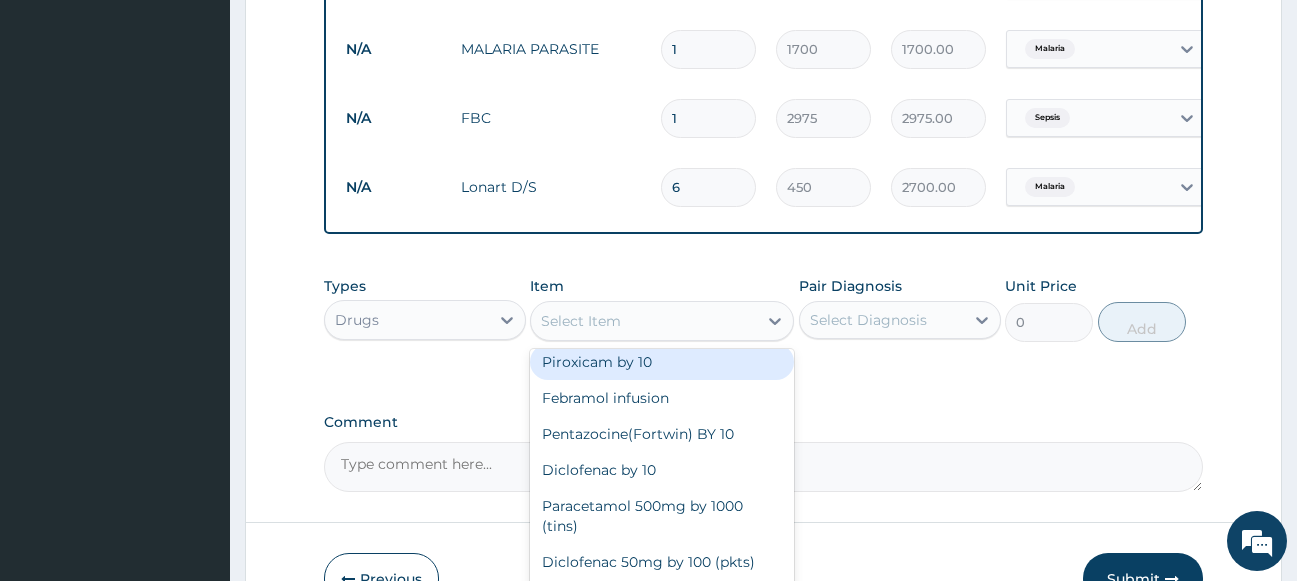 scroll, scrollTop: 216, scrollLeft: 0, axis: vertical 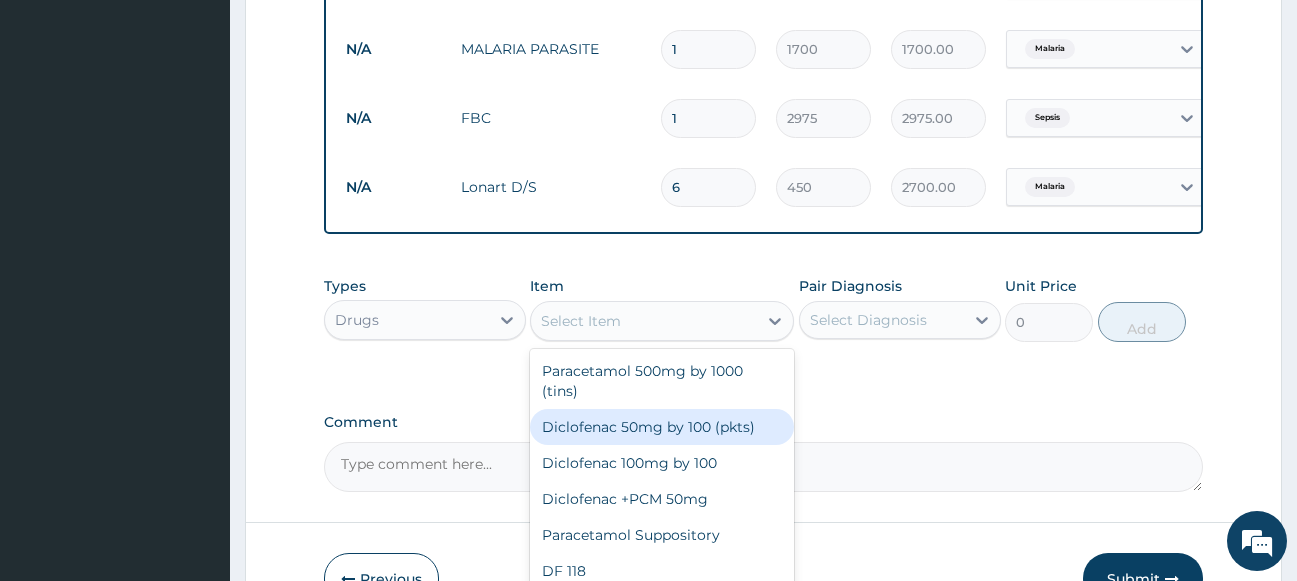 click on "Diclofenac 50mg by 100  (pkts)" at bounding box center (662, 427) 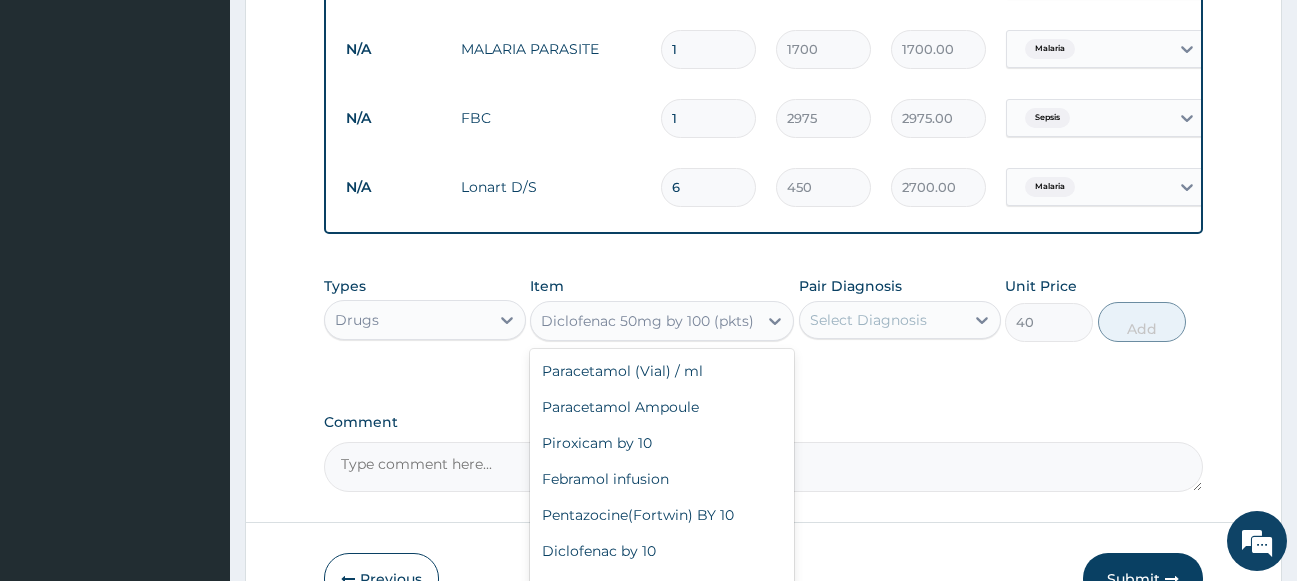 click on "Diclofenac 50mg by 100  (pkts)" at bounding box center [647, 321] 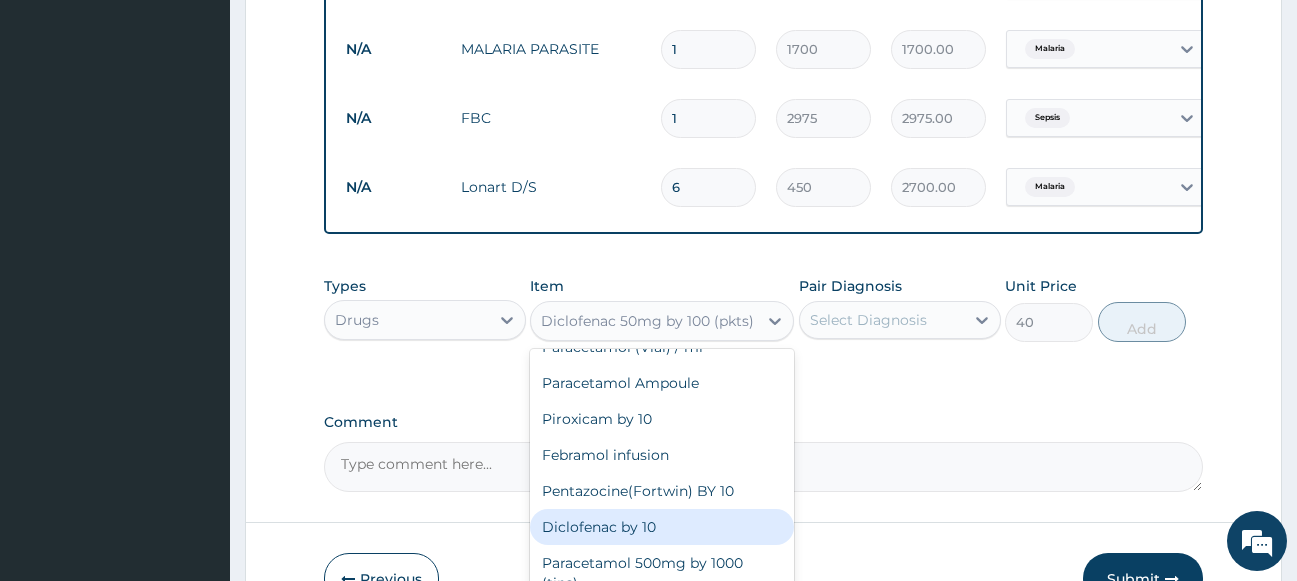 scroll, scrollTop: 132, scrollLeft: 0, axis: vertical 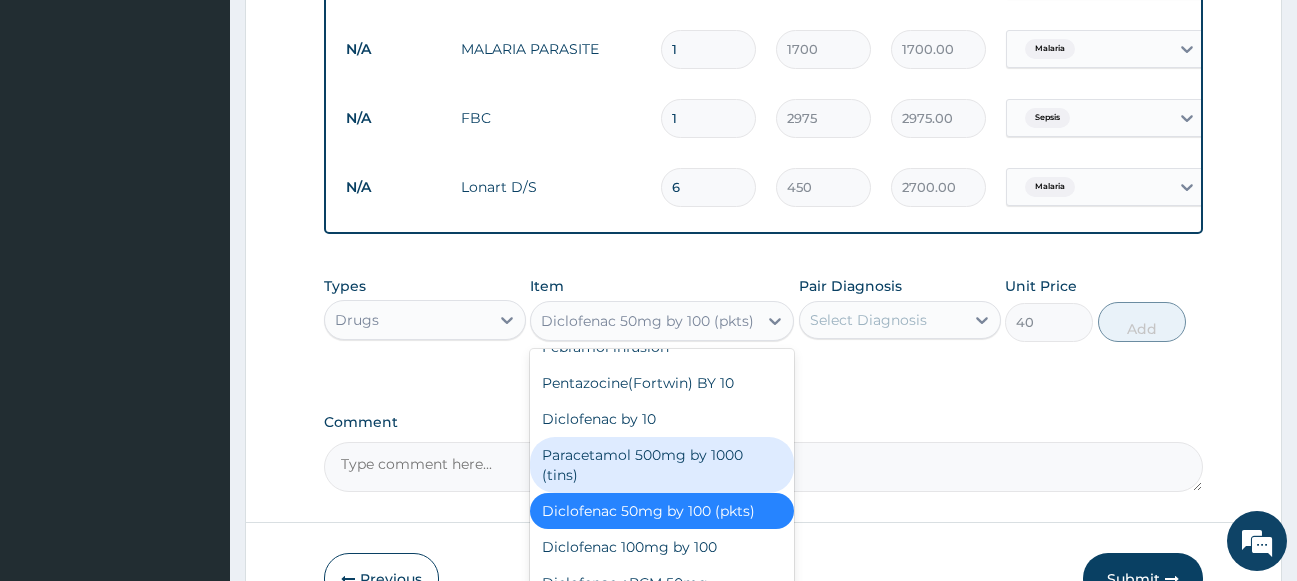 click on "Paracetamol 500mg by 1000 (tins)" at bounding box center [662, 465] 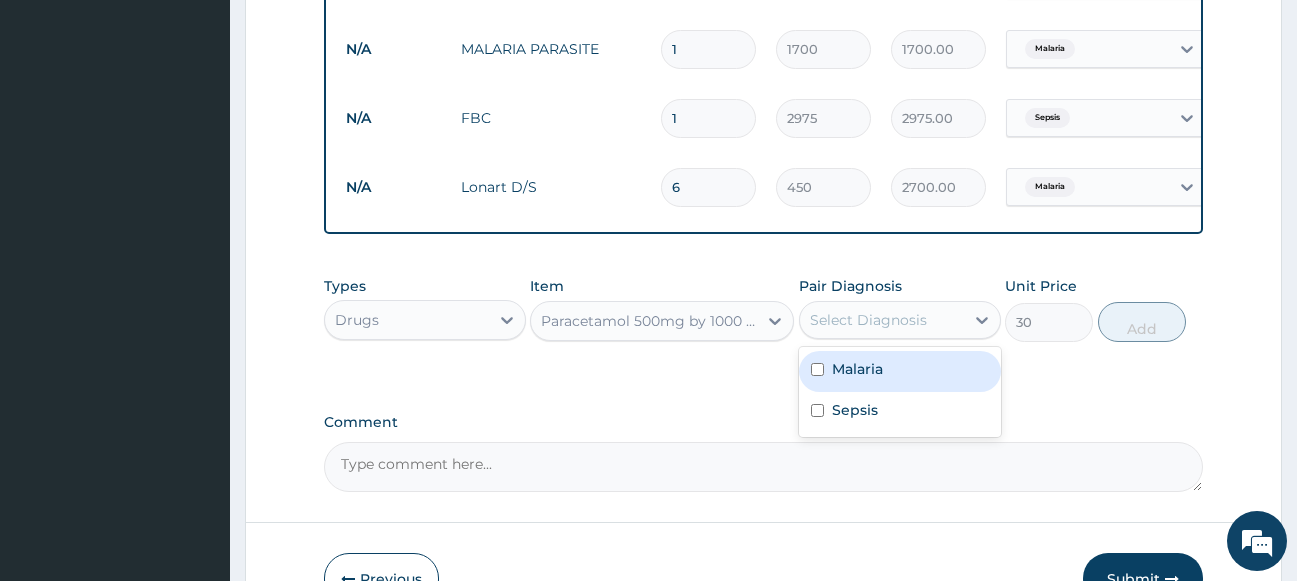 click on "Select Diagnosis" at bounding box center (868, 320) 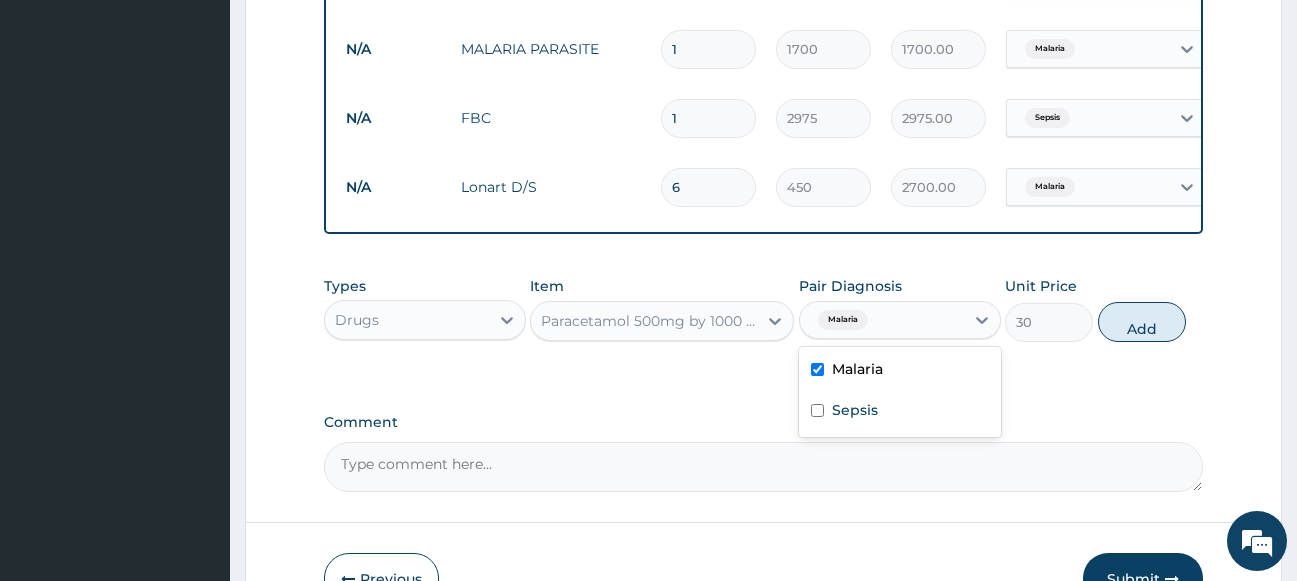 checkbox on "true" 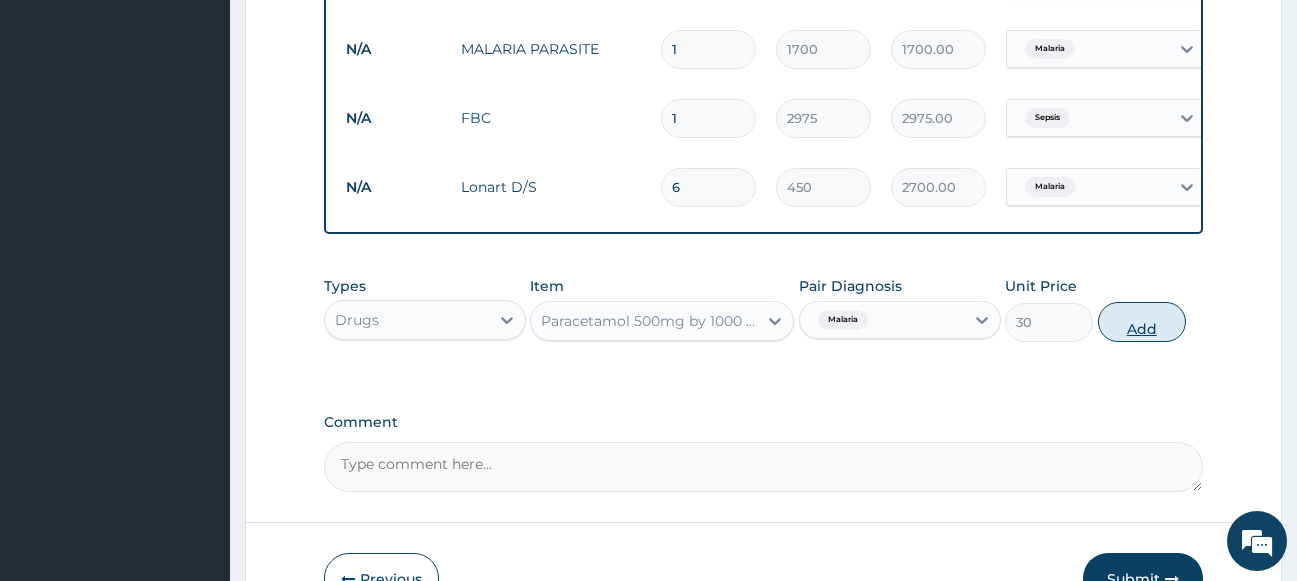 click on "Add" at bounding box center (1142, 322) 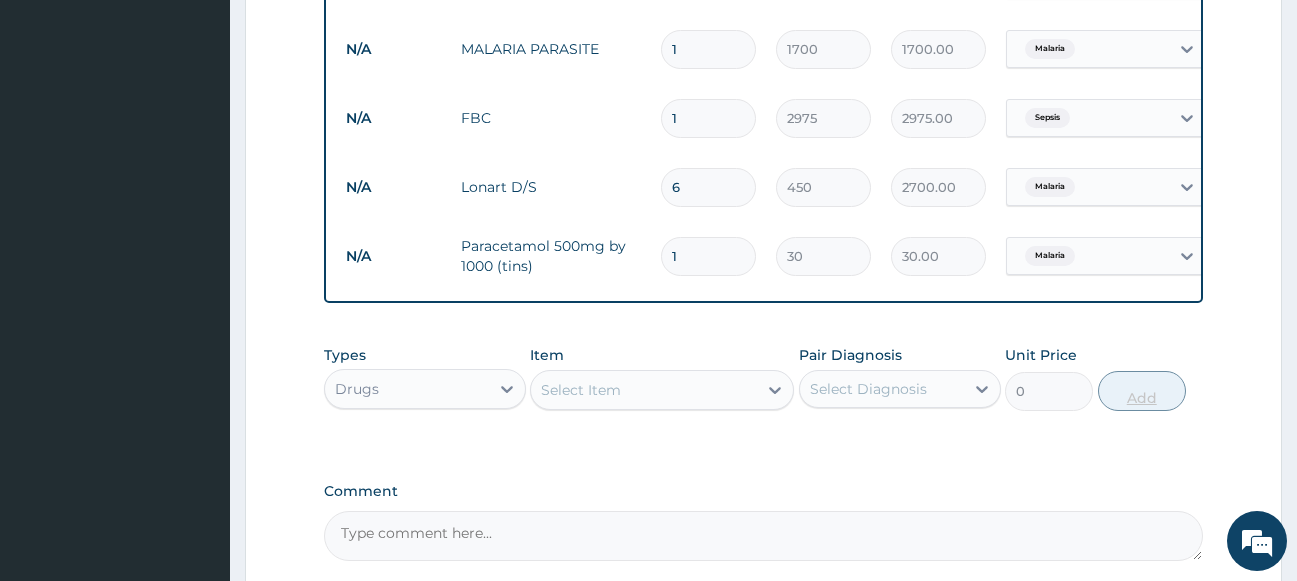type on "18" 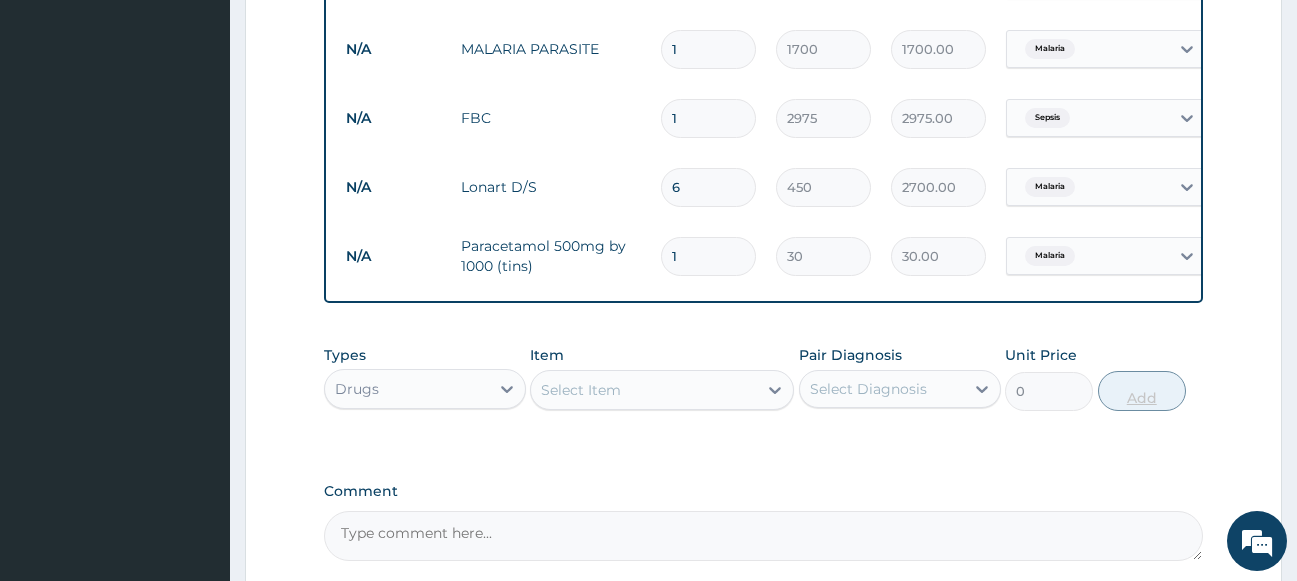type on "540.00" 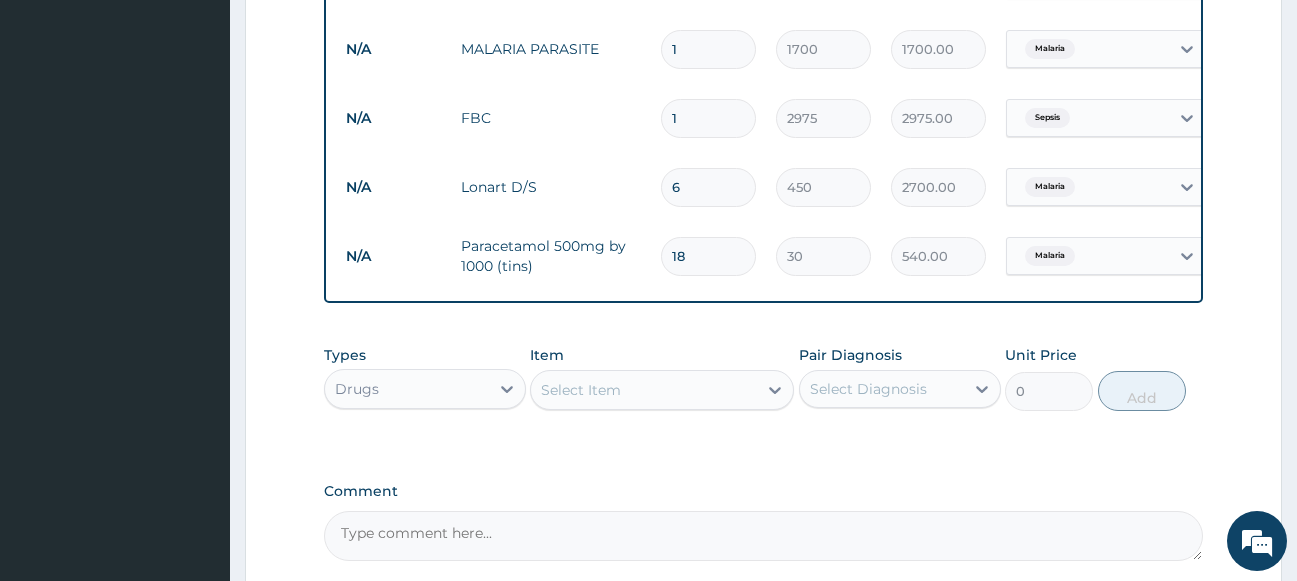 type on "18" 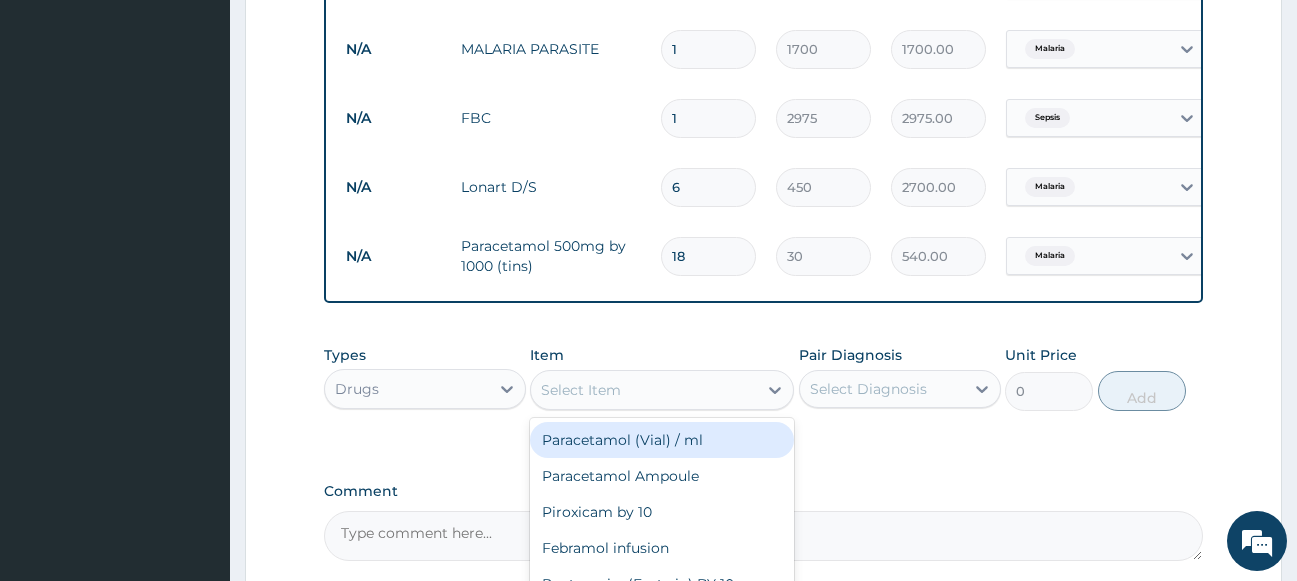click on "Select Item" at bounding box center [644, 390] 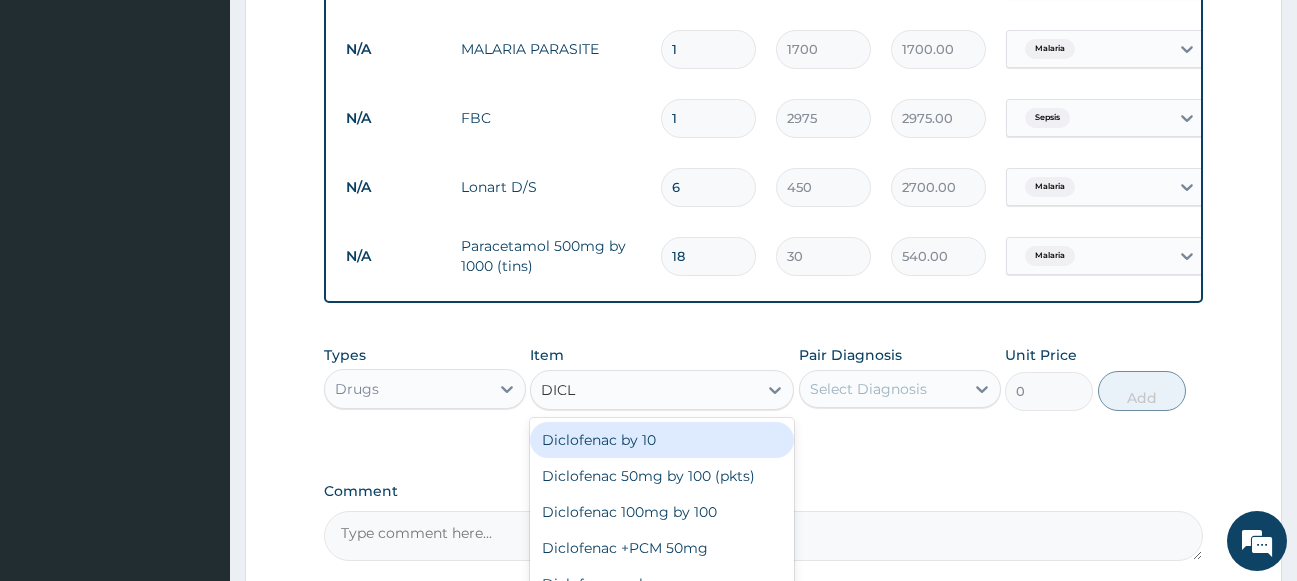 type on "DICLO" 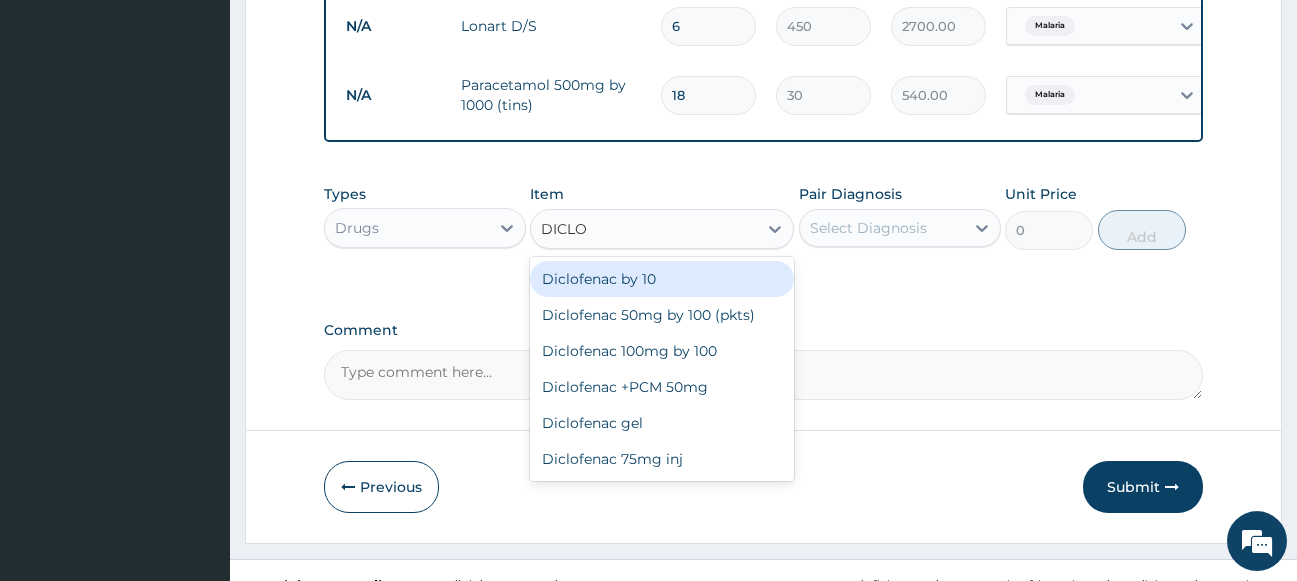 scroll, scrollTop: 1056, scrollLeft: 0, axis: vertical 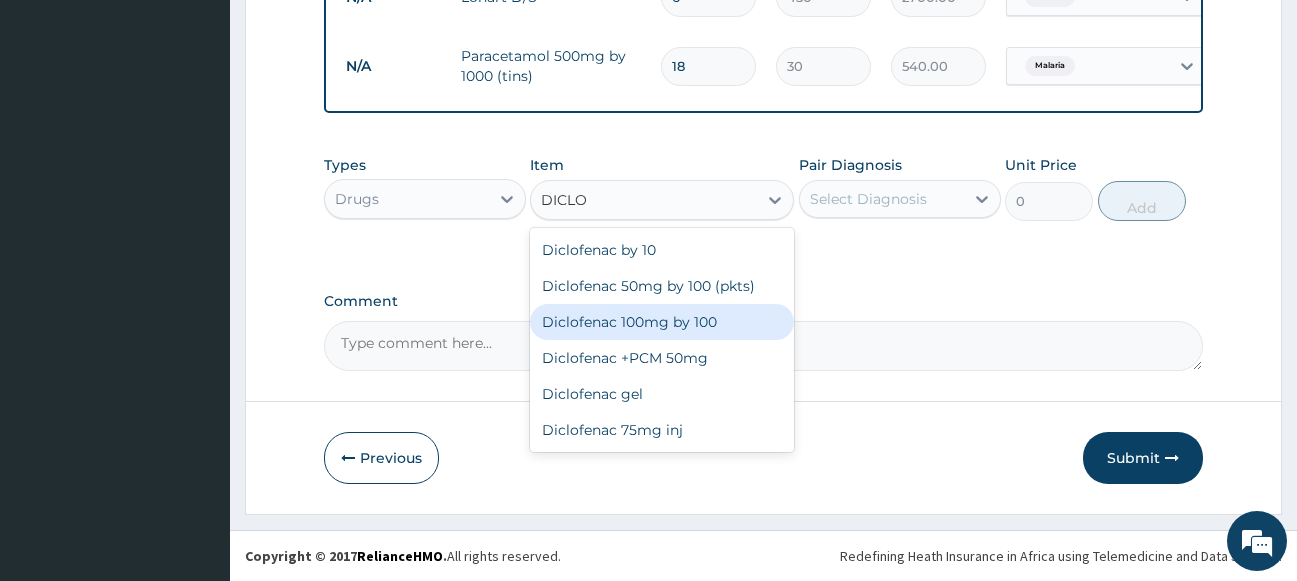 click on "Diclofenac 100mg by 100" at bounding box center [662, 322] 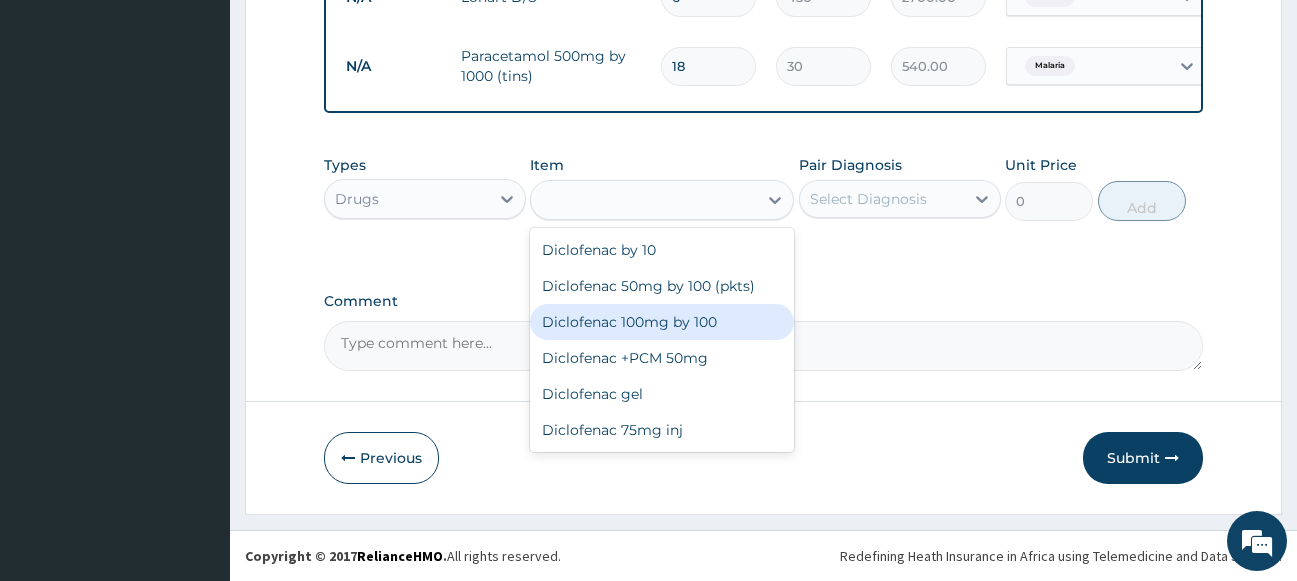 type on "150" 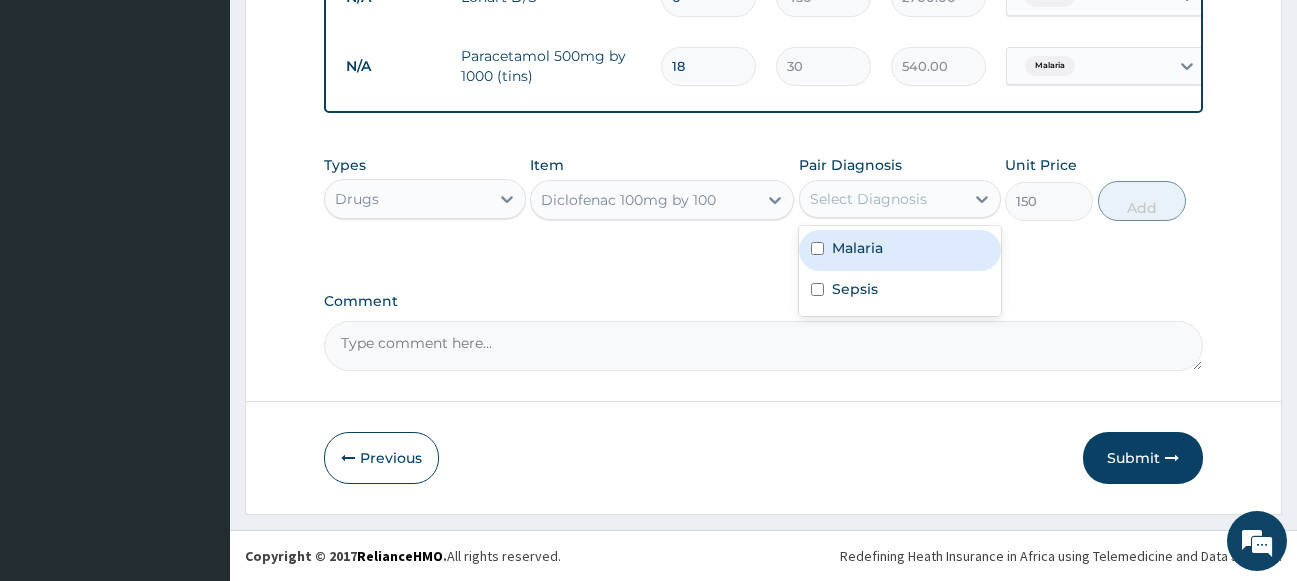 click on "Select Diagnosis" at bounding box center (868, 199) 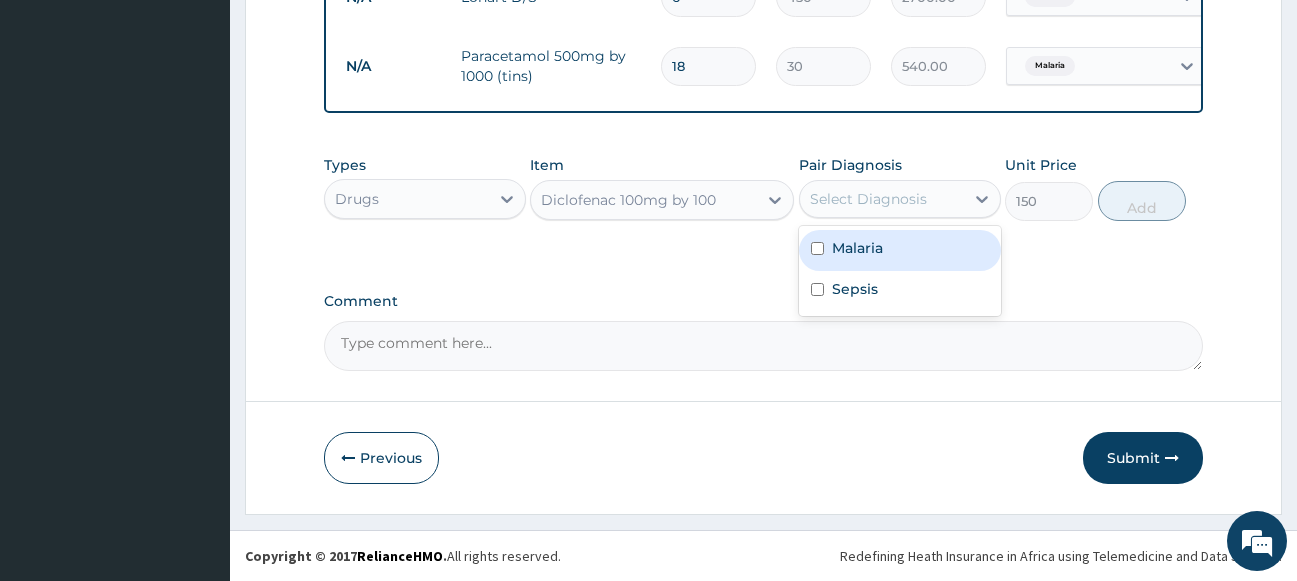 click on "Malaria" at bounding box center [900, 250] 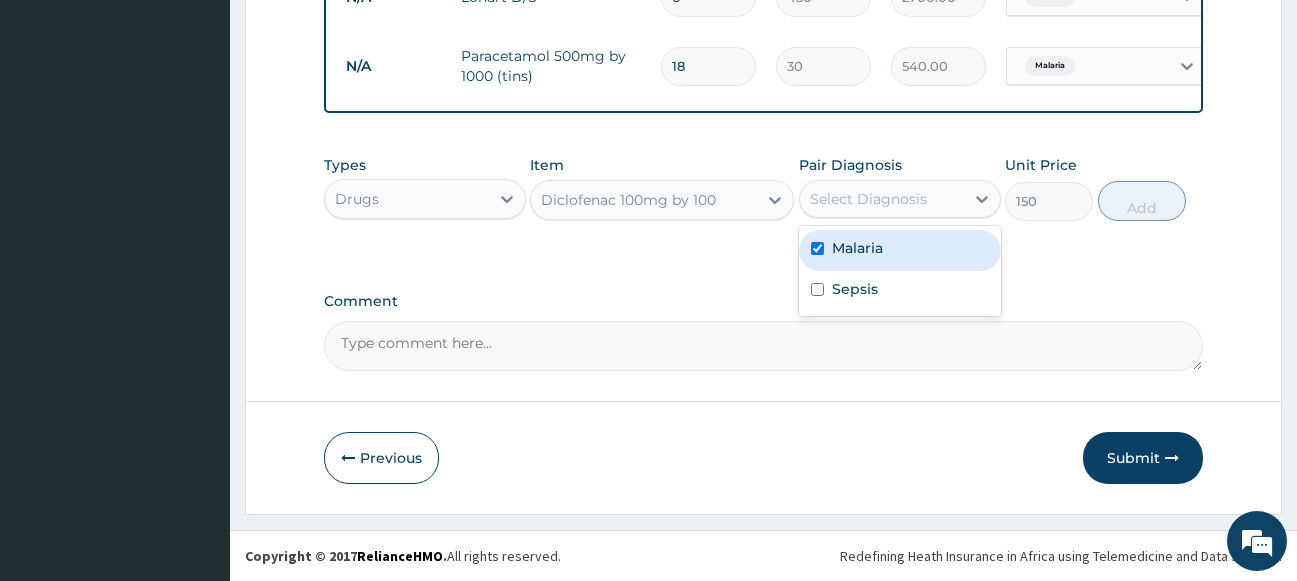 checkbox on "true" 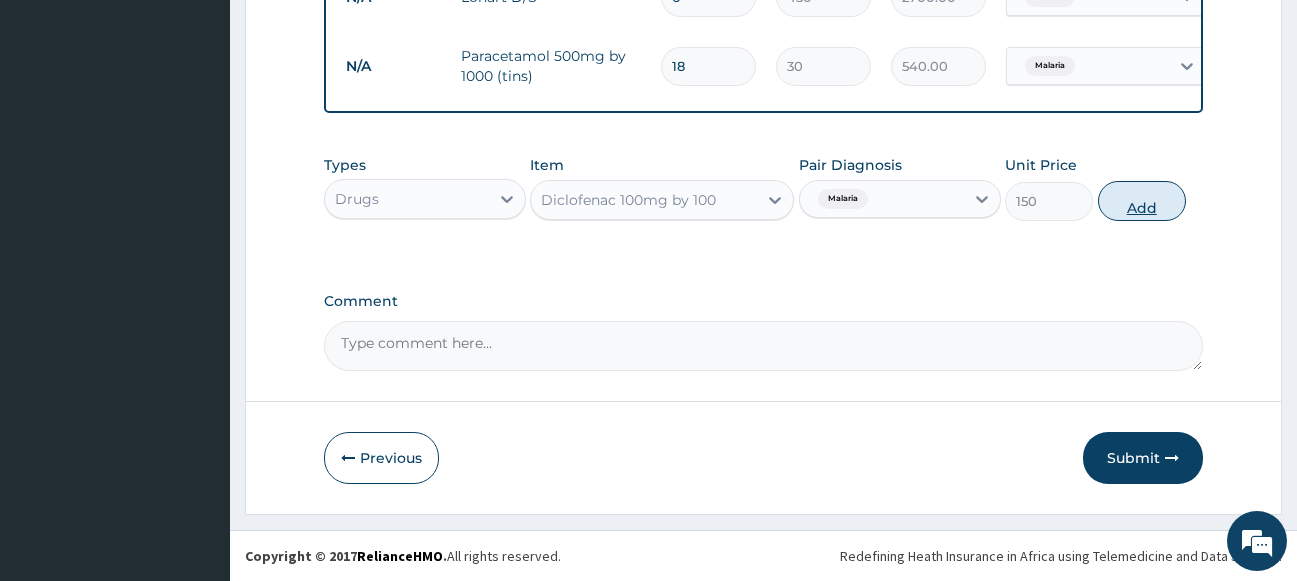 click on "Add" at bounding box center (1142, 201) 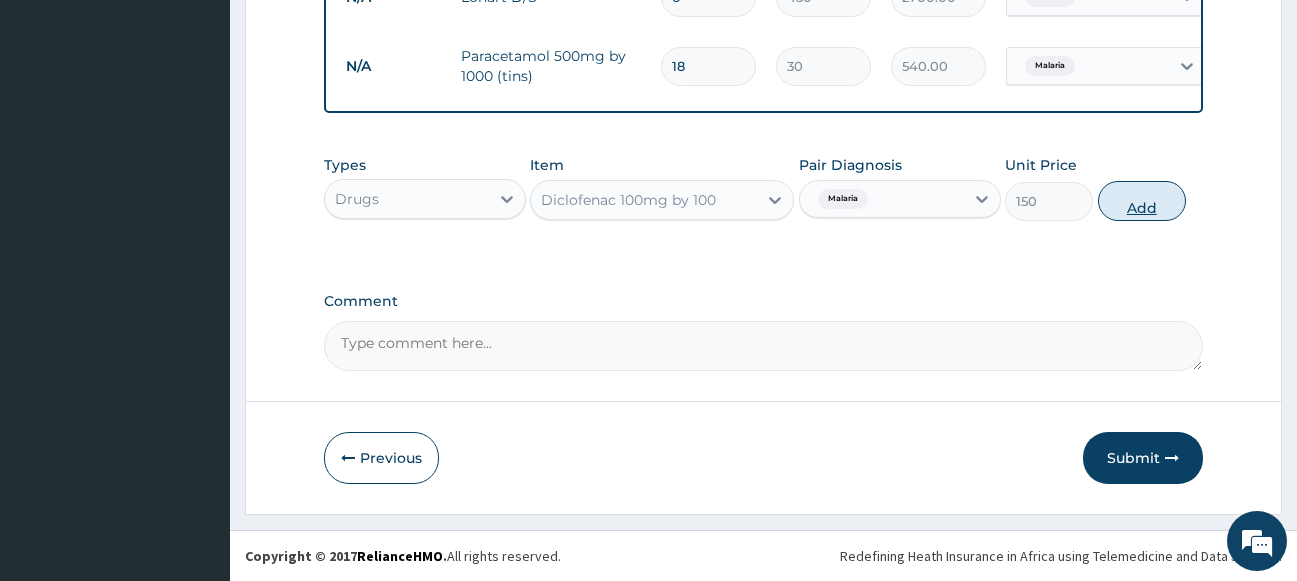 type on "0" 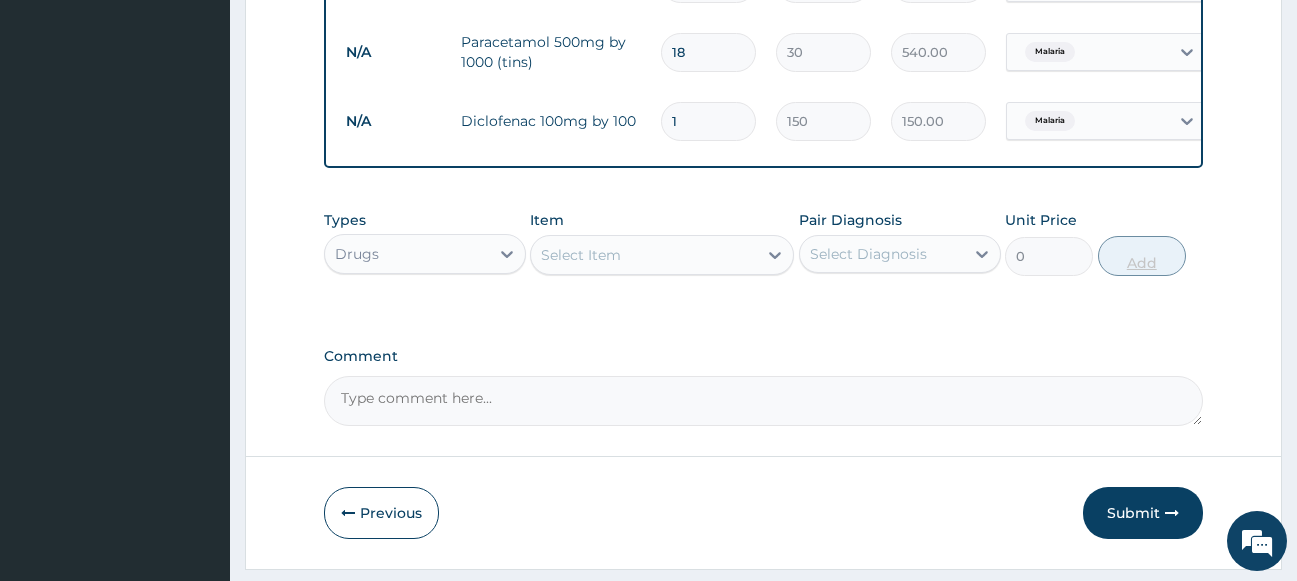 type on "2" 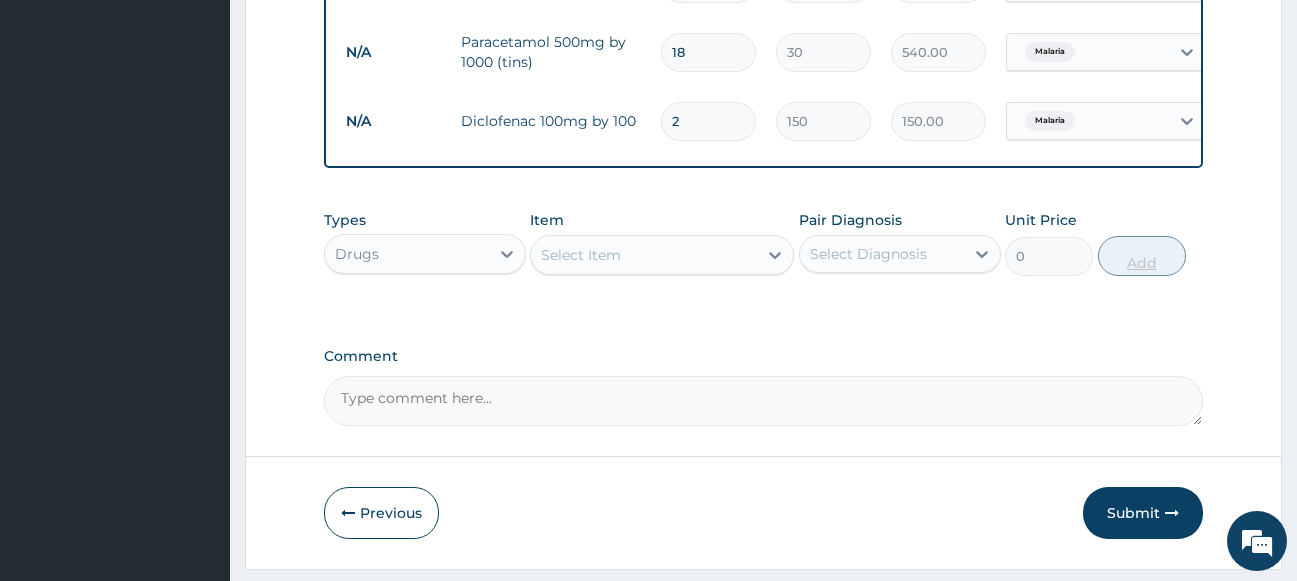 type on "300.00" 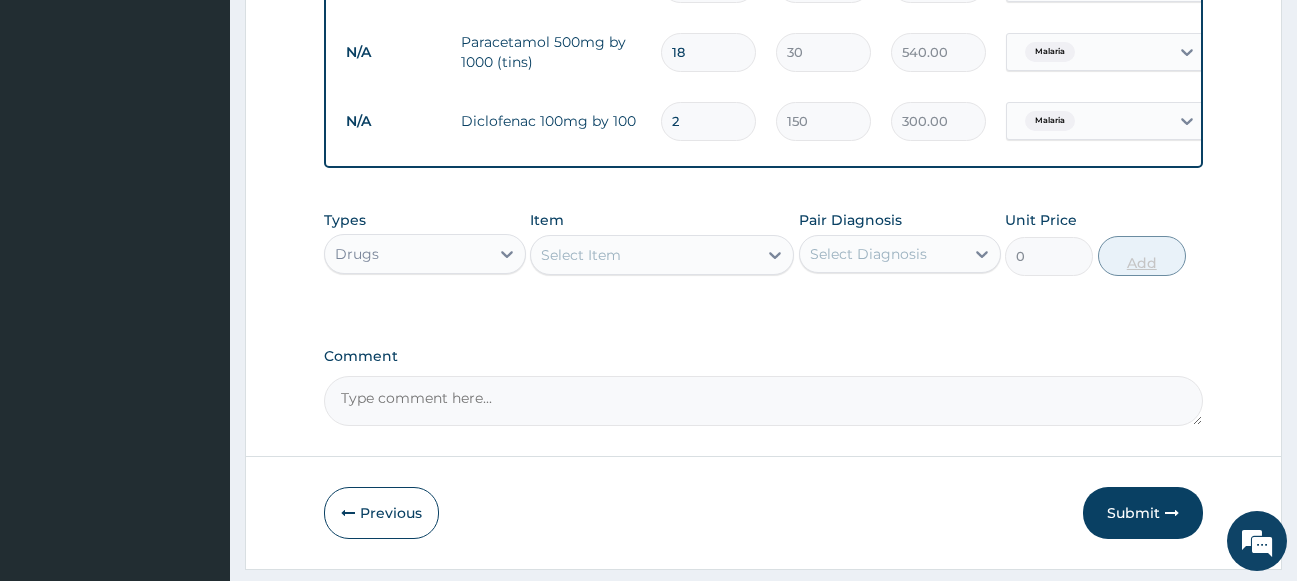 type on "3" 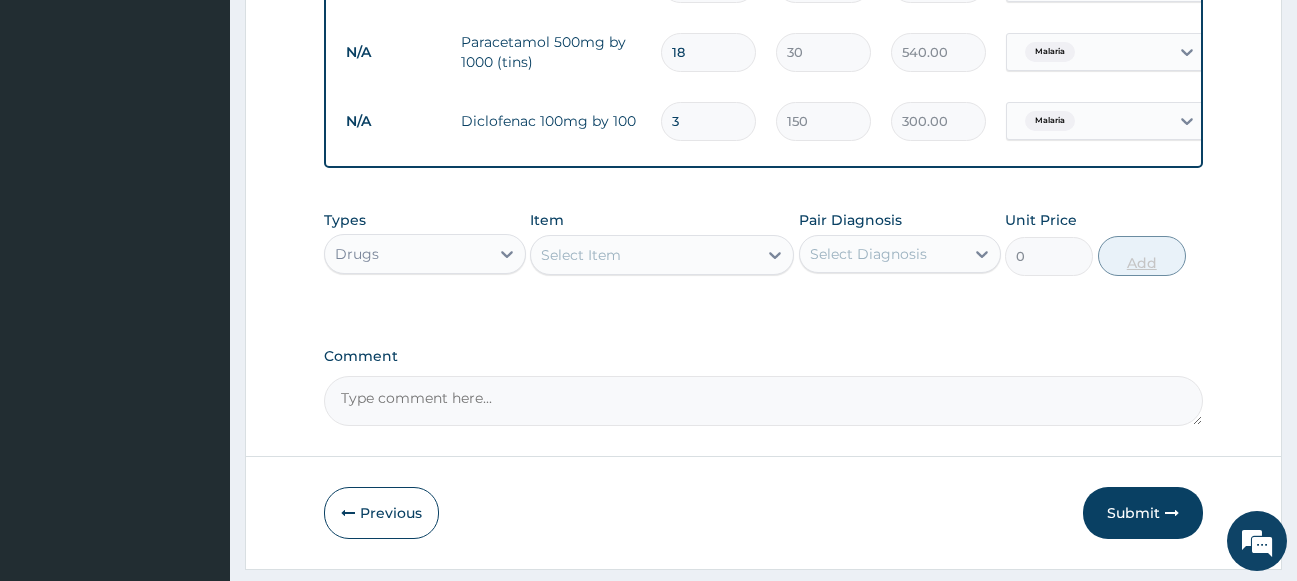 type on "450.00" 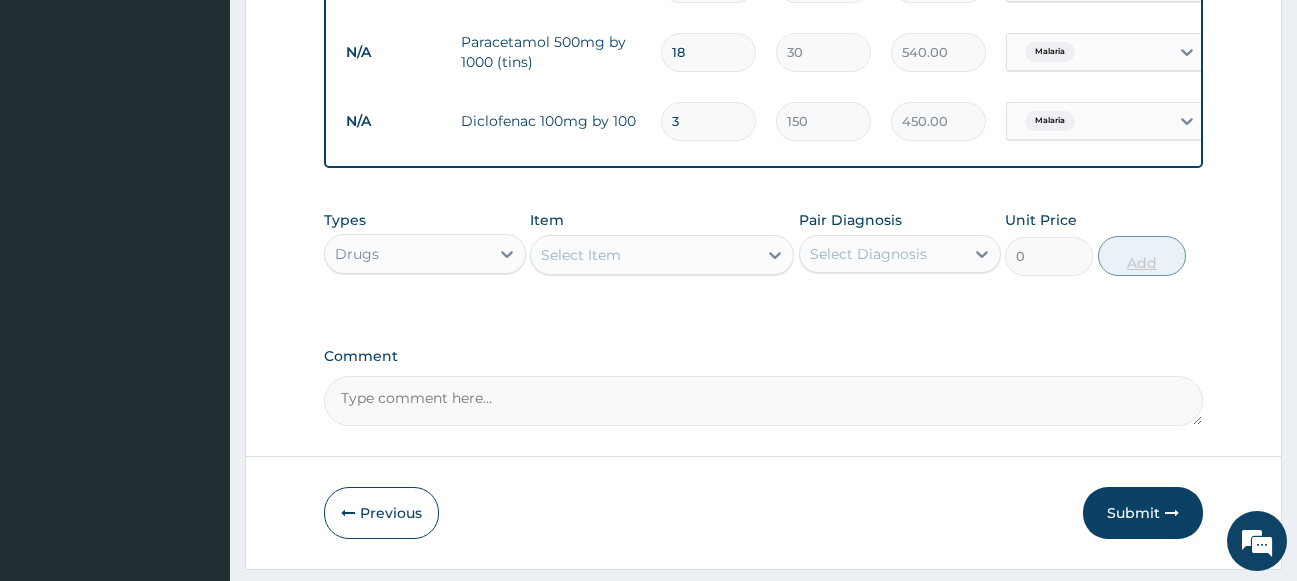 type on "4" 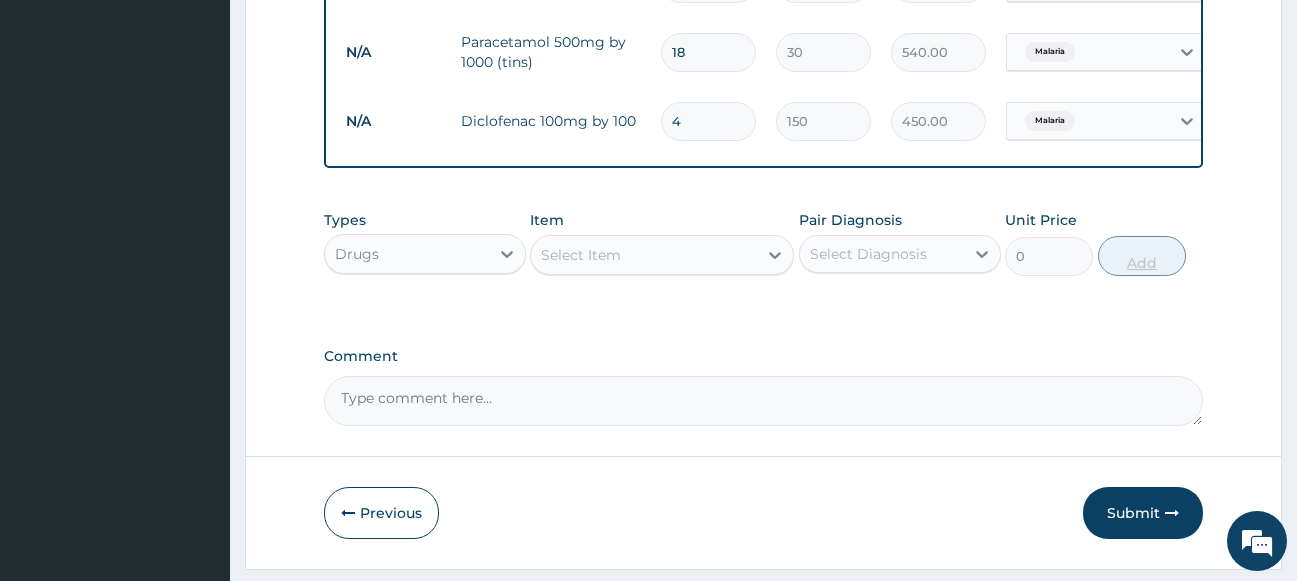 type on "600.00" 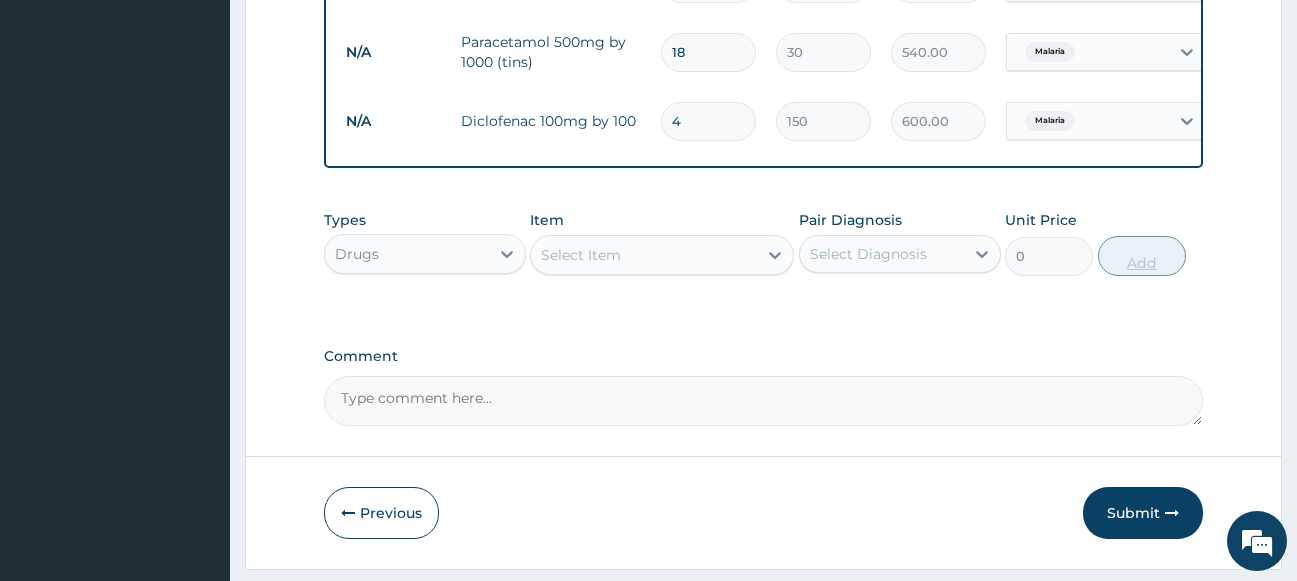 type on "5" 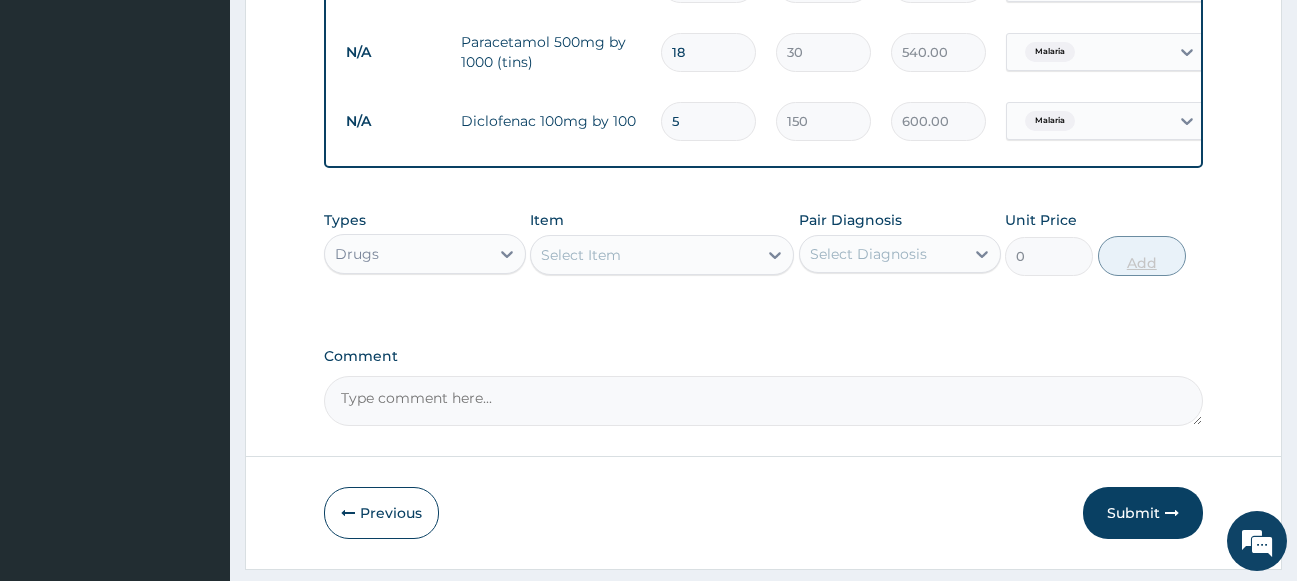 type on "750.00" 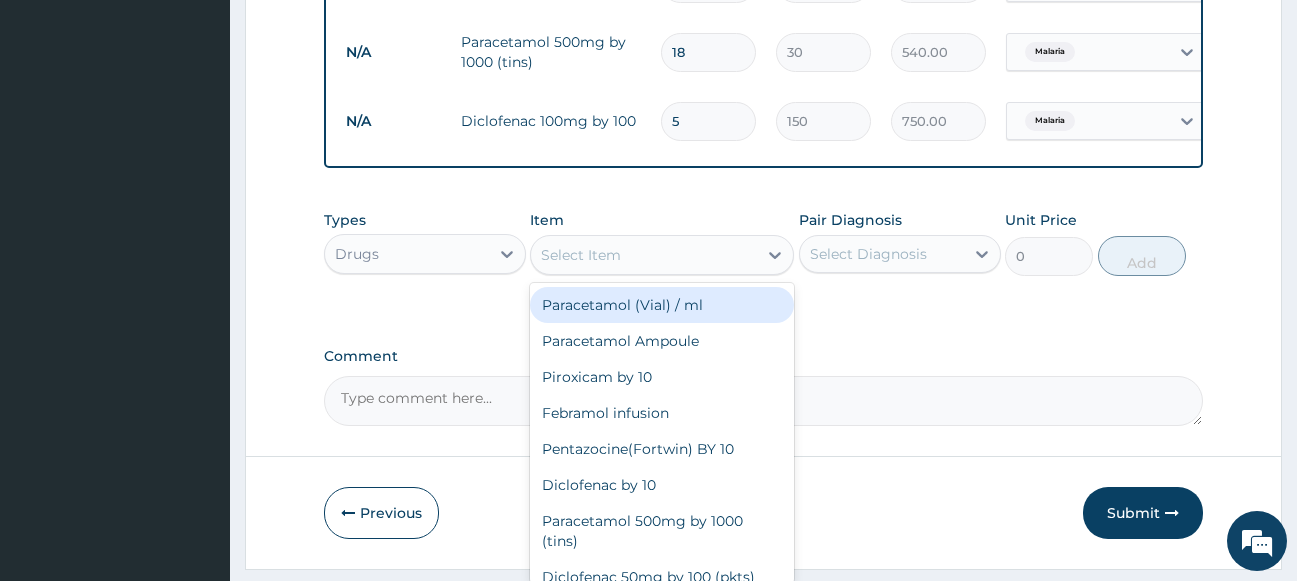 click on "Select Item" at bounding box center (644, 255) 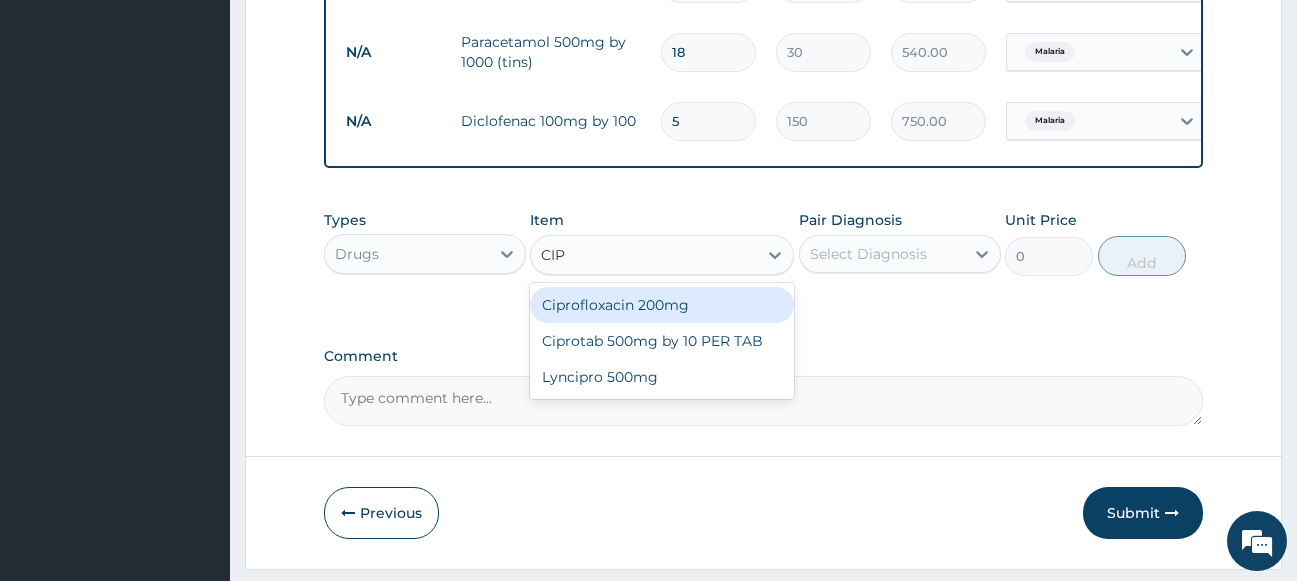 type on "CIPR" 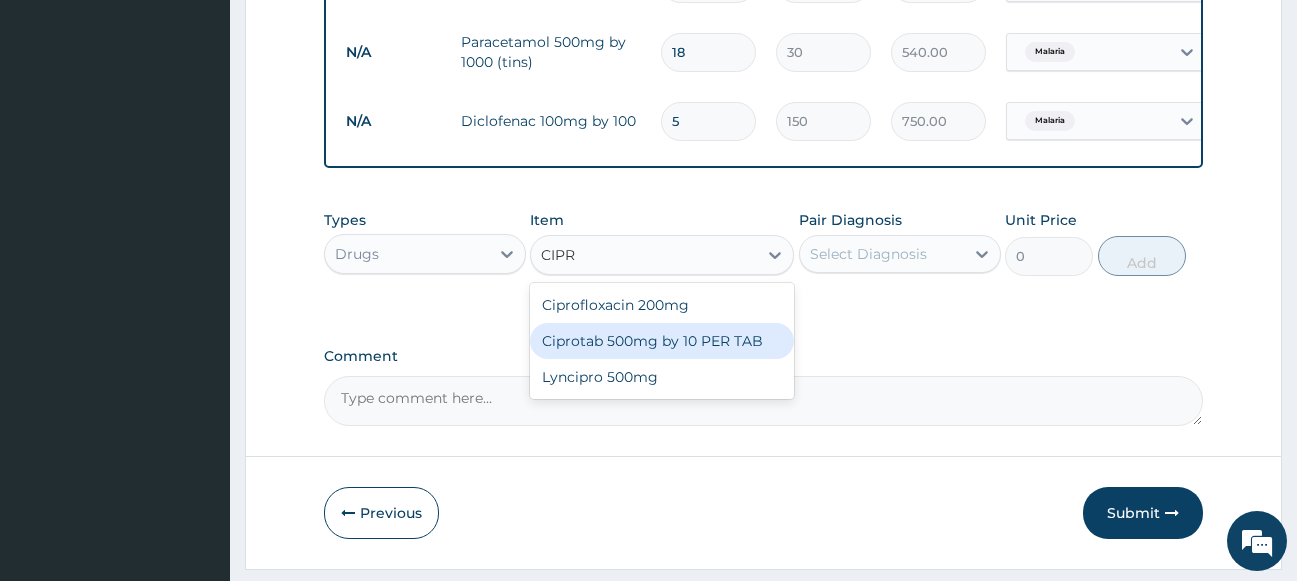 click on "Ciprotab 500mg by 10 PER TAB" at bounding box center (662, 341) 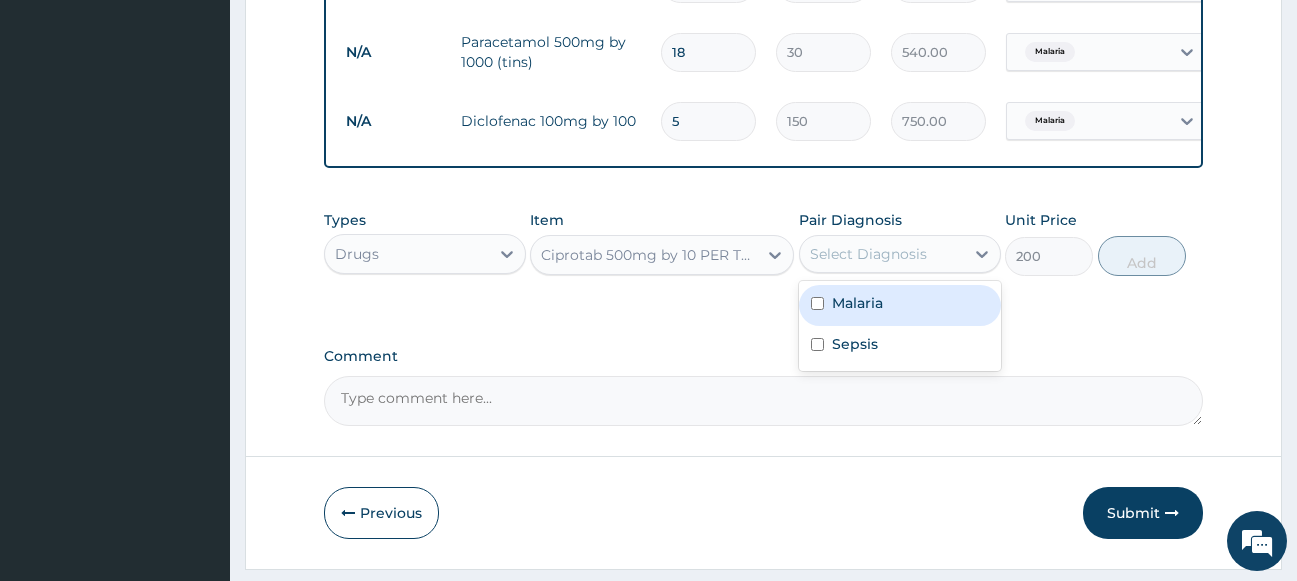 click on "Select Diagnosis" at bounding box center (868, 254) 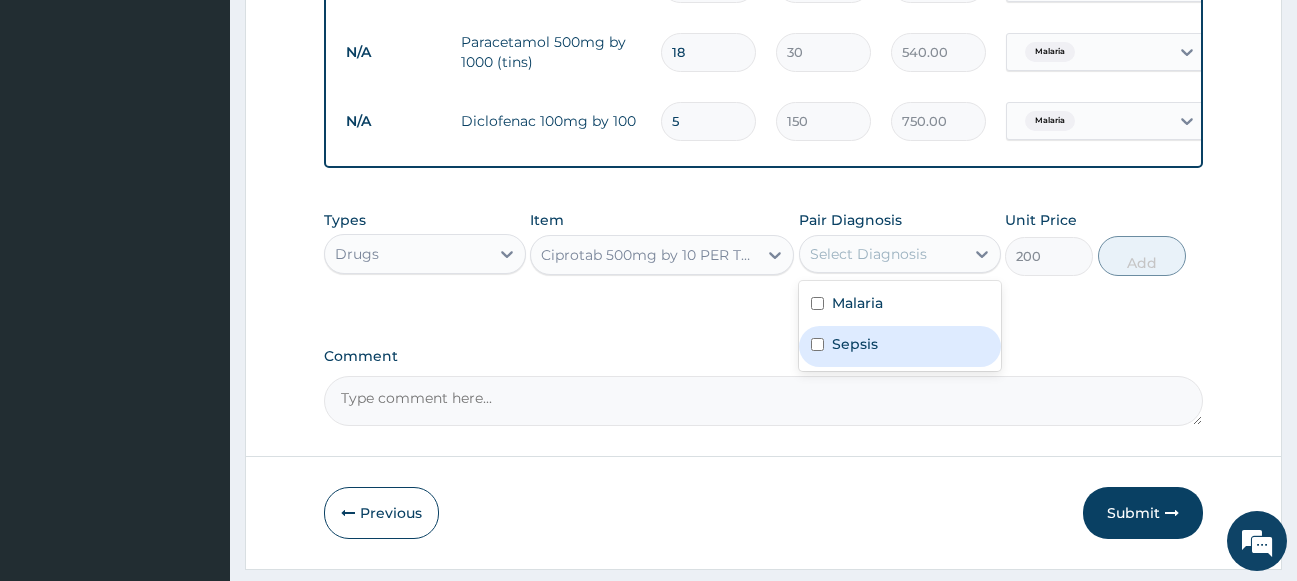 click on "Sepsis" at bounding box center (855, 344) 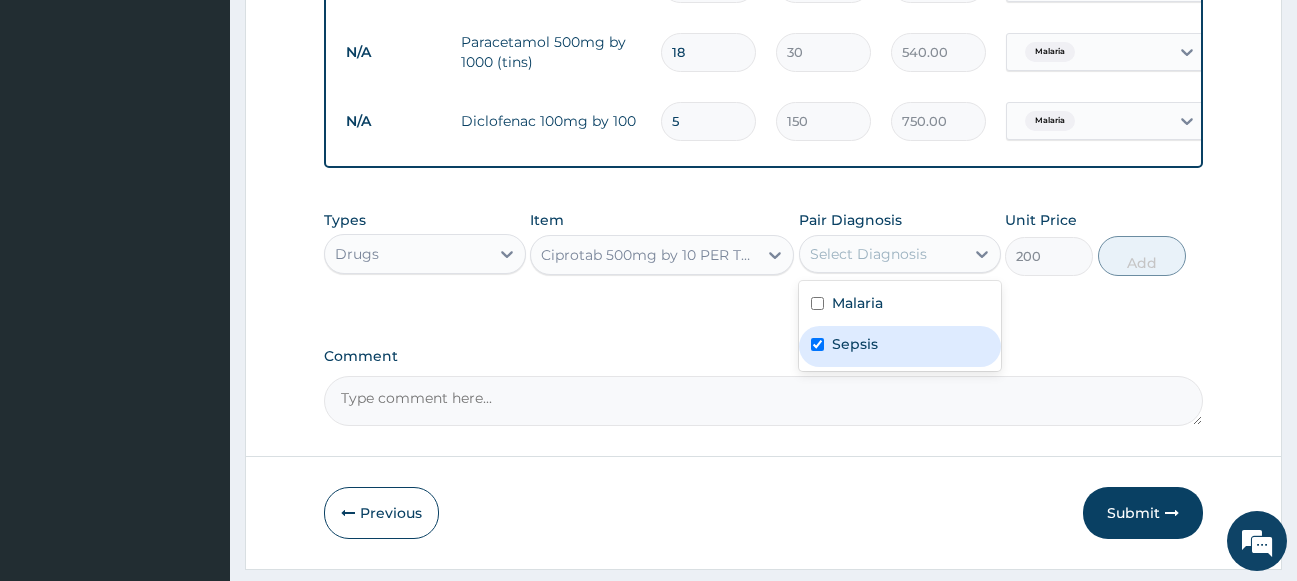 checkbox on "true" 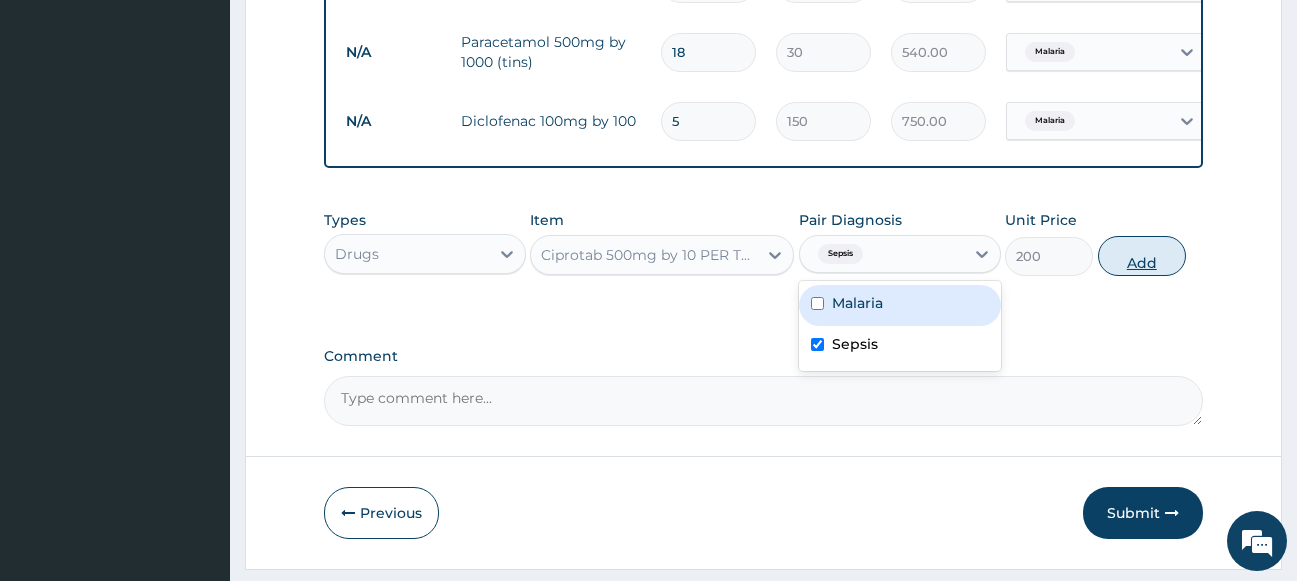 click on "Add" at bounding box center [1142, 256] 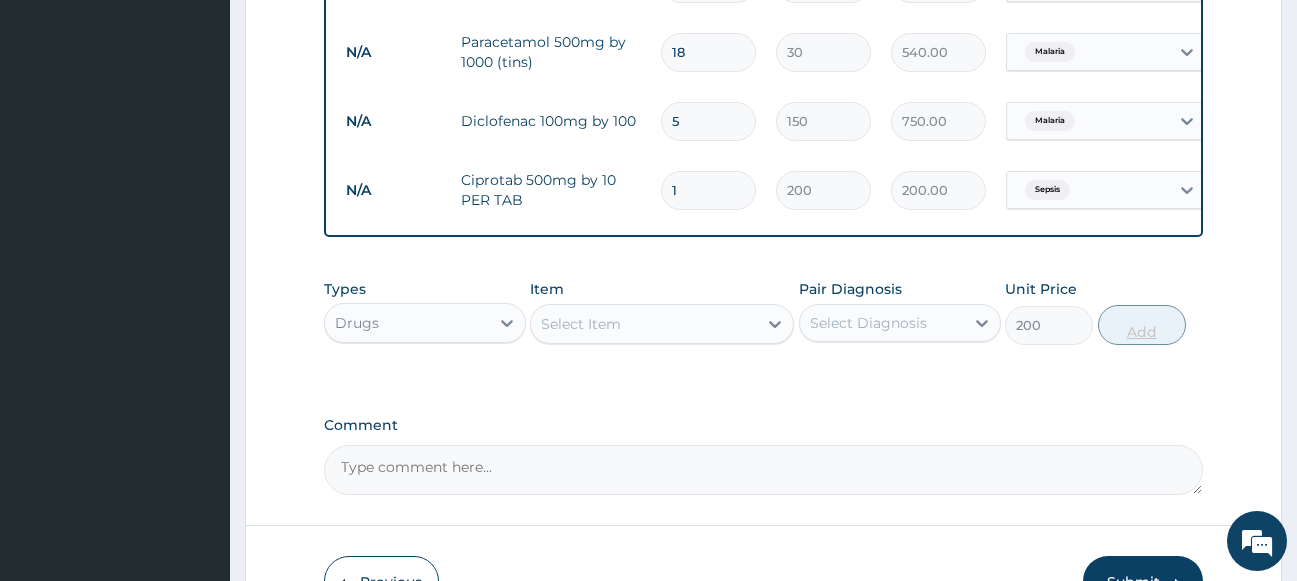 type on "0" 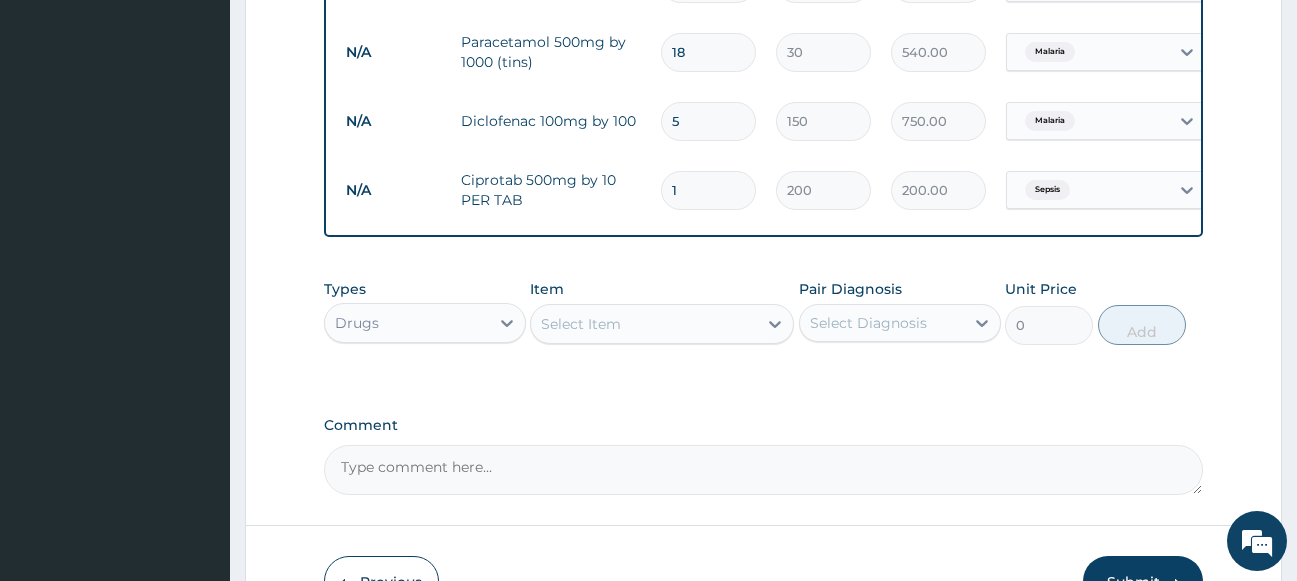 type on "10" 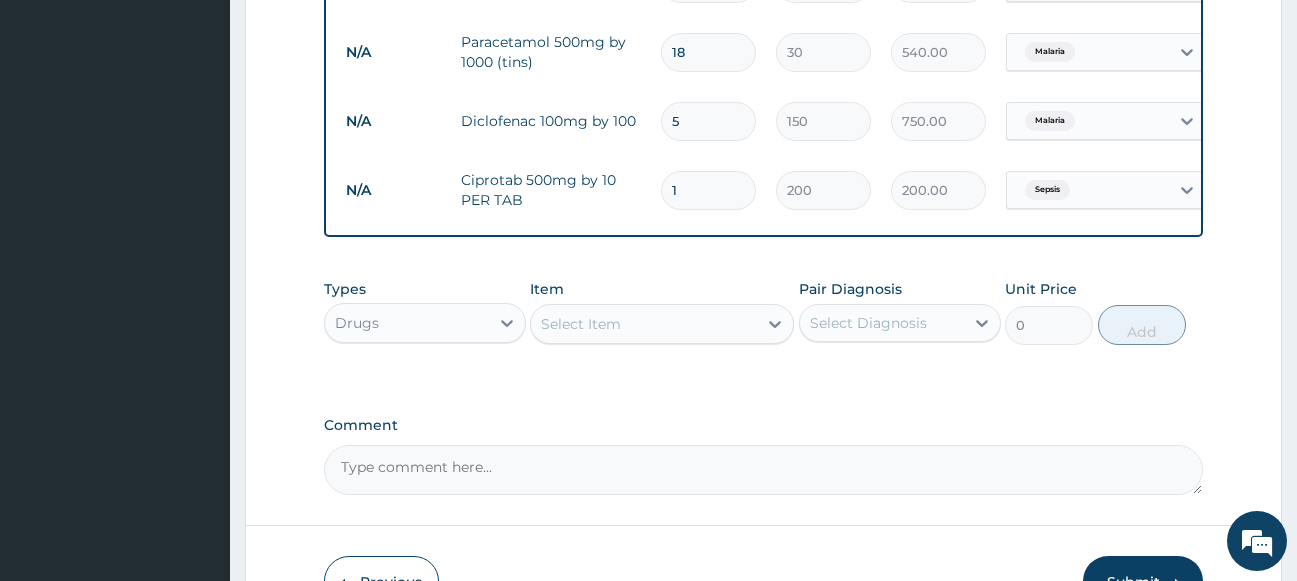 type on "2000.00" 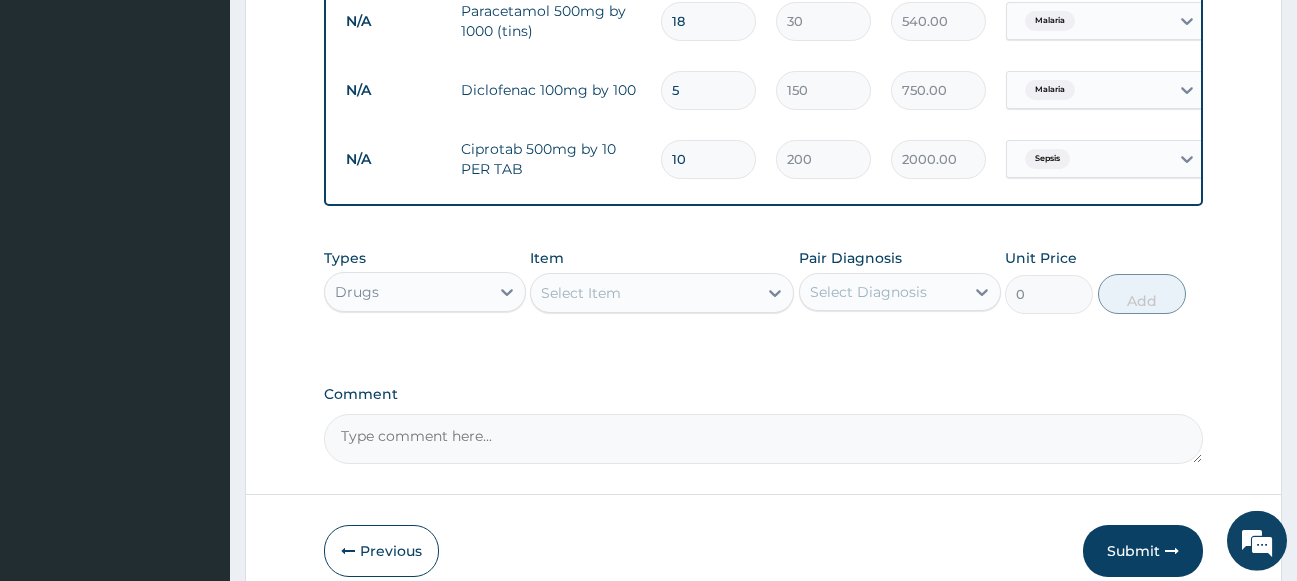 scroll, scrollTop: 1095, scrollLeft: 0, axis: vertical 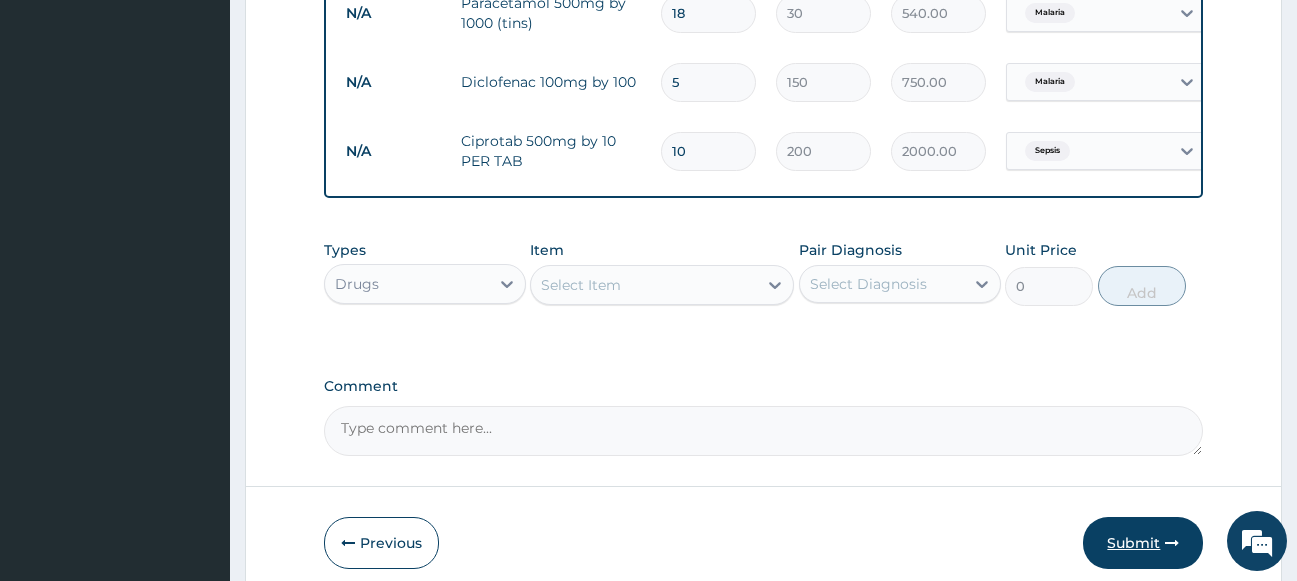 type on "10" 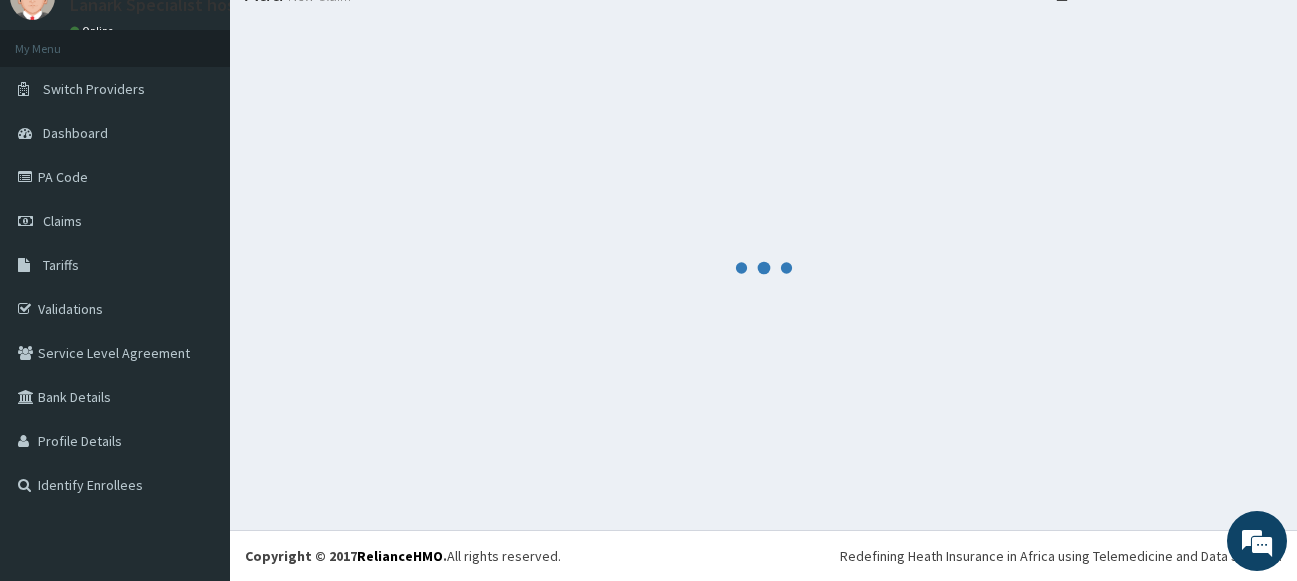 scroll, scrollTop: 85, scrollLeft: 0, axis: vertical 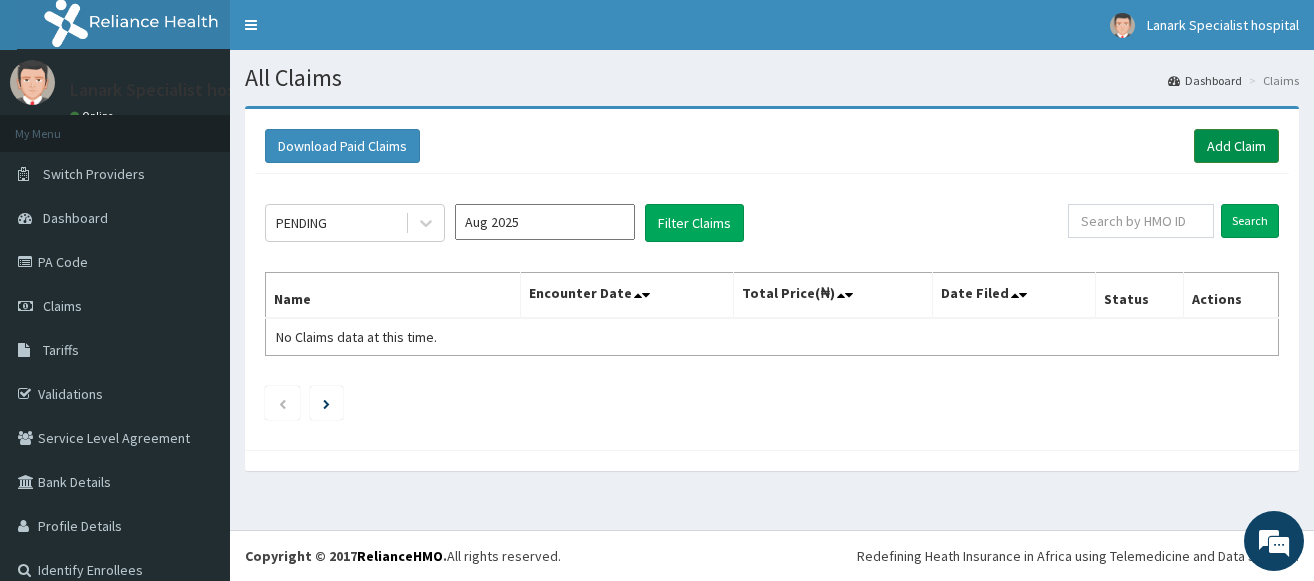 click on "Add Claim" at bounding box center (1236, 146) 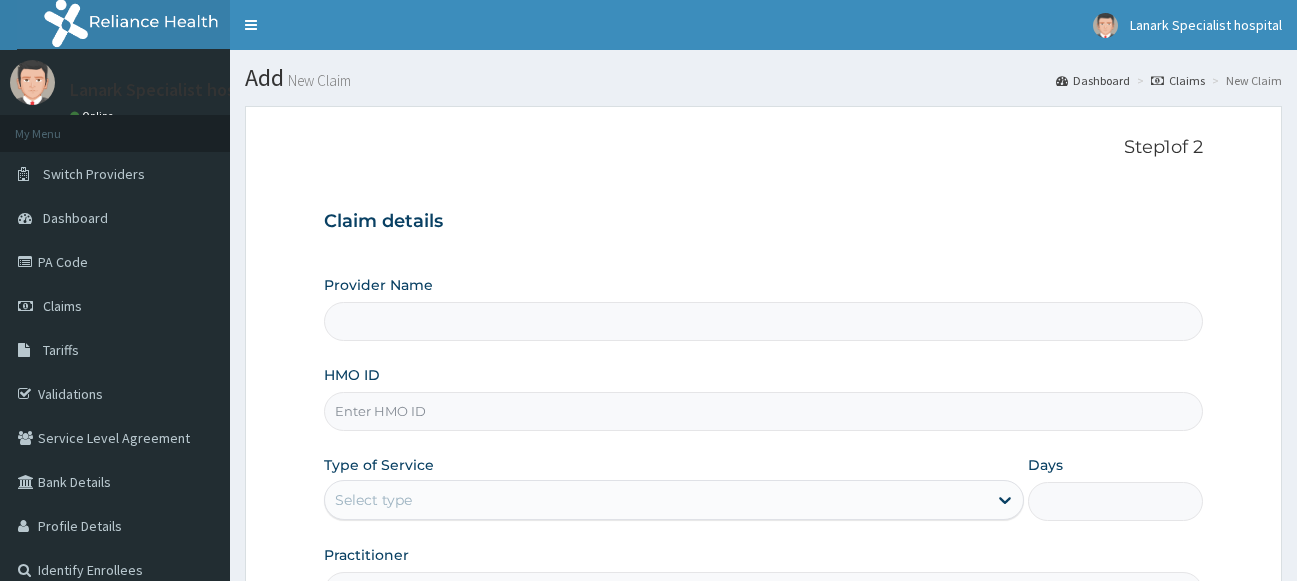 scroll, scrollTop: 102, scrollLeft: 0, axis: vertical 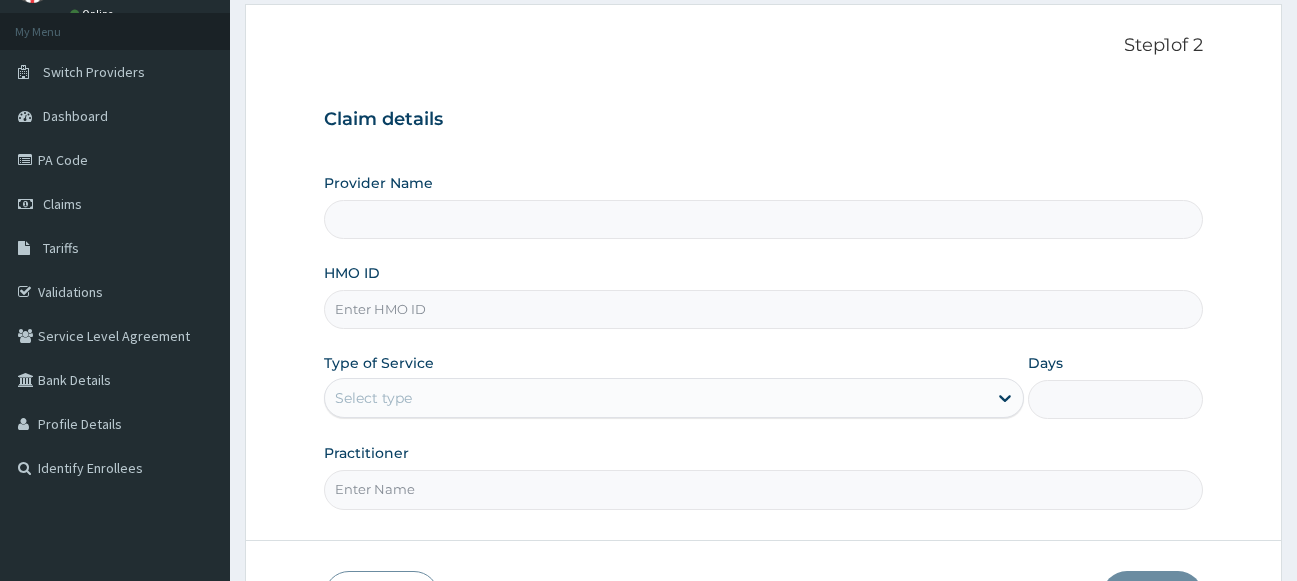 click on "HMO ID" at bounding box center (764, 309) 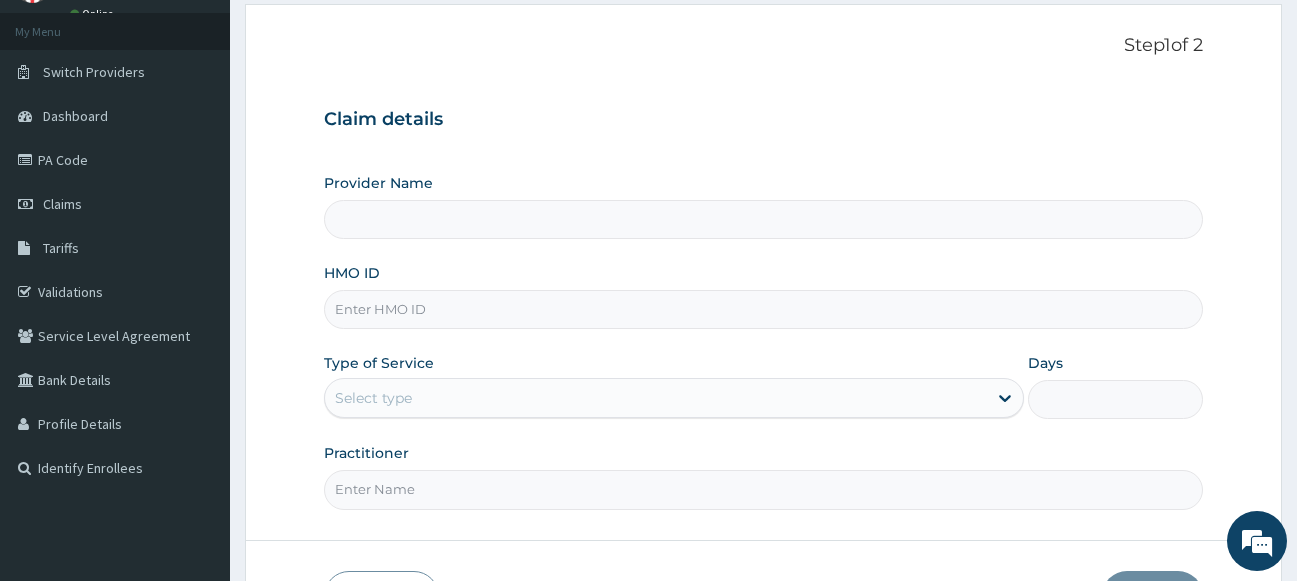 type on "Lanark Specialist Hospital" 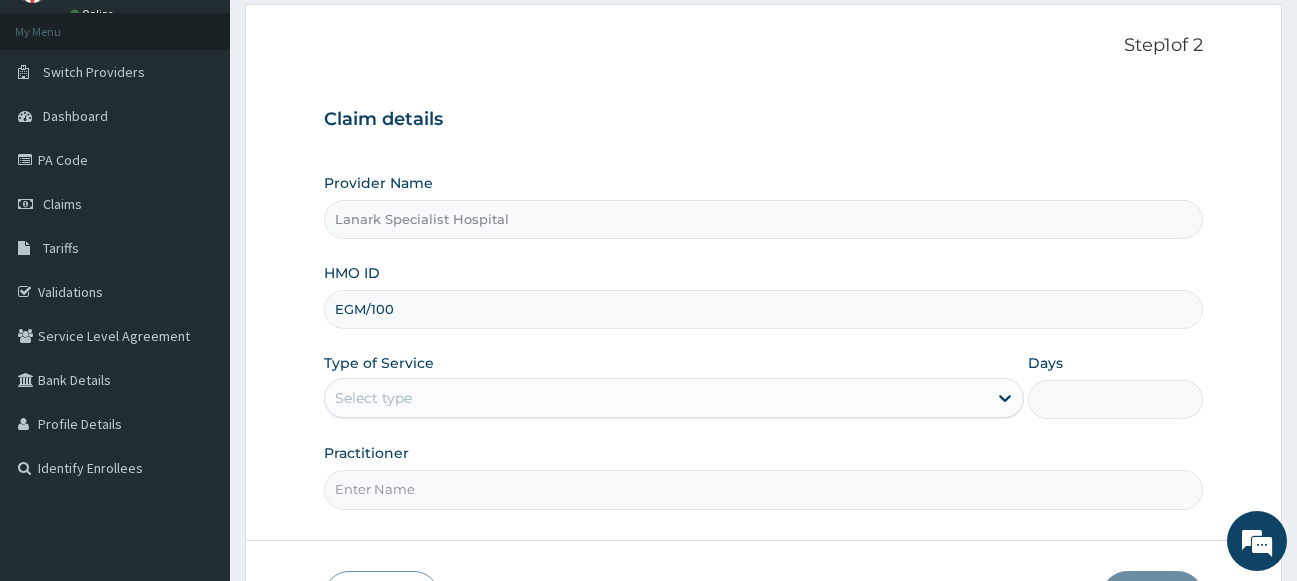 scroll, scrollTop: 0, scrollLeft: 0, axis: both 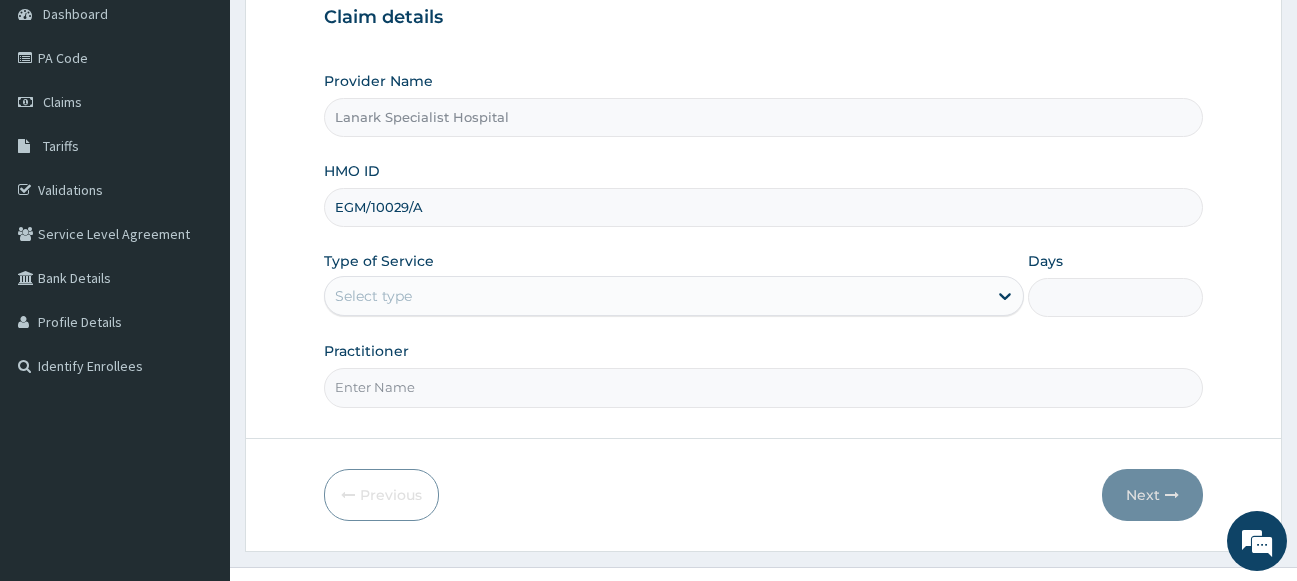 type on "EGM/10029/A" 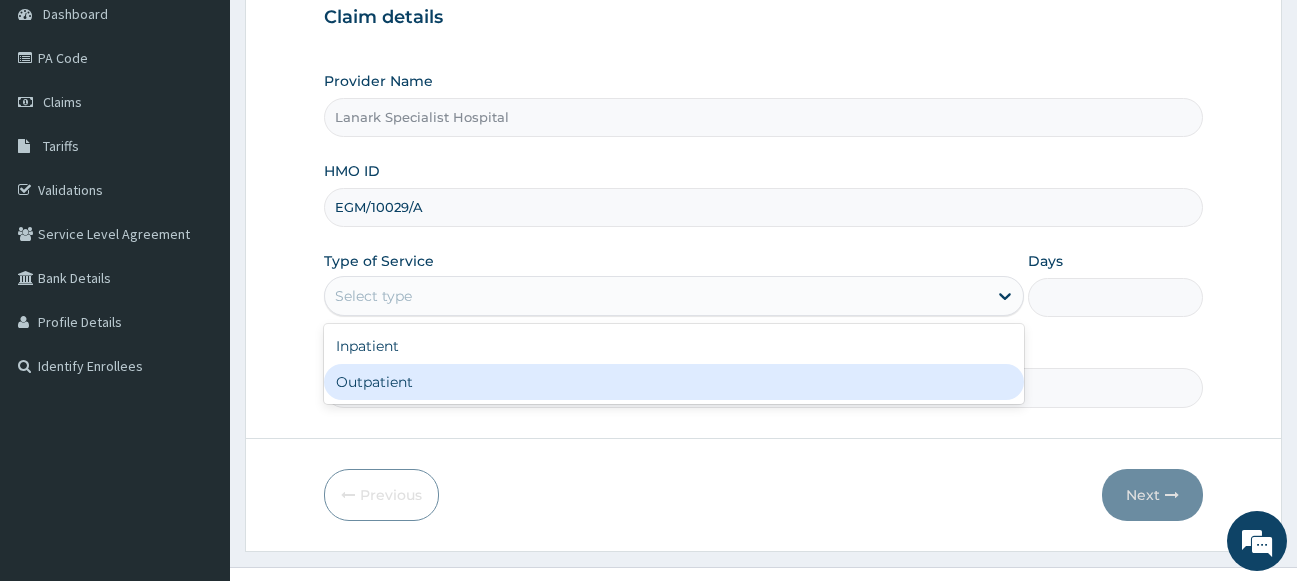 click on "Outpatient" at bounding box center (674, 382) 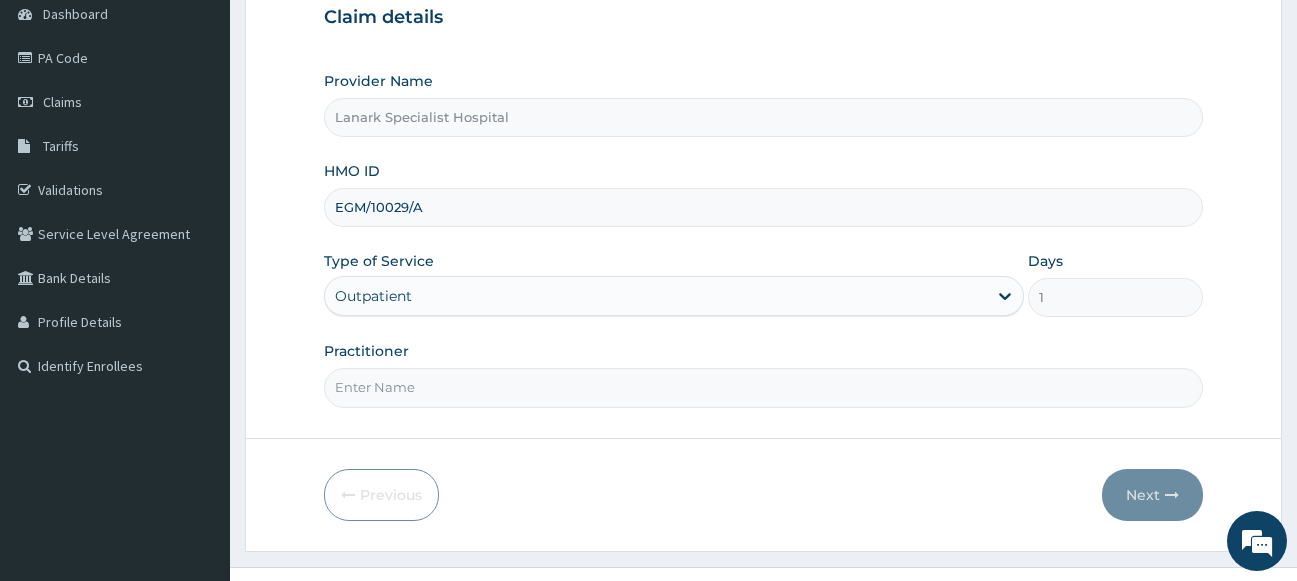 click on "Practitioner" at bounding box center [764, 387] 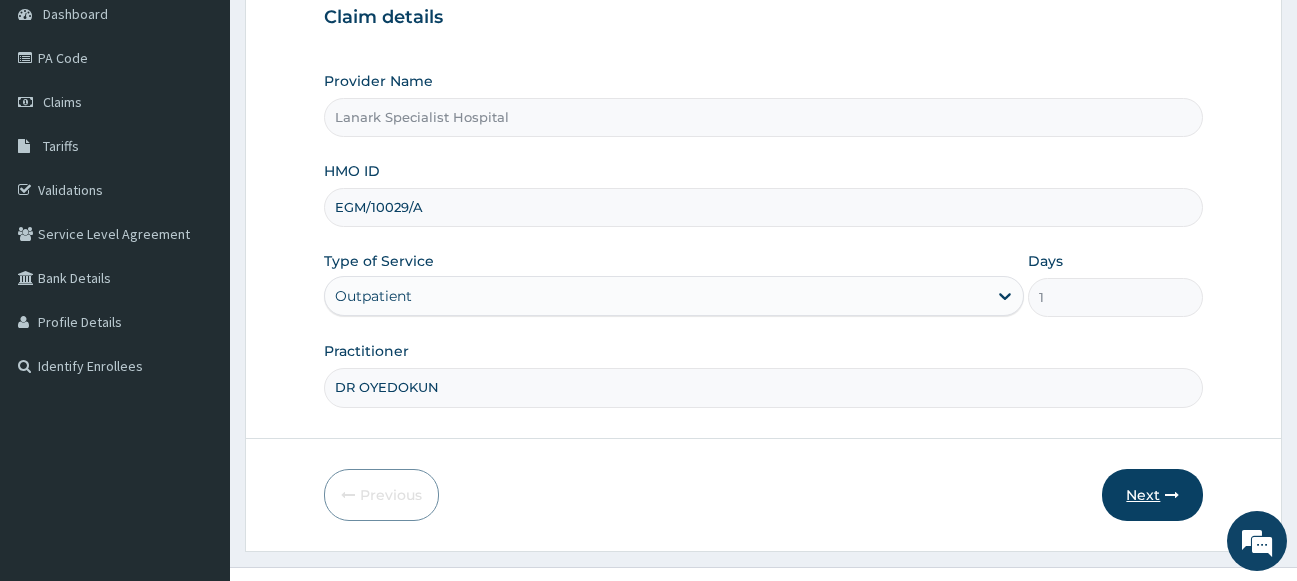 type on "DR OYEDOKUN" 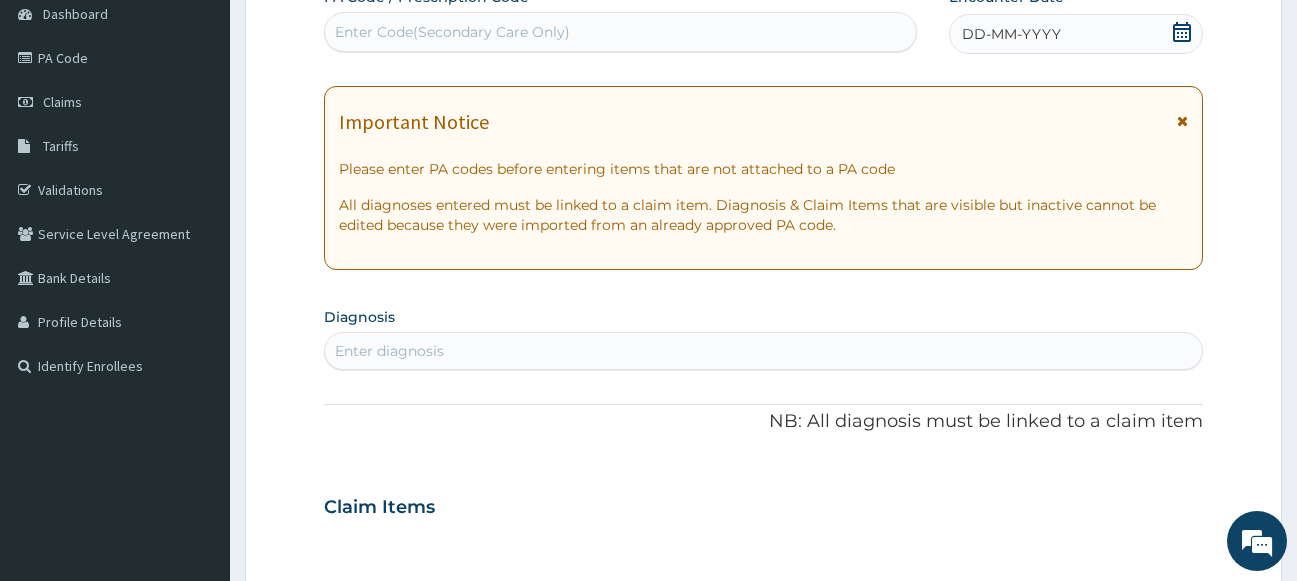 click 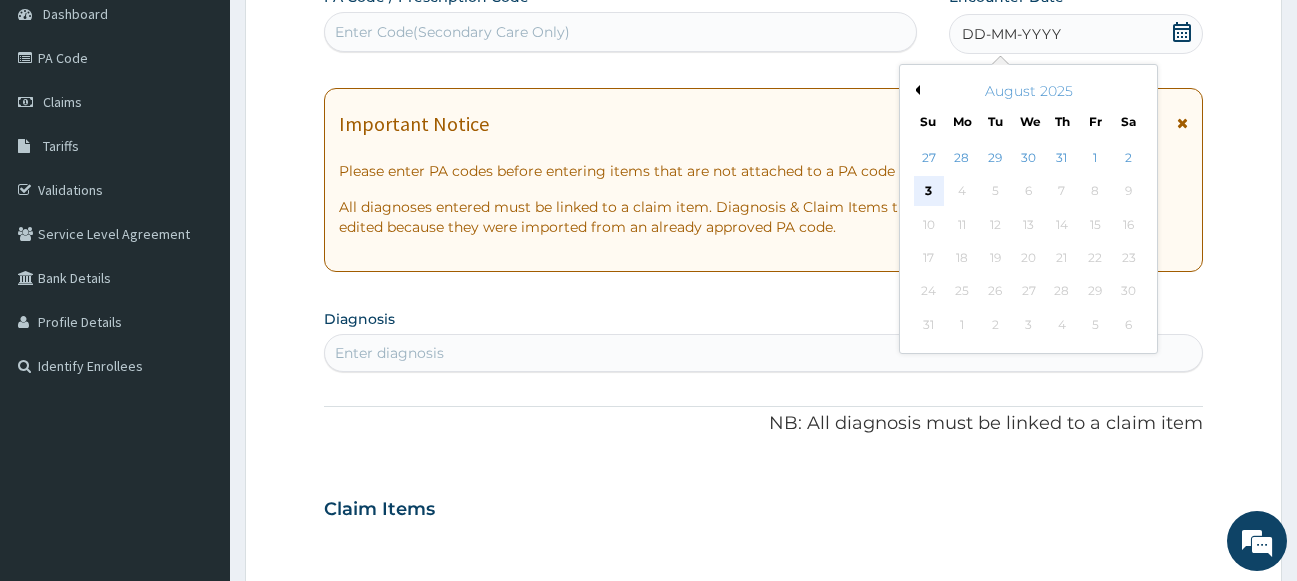 click on "3" at bounding box center (929, 192) 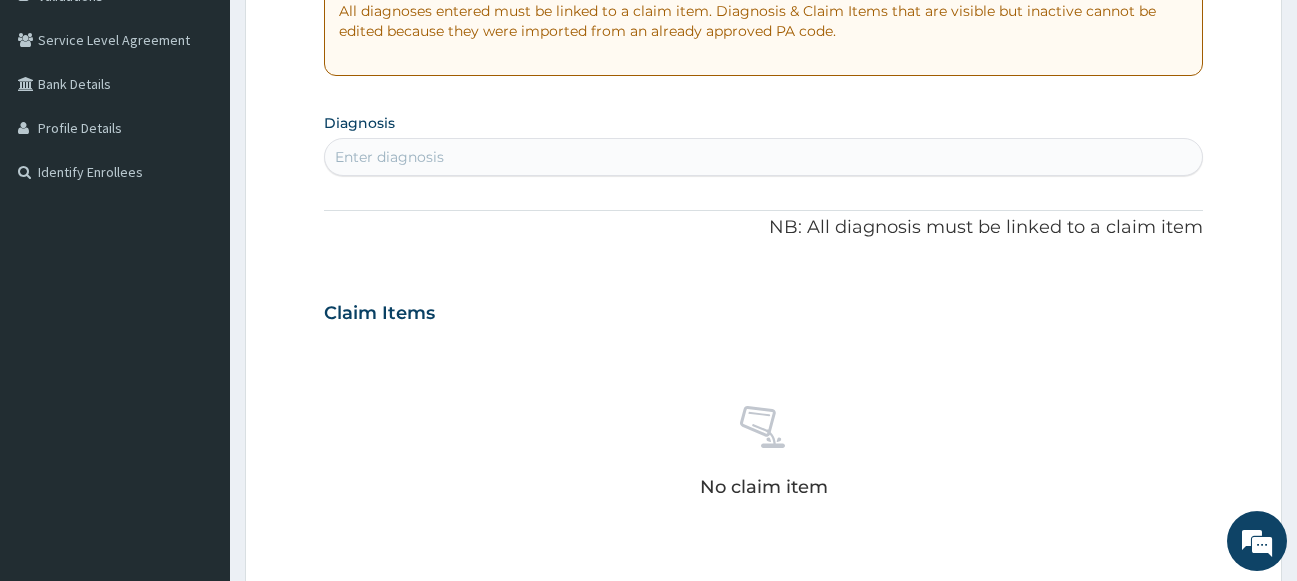 scroll, scrollTop: 408, scrollLeft: 0, axis: vertical 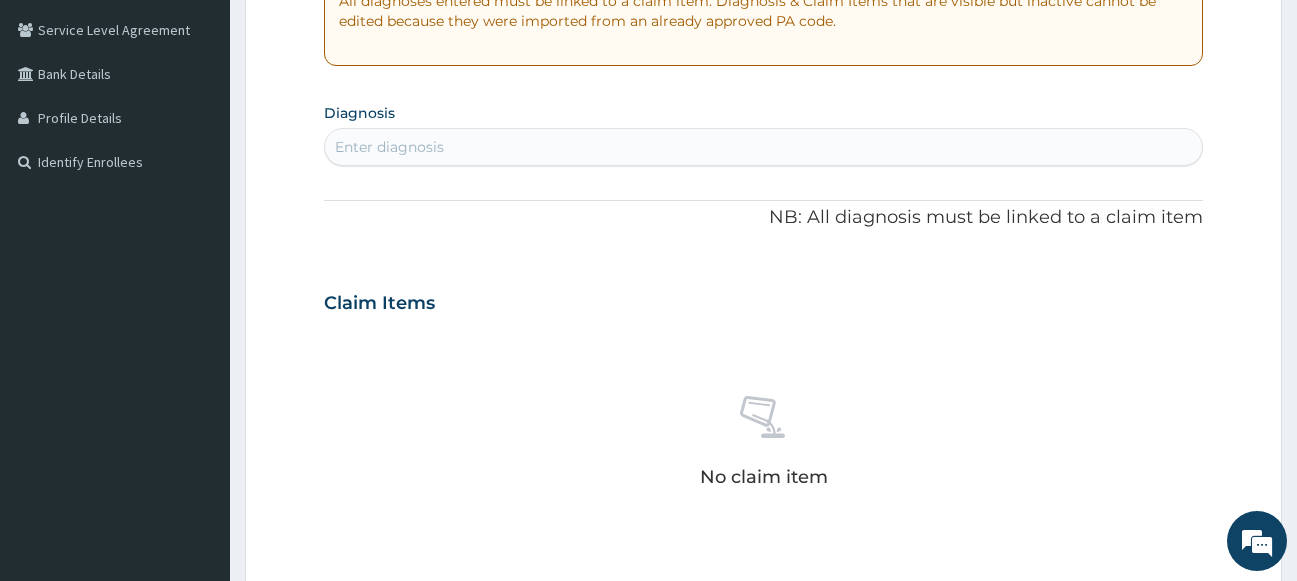 click on "Enter diagnosis" at bounding box center (764, 147) 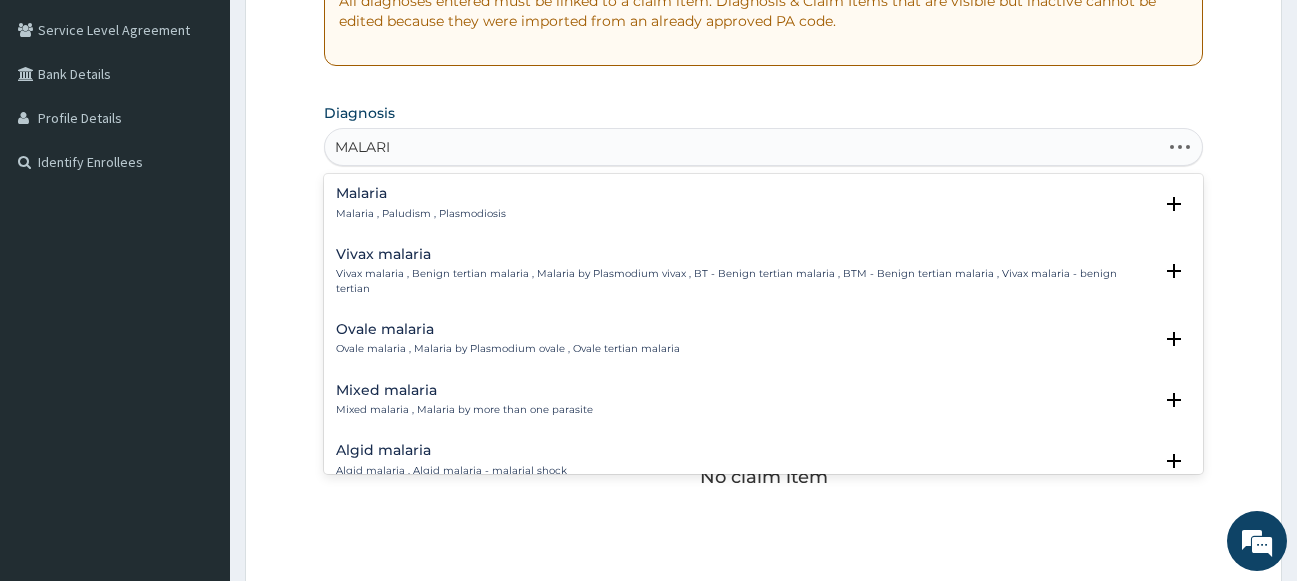 type on "MALARIA" 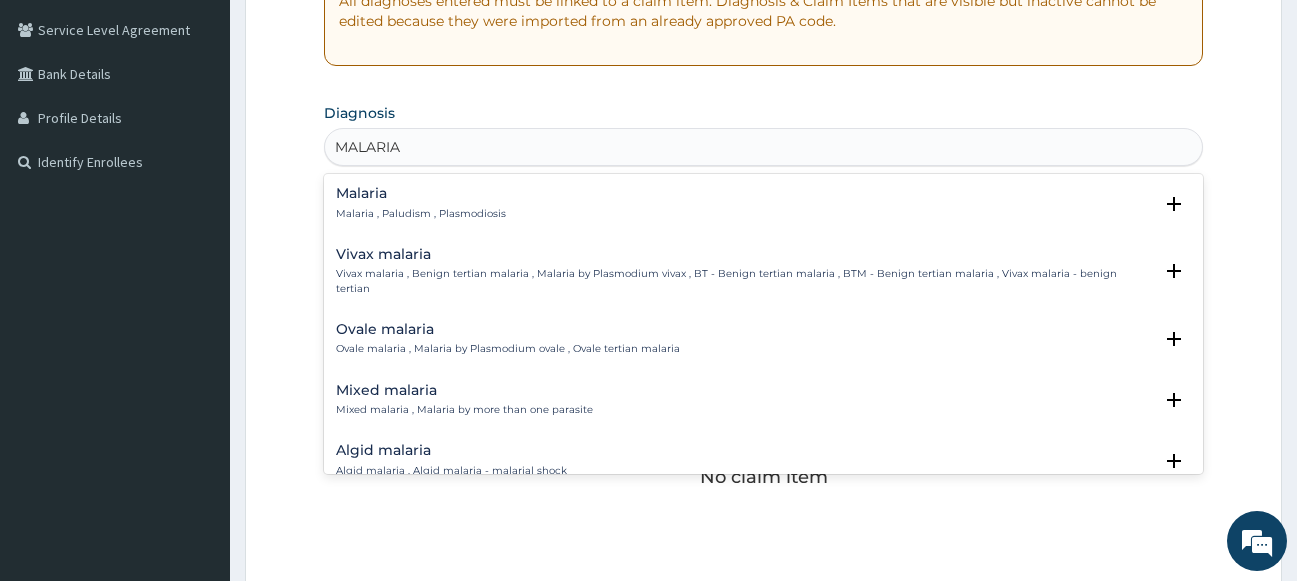 click on "Malaria Malaria , Paludism , Plasmodiosis" at bounding box center (421, 203) 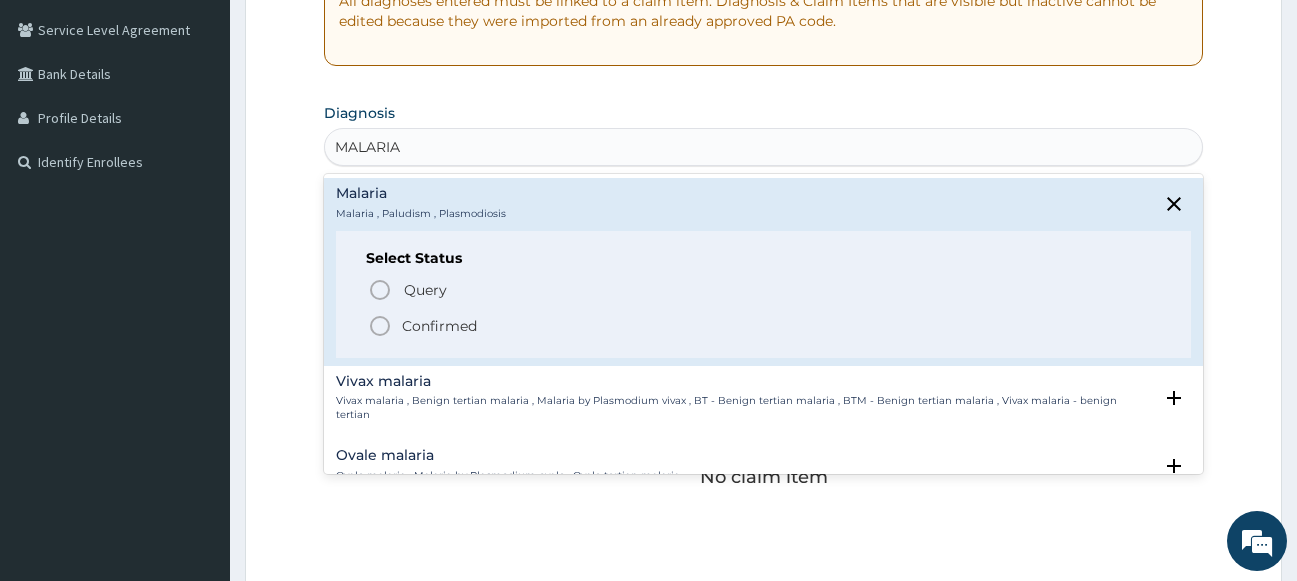 click 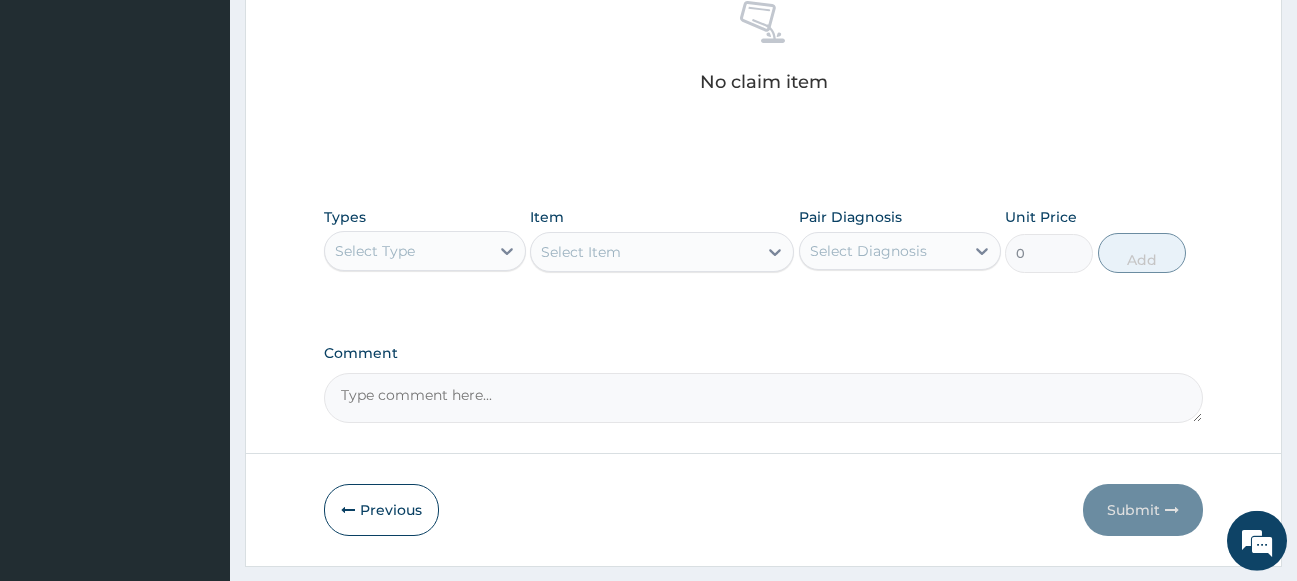 scroll, scrollTop: 816, scrollLeft: 0, axis: vertical 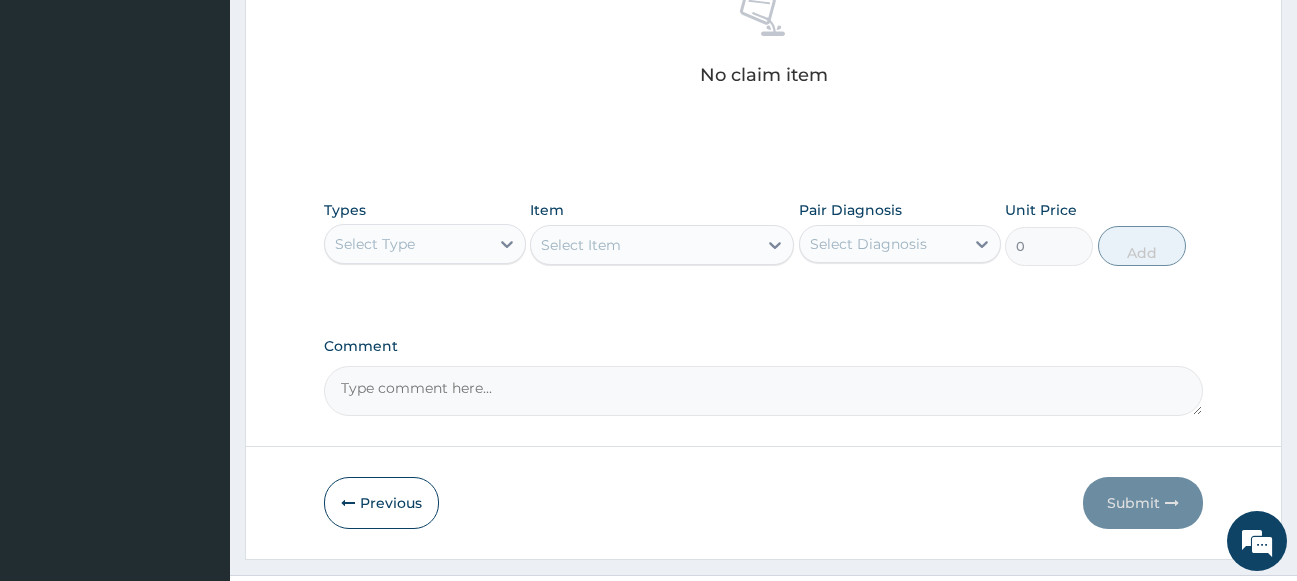 click on "Select Type" at bounding box center [407, 244] 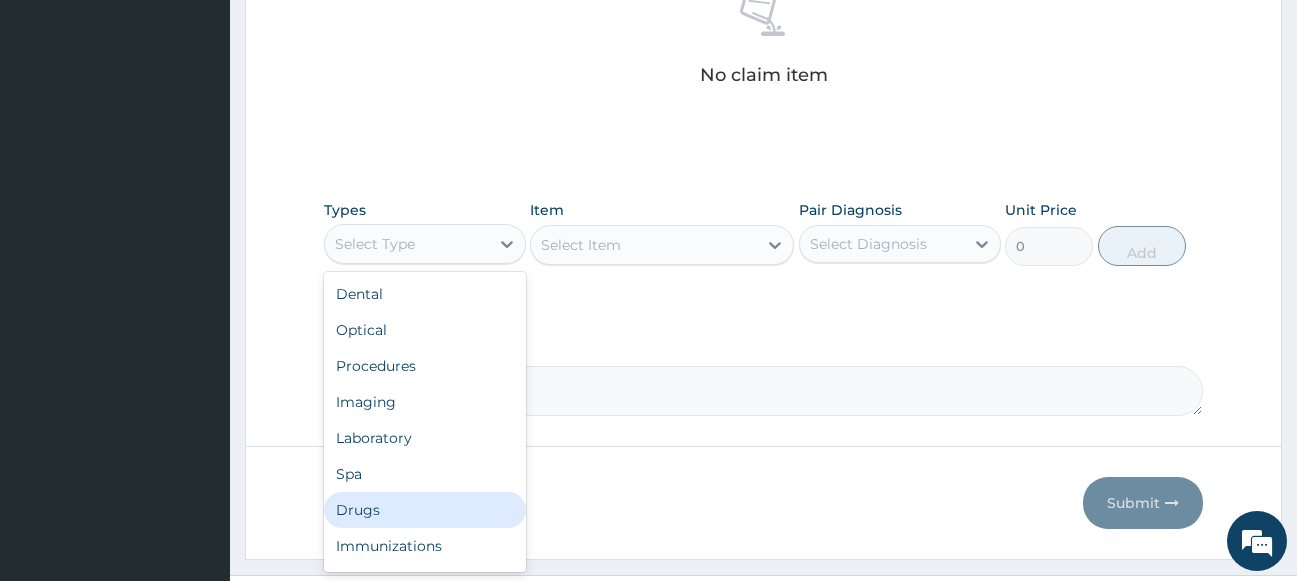 drag, startPoint x: 395, startPoint y: 504, endPoint x: 609, endPoint y: 278, distance: 311.24268 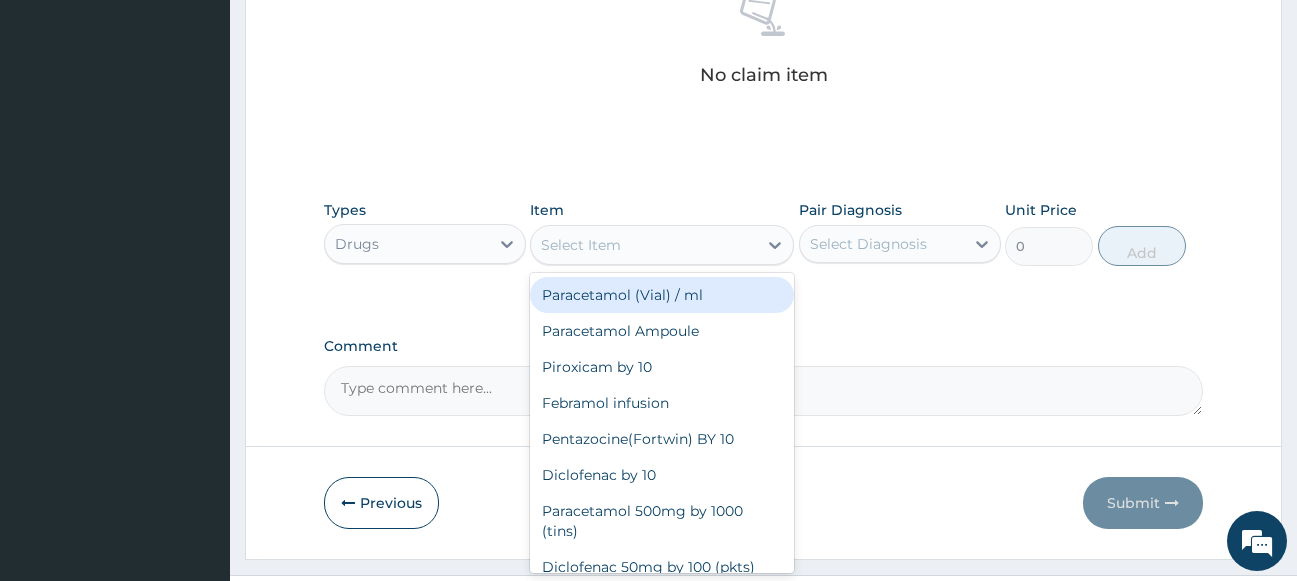 click on "Select Item" at bounding box center [644, 245] 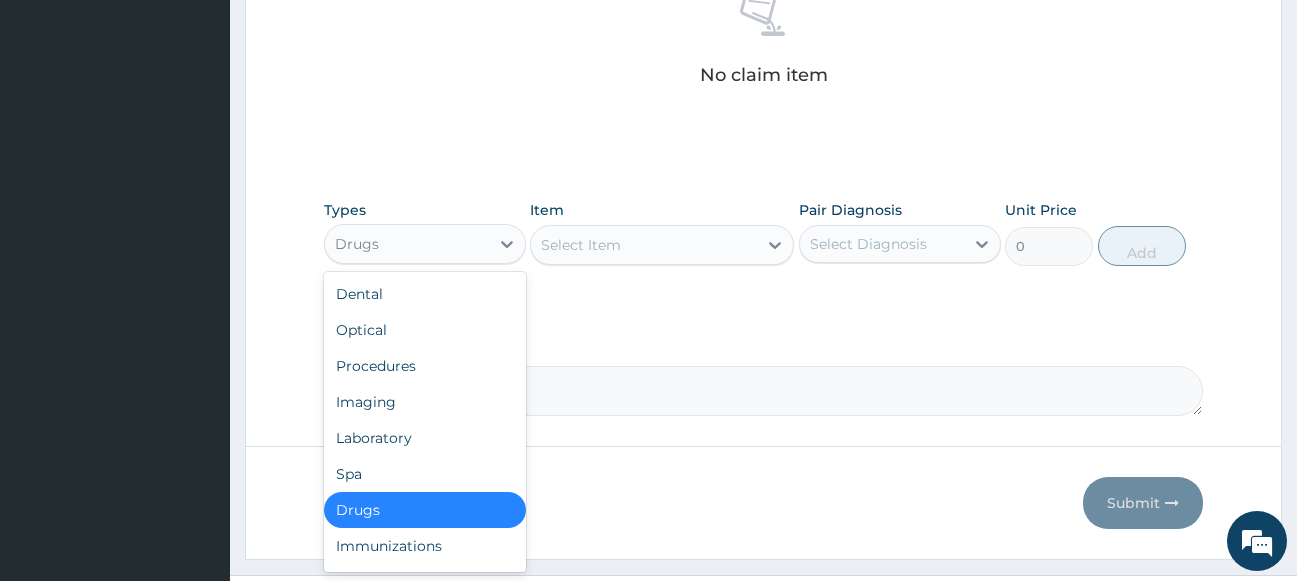click on "Drugs" at bounding box center (407, 244) 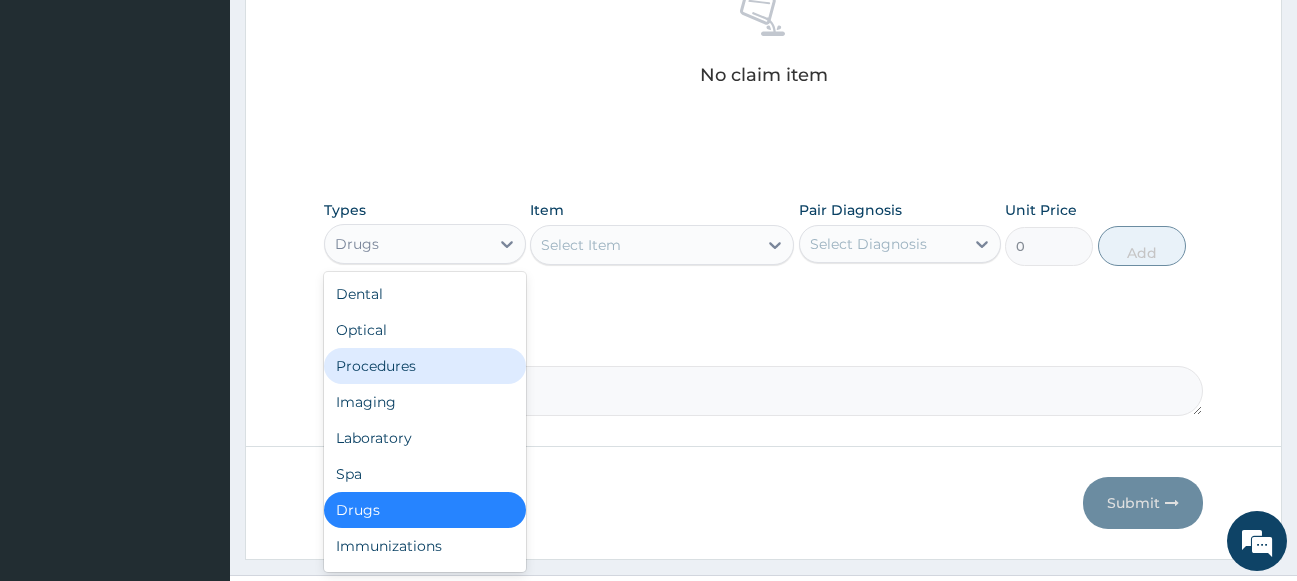 click on "Procedures" at bounding box center [425, 366] 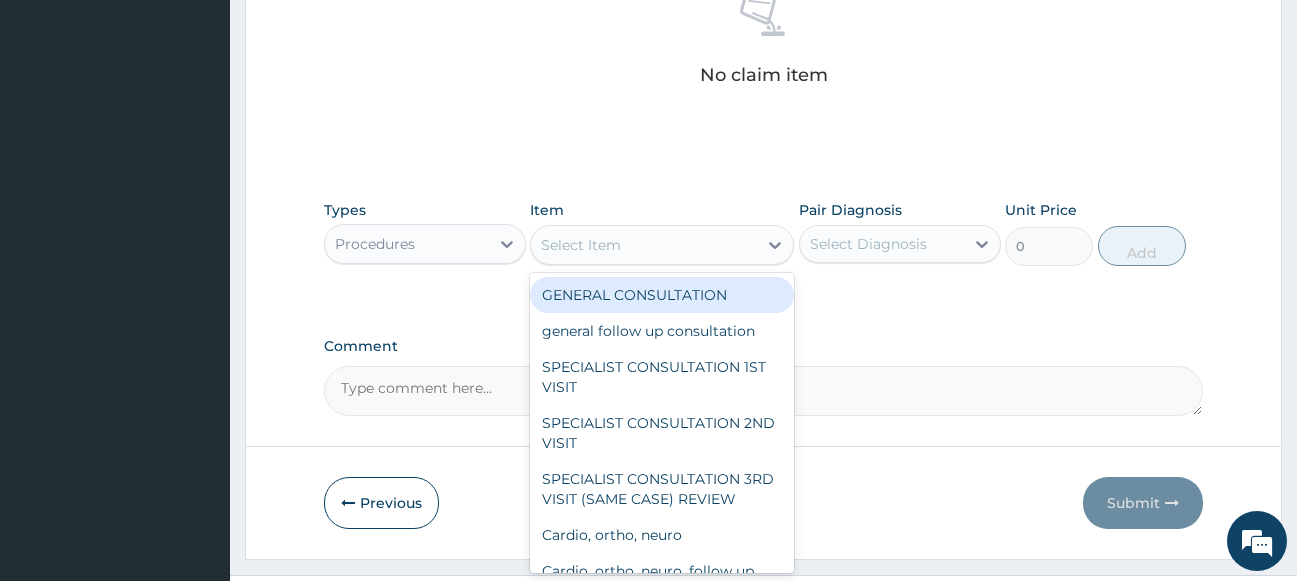 click on "Select Item" at bounding box center (581, 245) 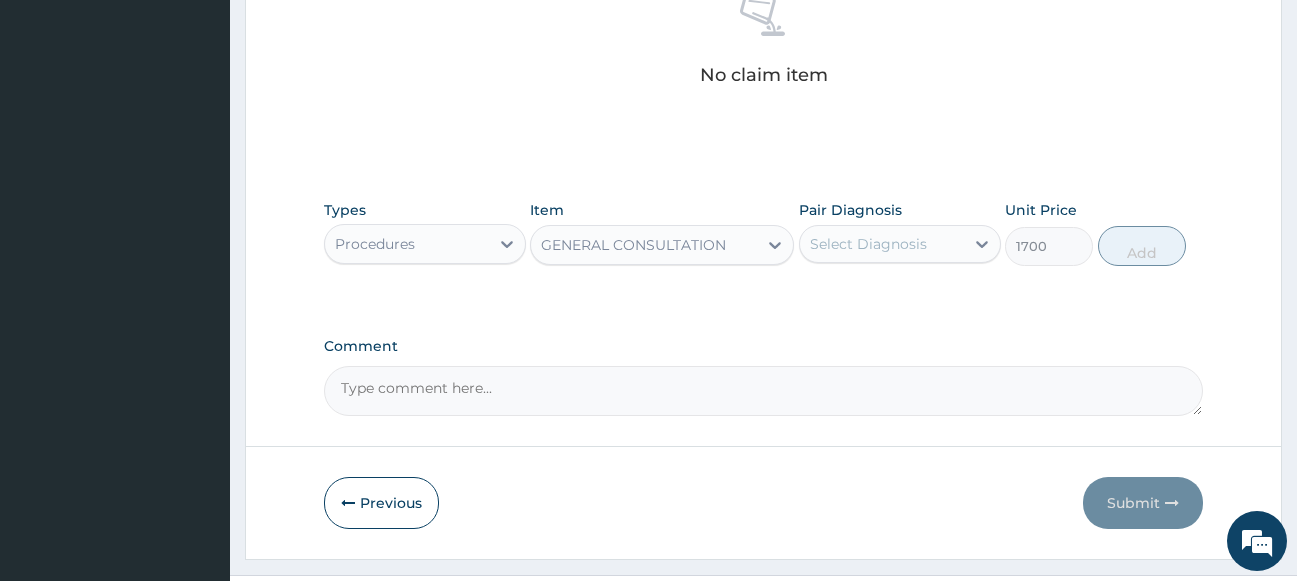 click on "Select Diagnosis" at bounding box center [868, 244] 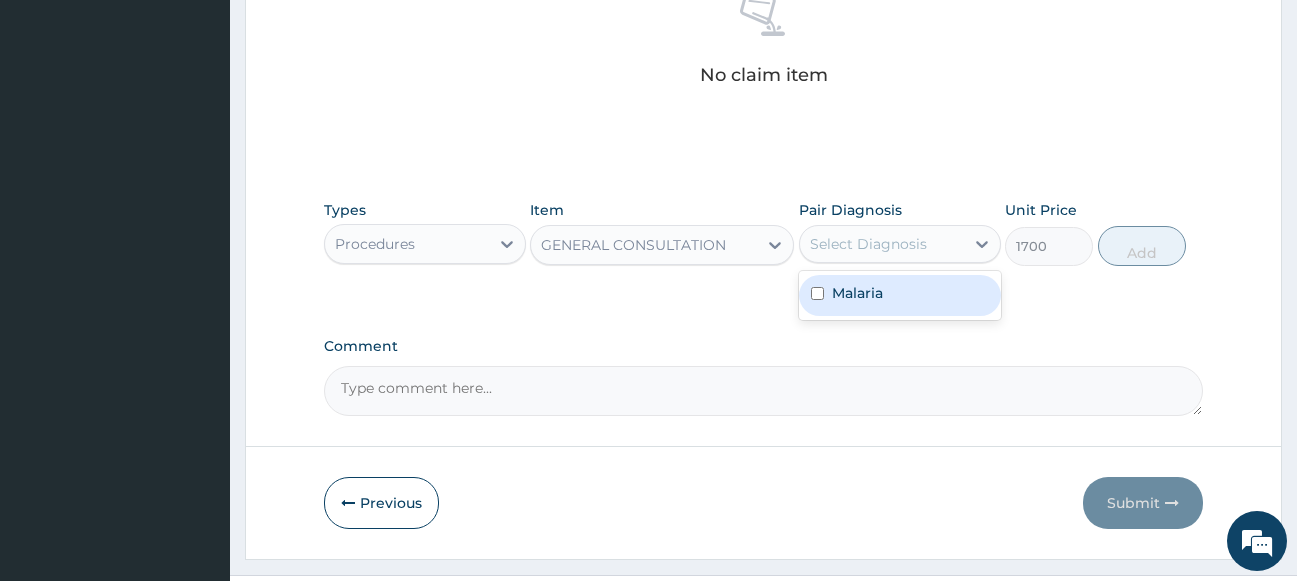 click on "Malaria" at bounding box center (857, 293) 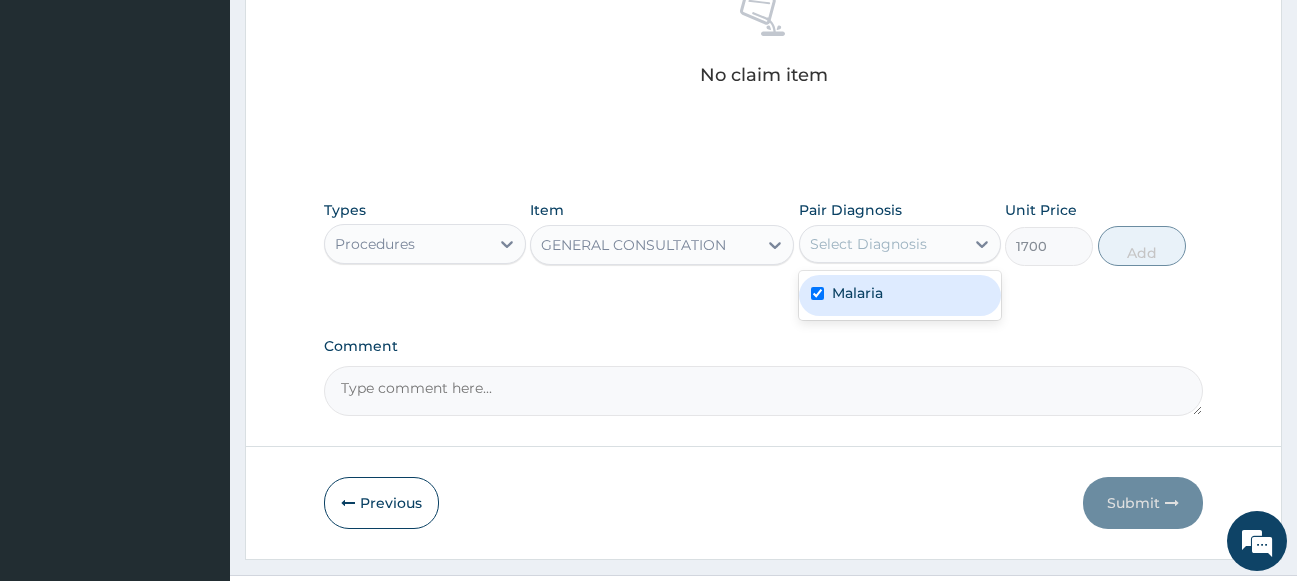 checkbox on "true" 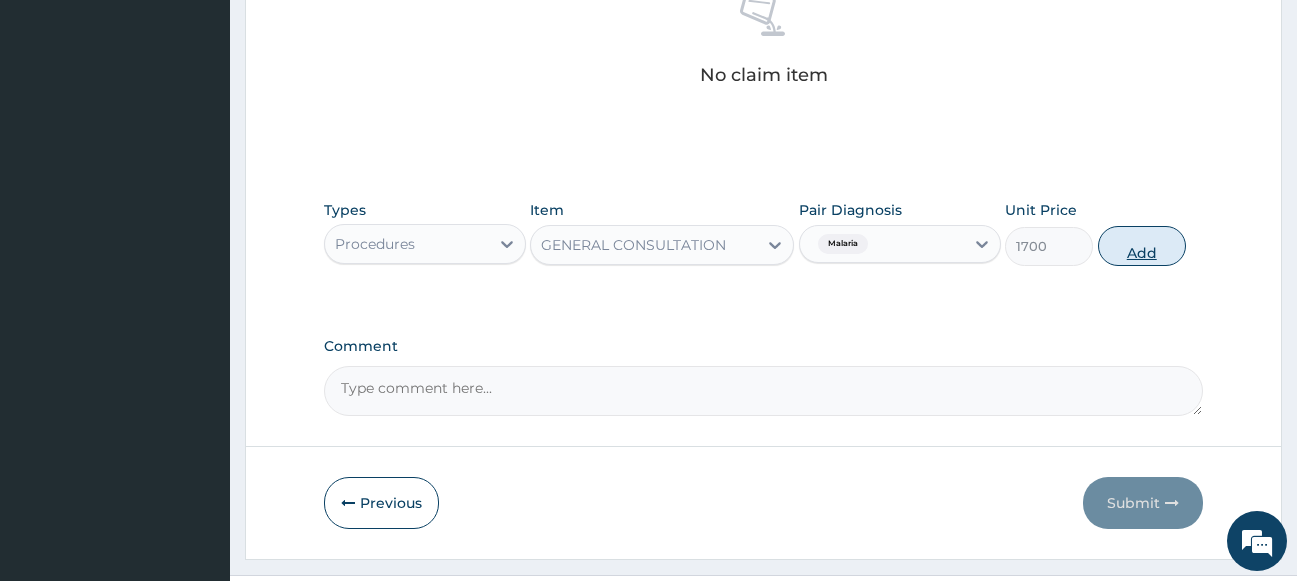 click on "Add" at bounding box center [1142, 246] 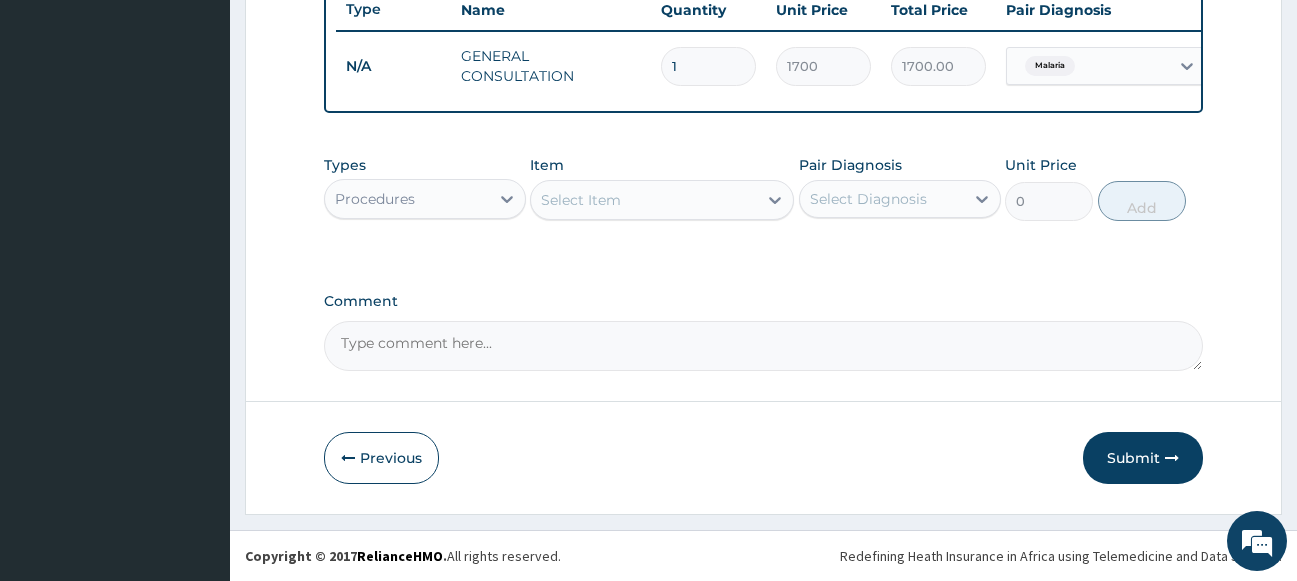 scroll, scrollTop: 783, scrollLeft: 0, axis: vertical 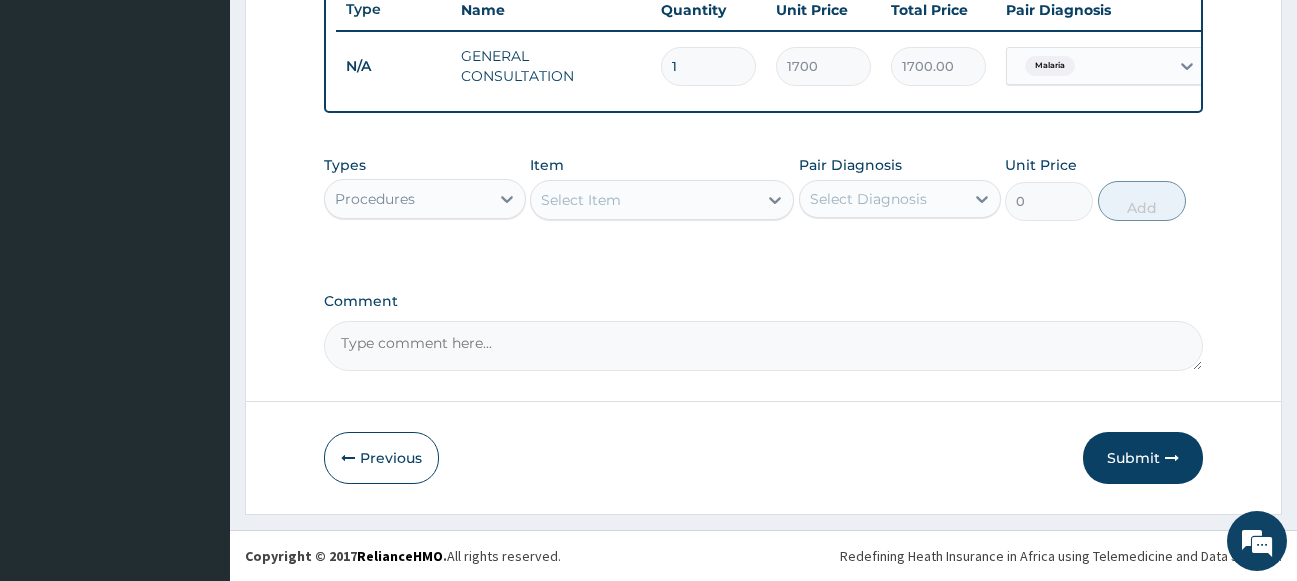 click on "Procedures" at bounding box center [407, 199] 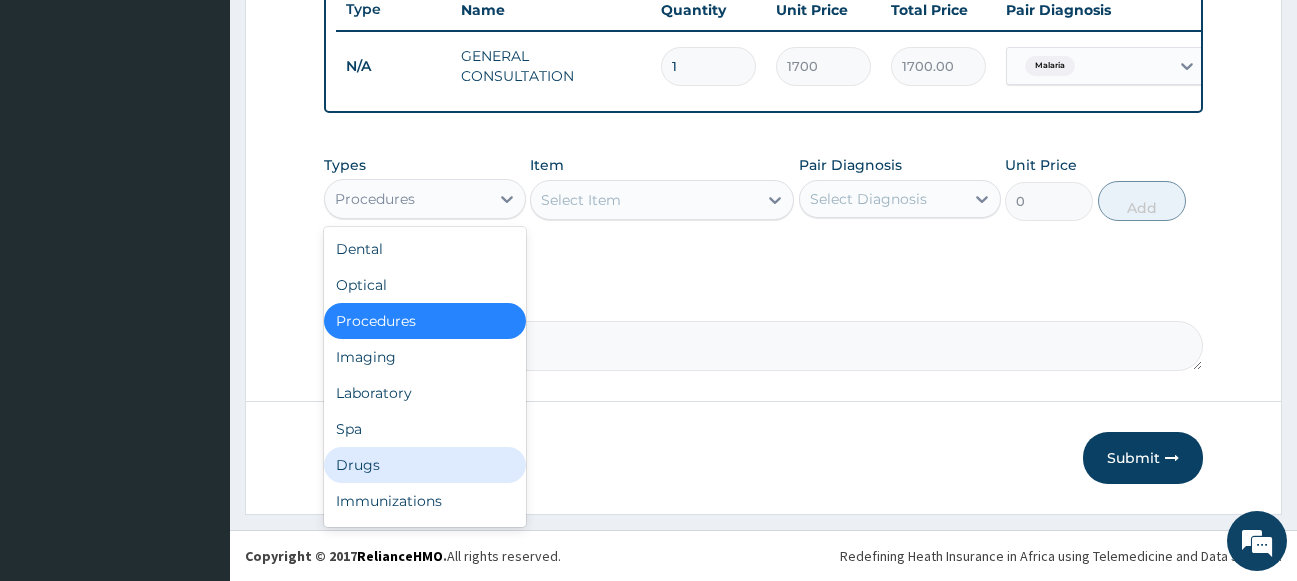 drag, startPoint x: 393, startPoint y: 460, endPoint x: 449, endPoint y: 414, distance: 72.47068 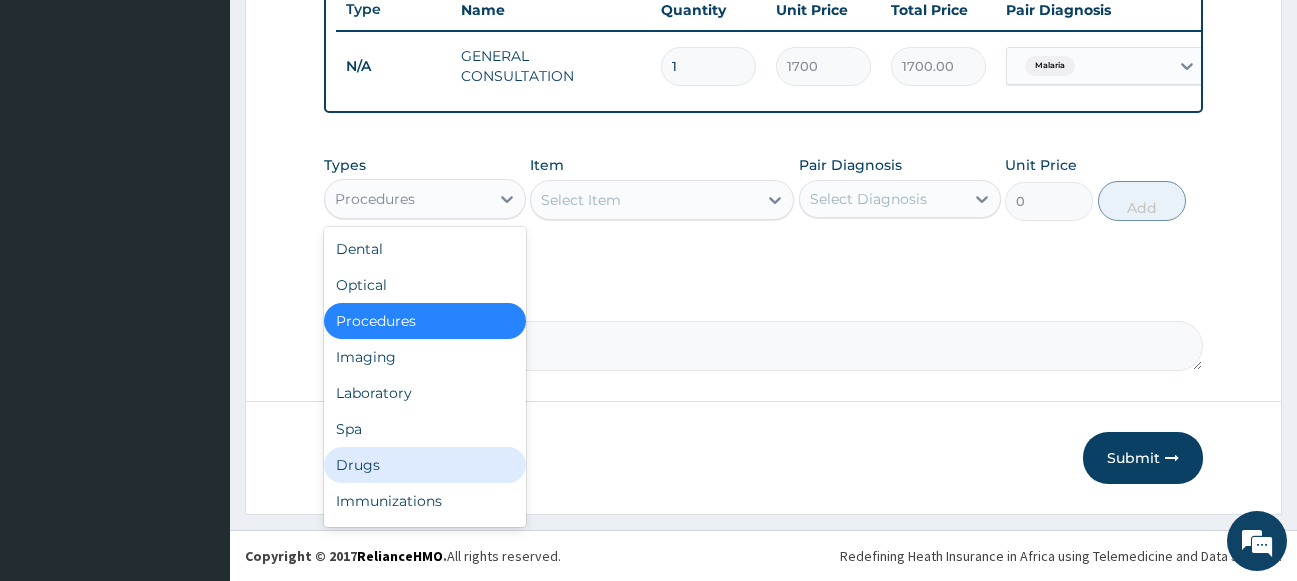 click on "Drugs" at bounding box center (425, 465) 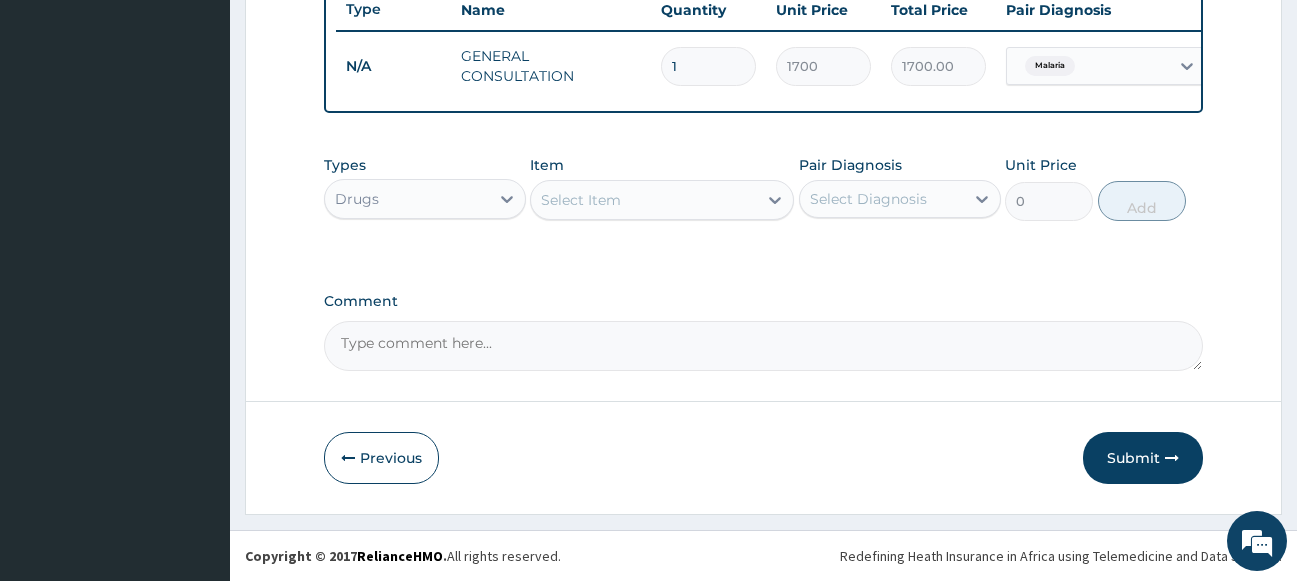 click on "Select Item" at bounding box center (644, 200) 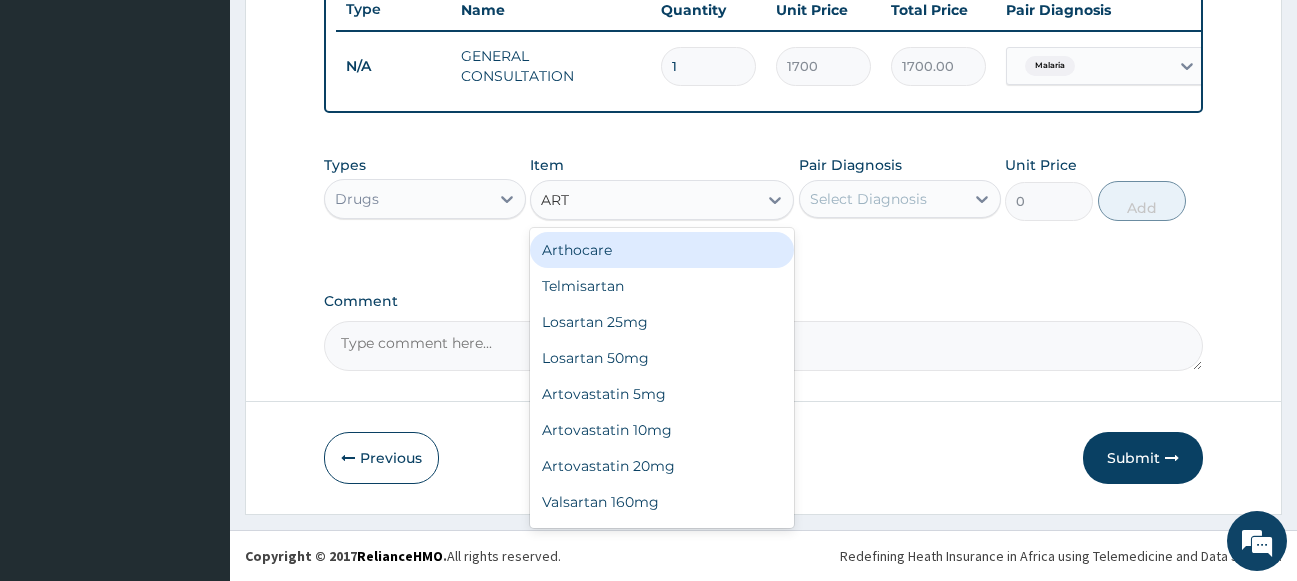 type on "ARTH" 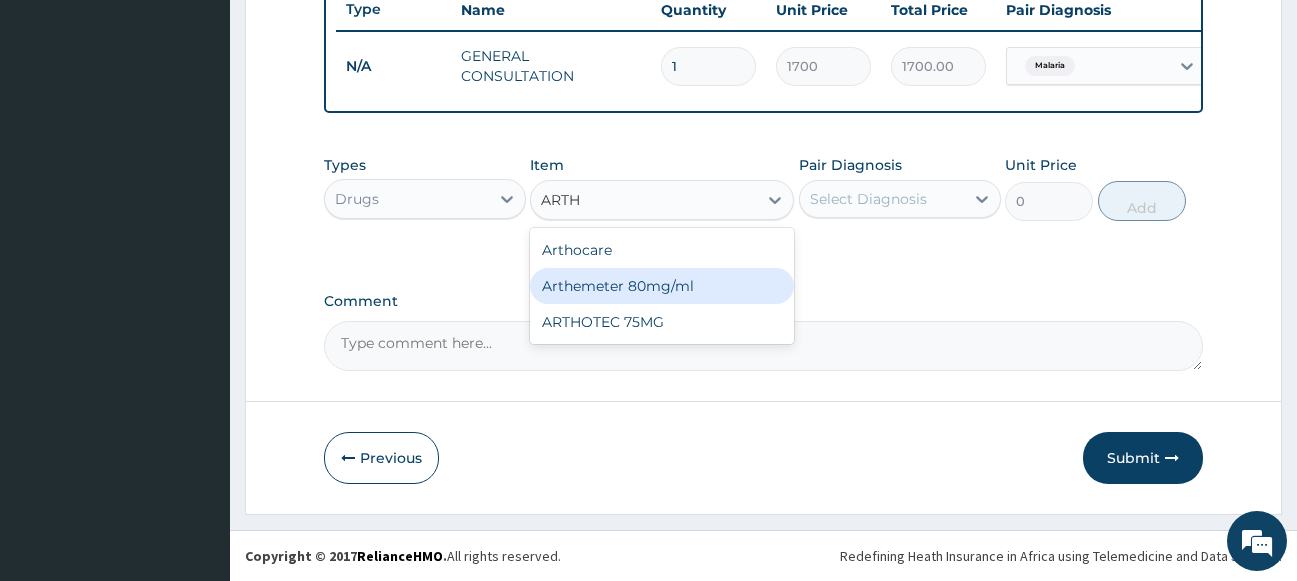 click on "Arthemeter  80mg/ml" at bounding box center (662, 286) 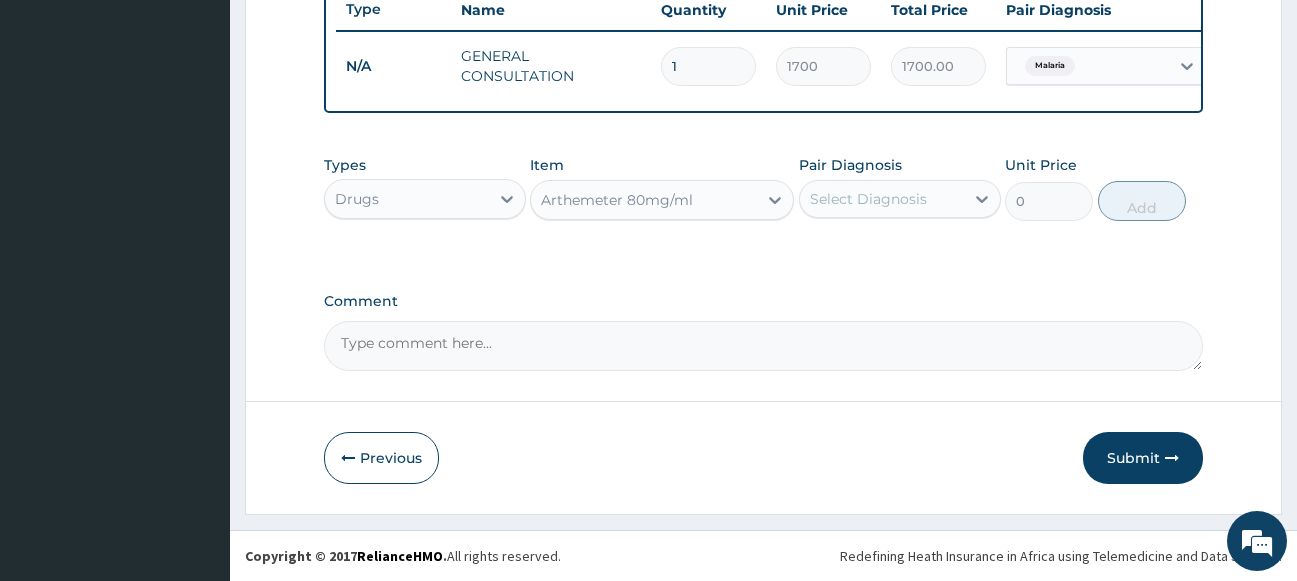 type 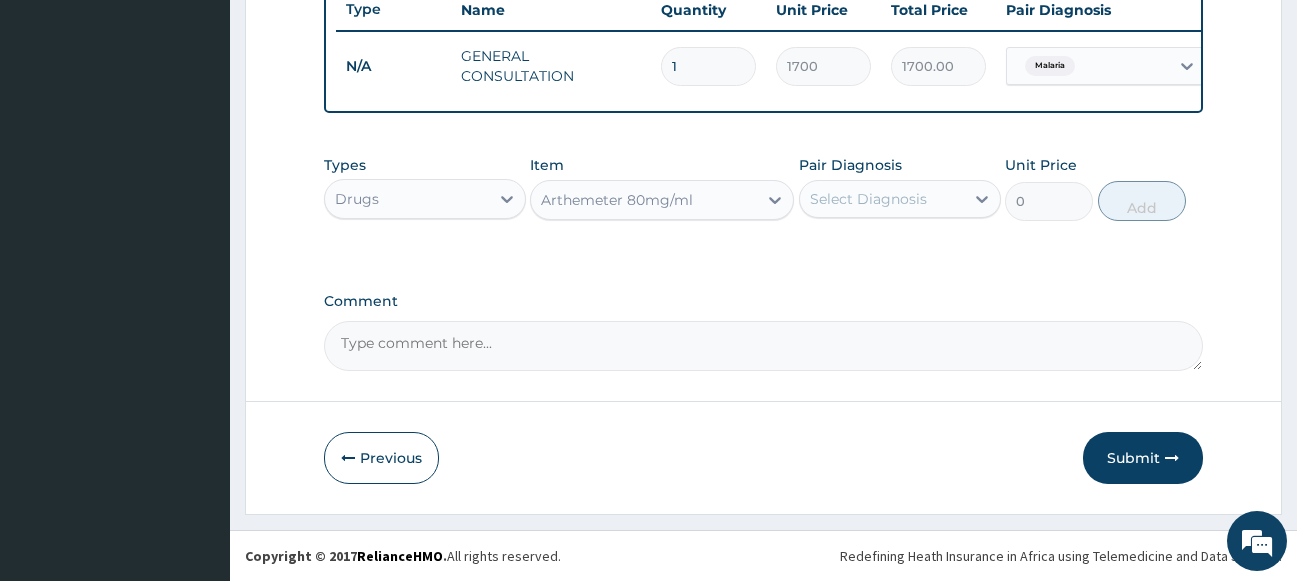type on "820" 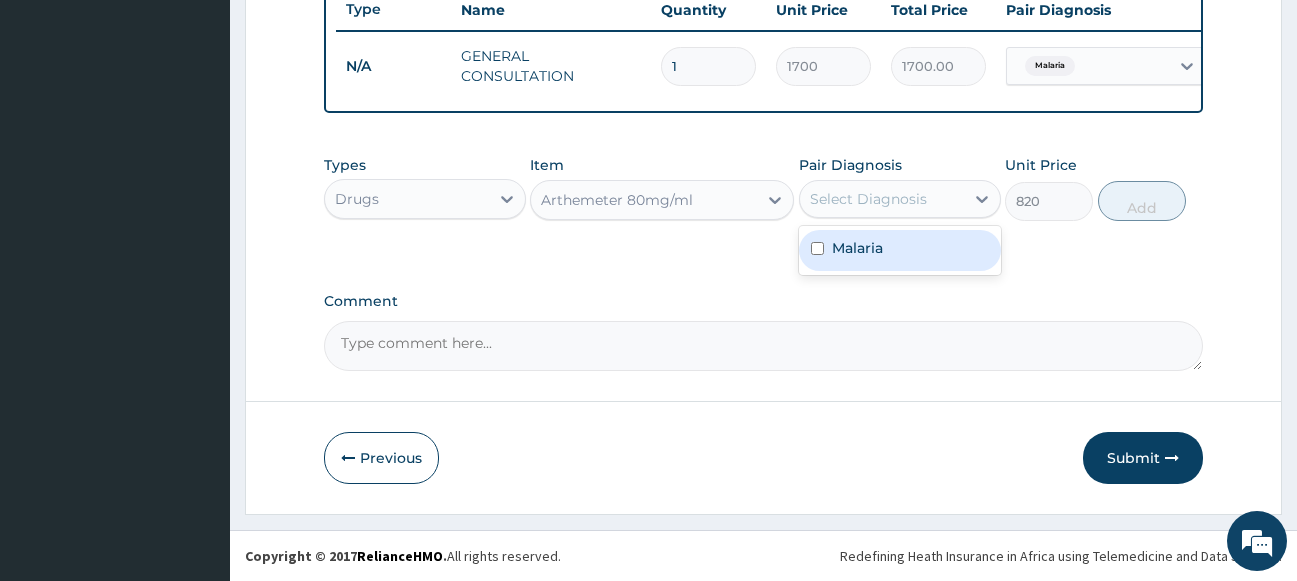 click on "Select Diagnosis" at bounding box center (868, 199) 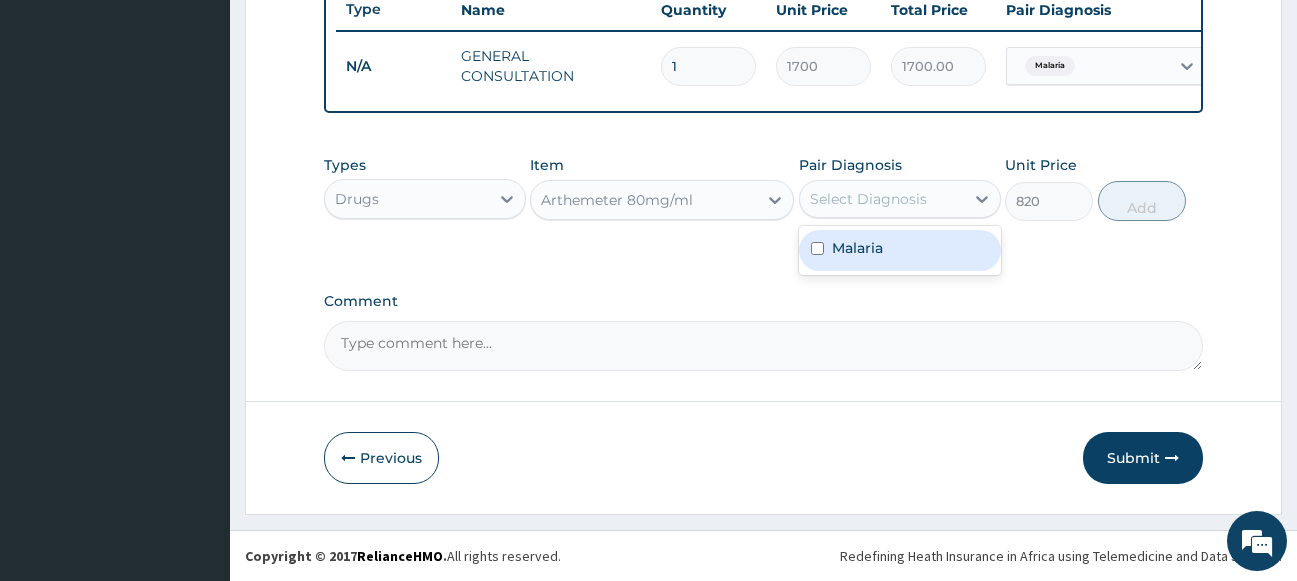 click on "Malaria" at bounding box center (857, 248) 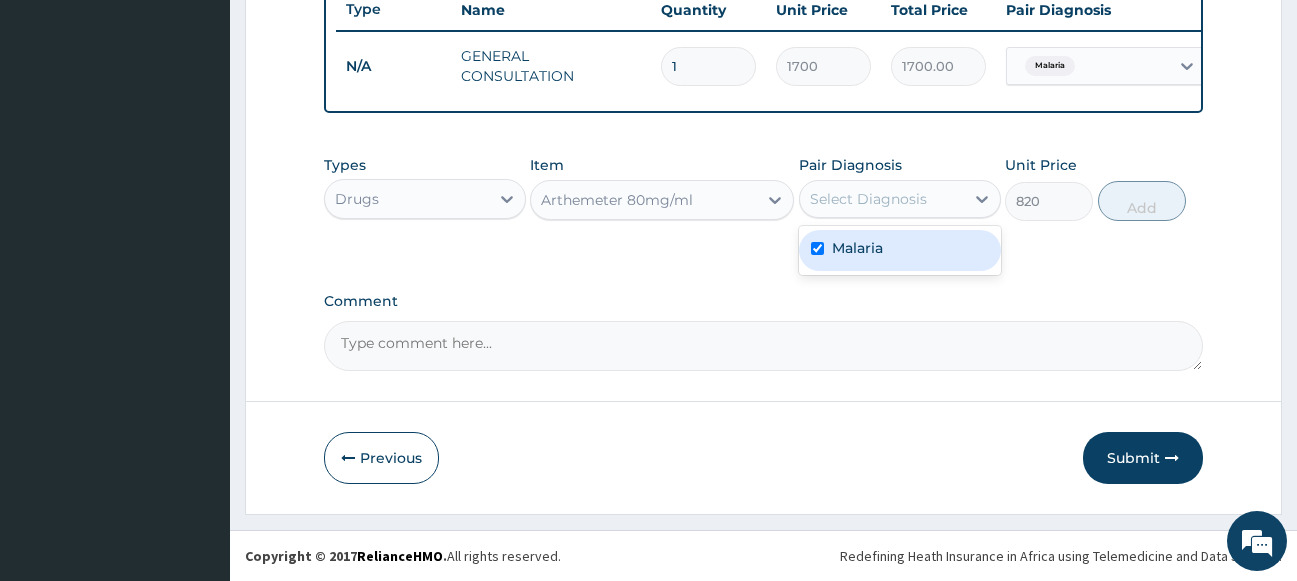 checkbox on "true" 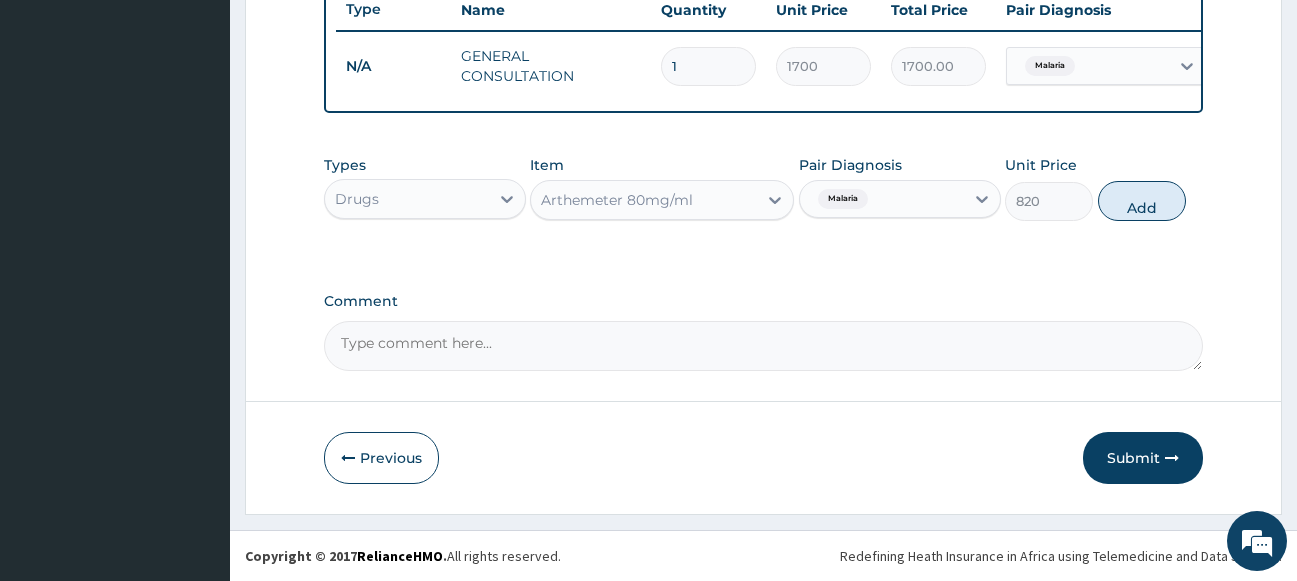 click on "Comment" at bounding box center (764, 301) 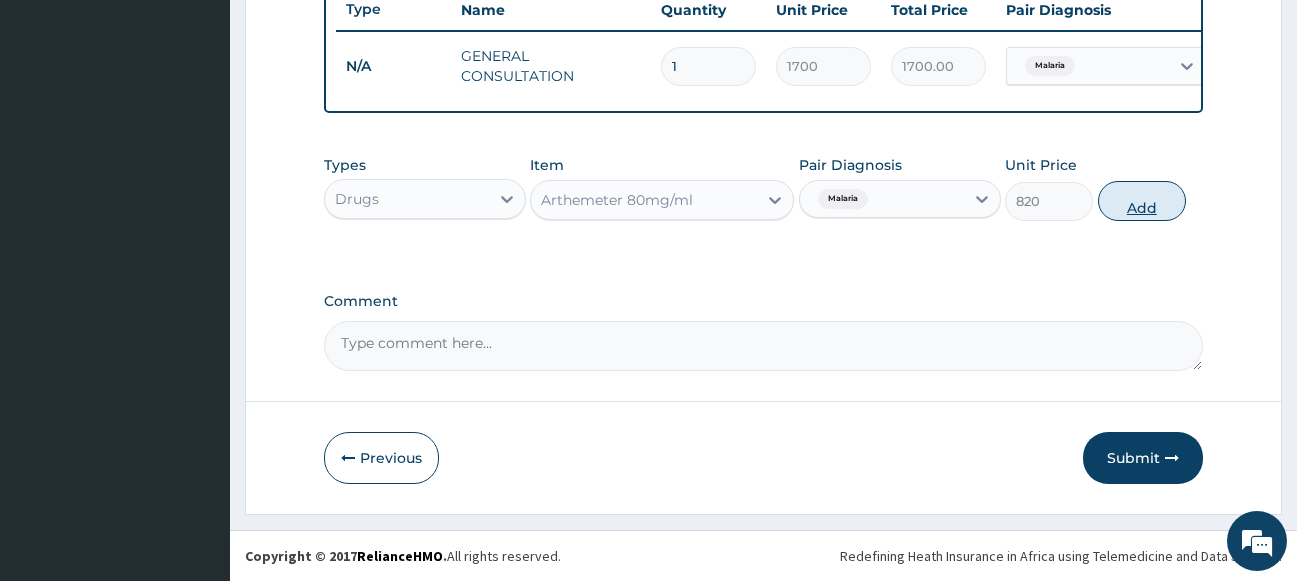 click on "Add" at bounding box center (1142, 201) 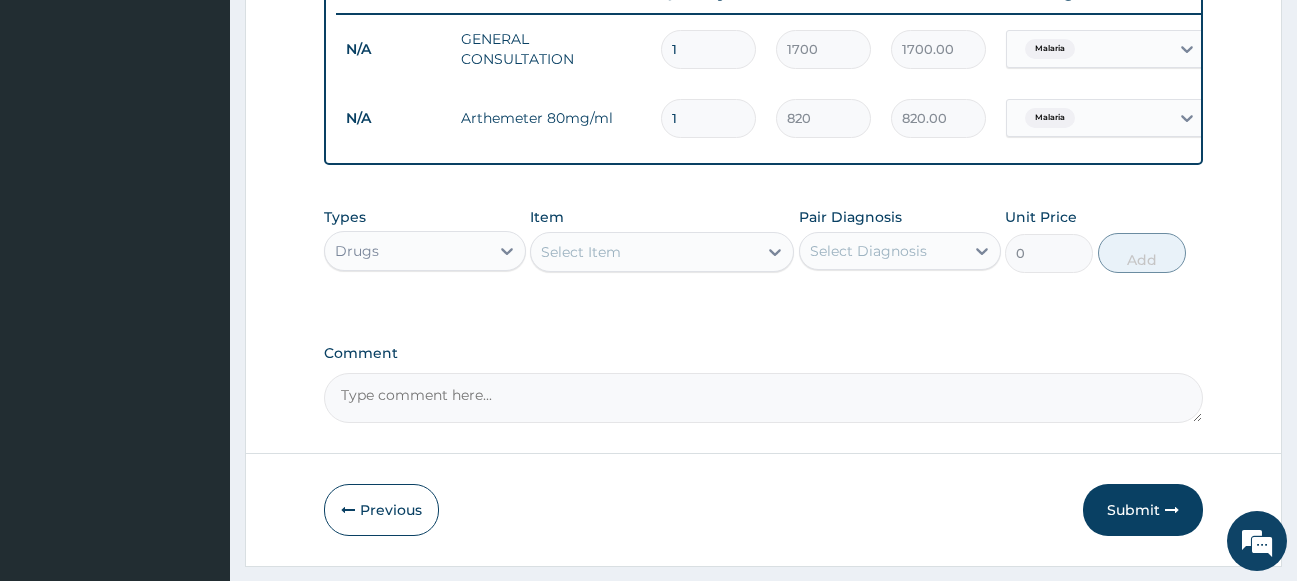 type on "2" 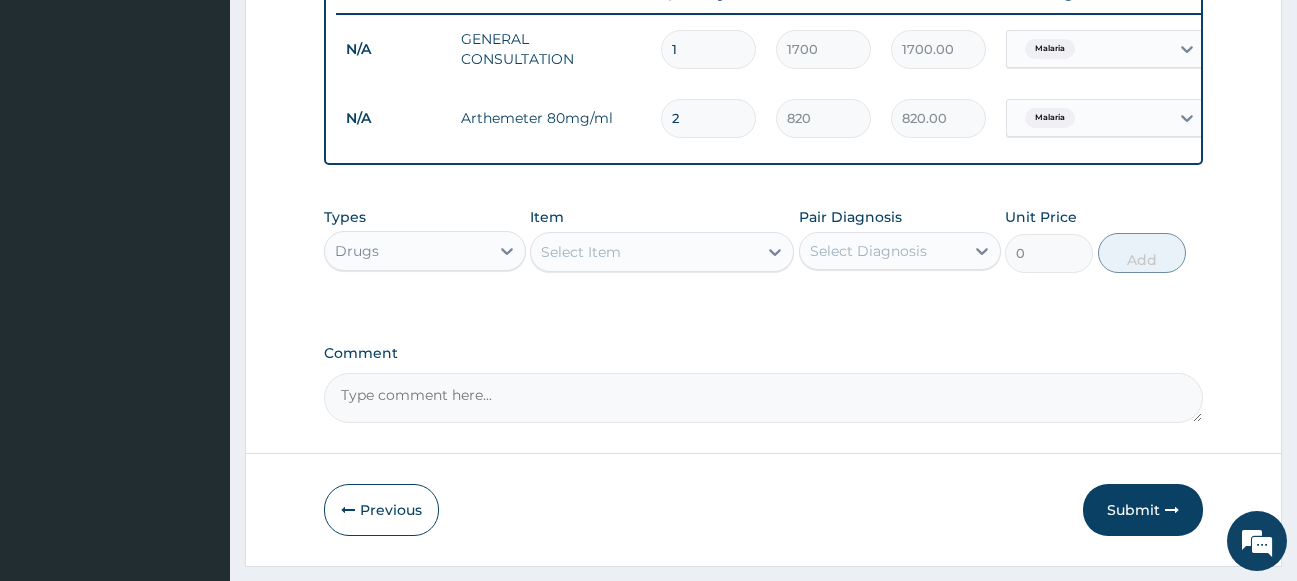 type on "1640.00" 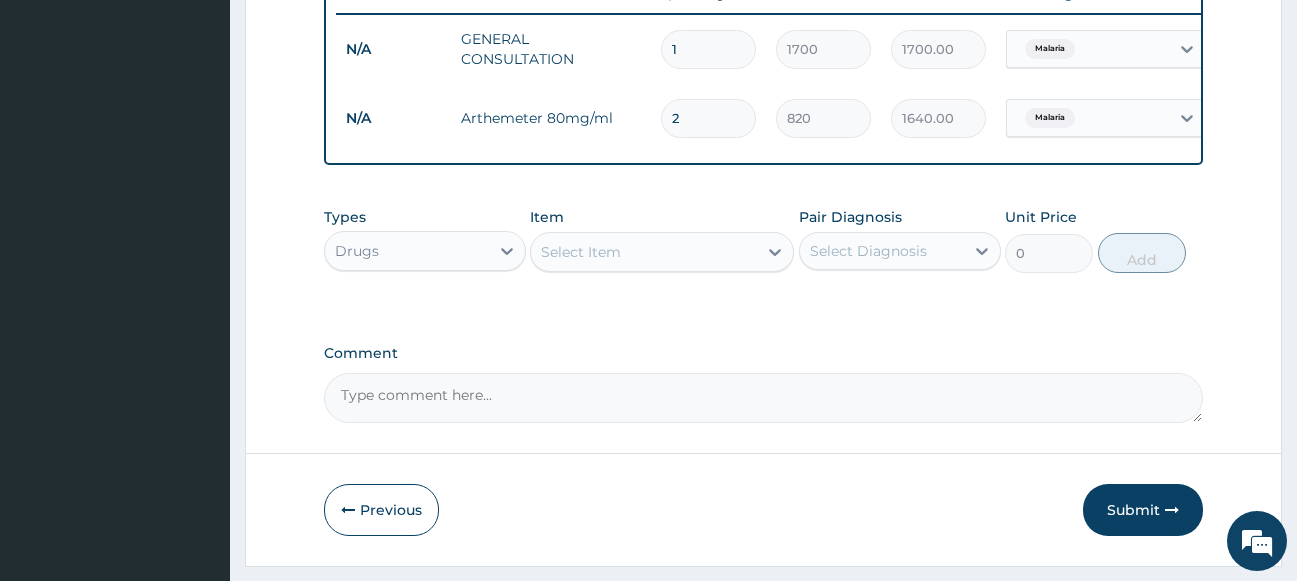type on "3" 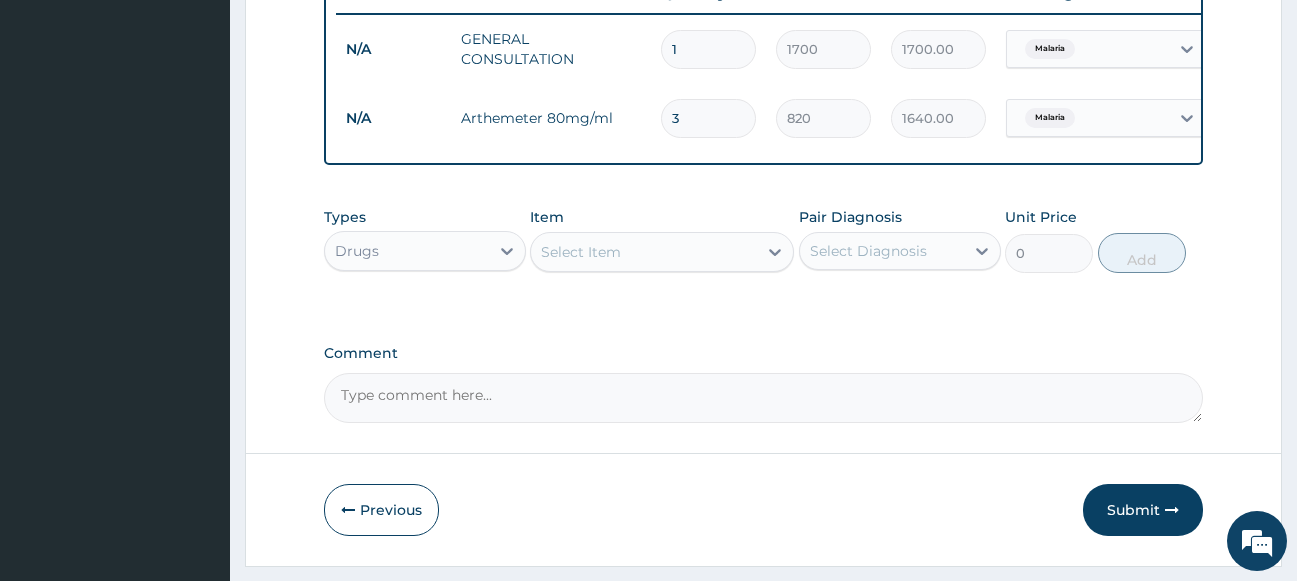 type on "2460.00" 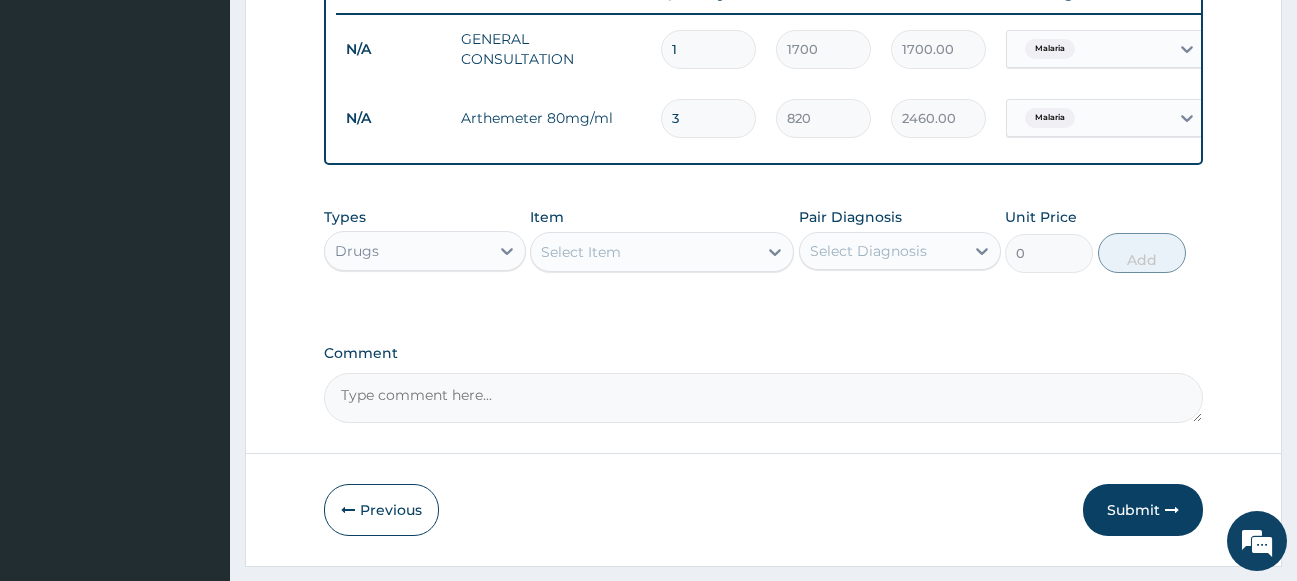 type on "4" 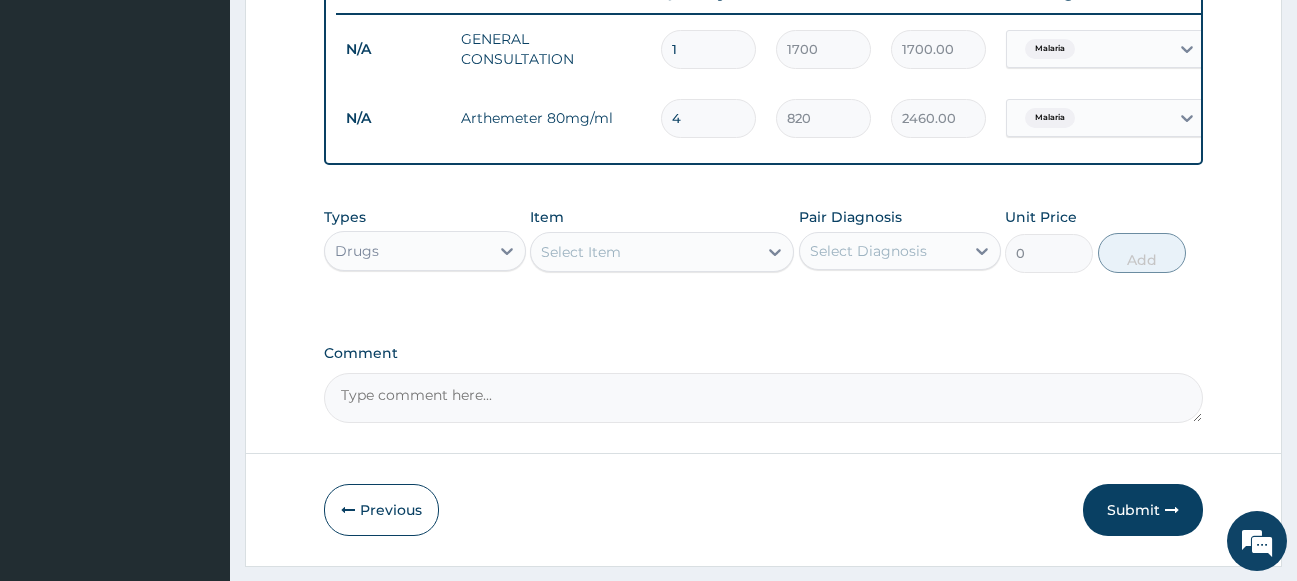 type on "3280.00" 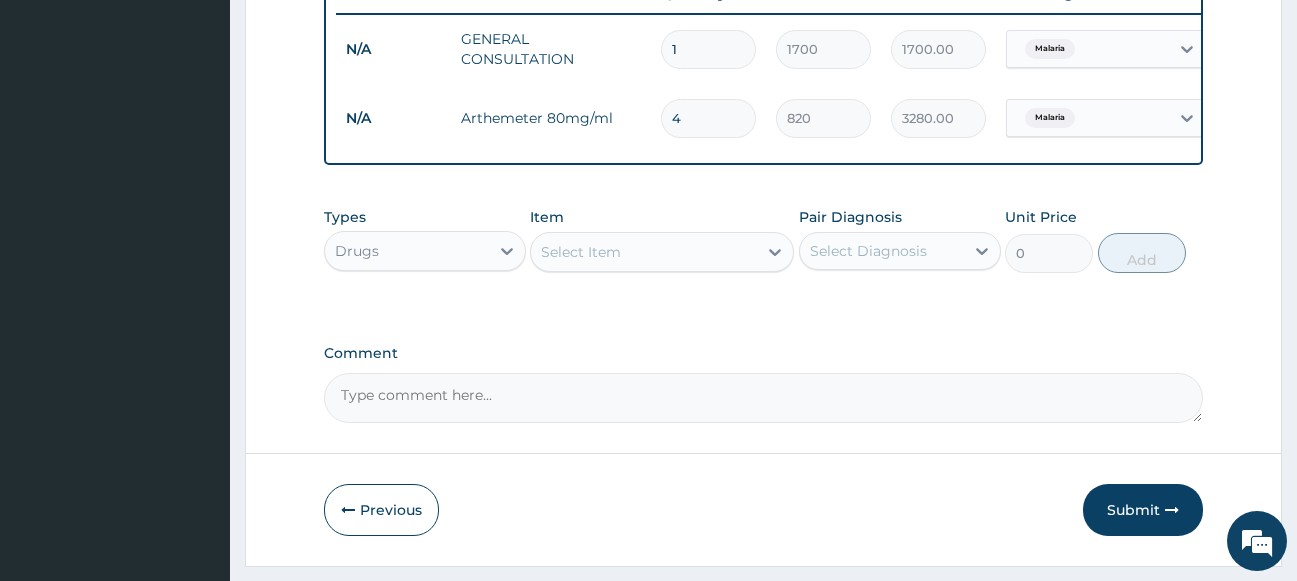 type on "5" 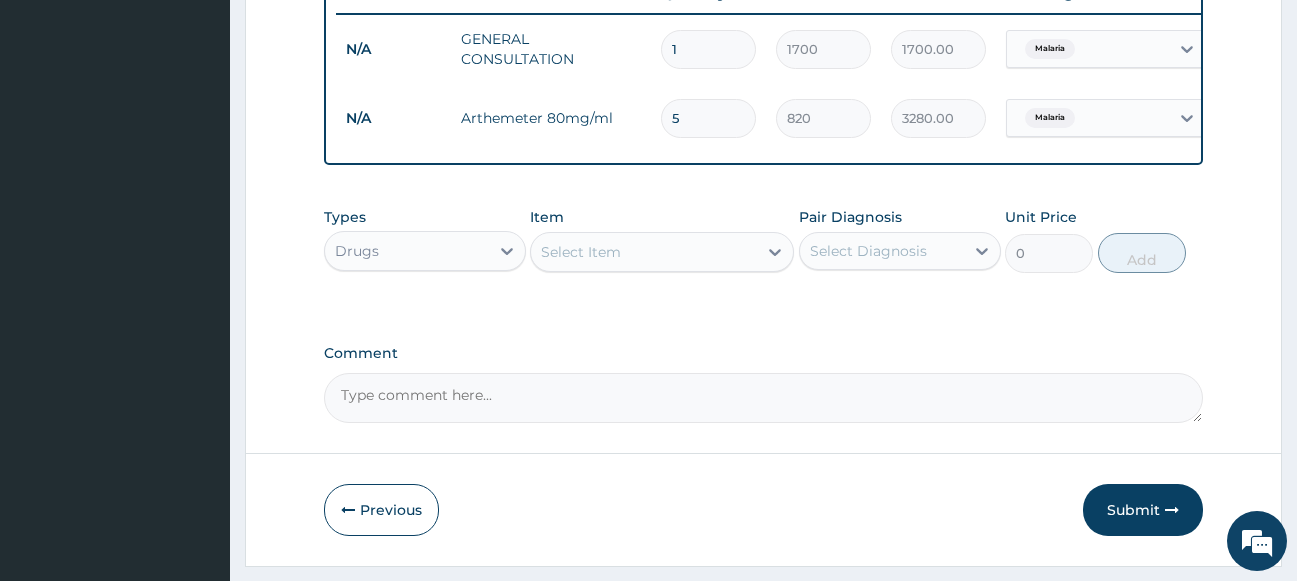 type on "4100.00" 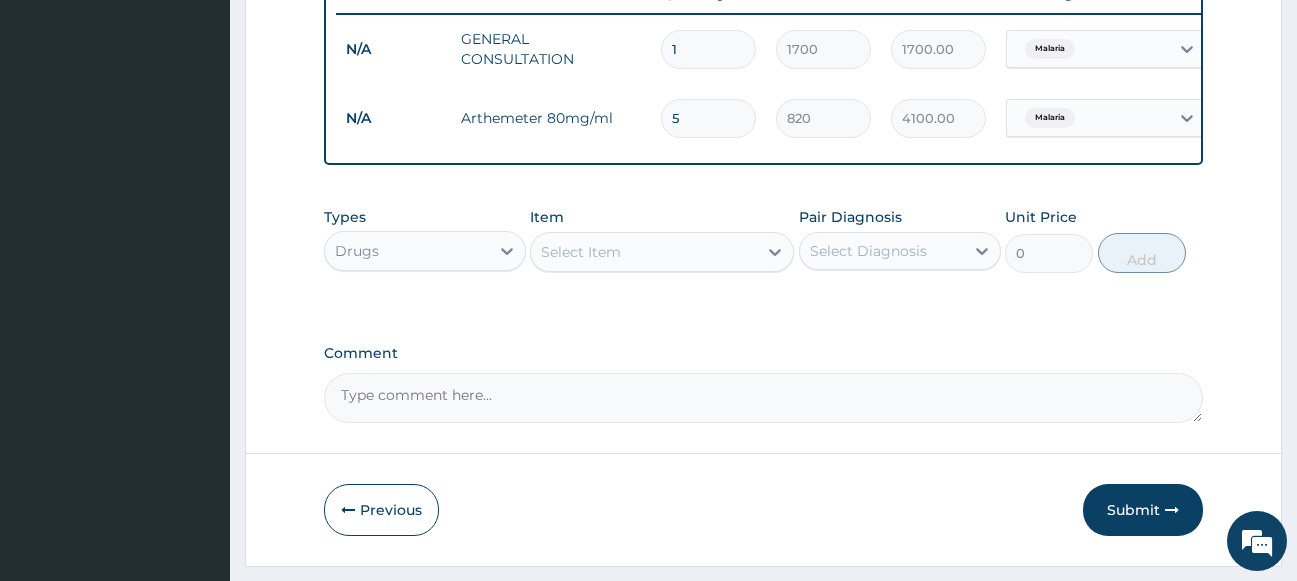 type on "6" 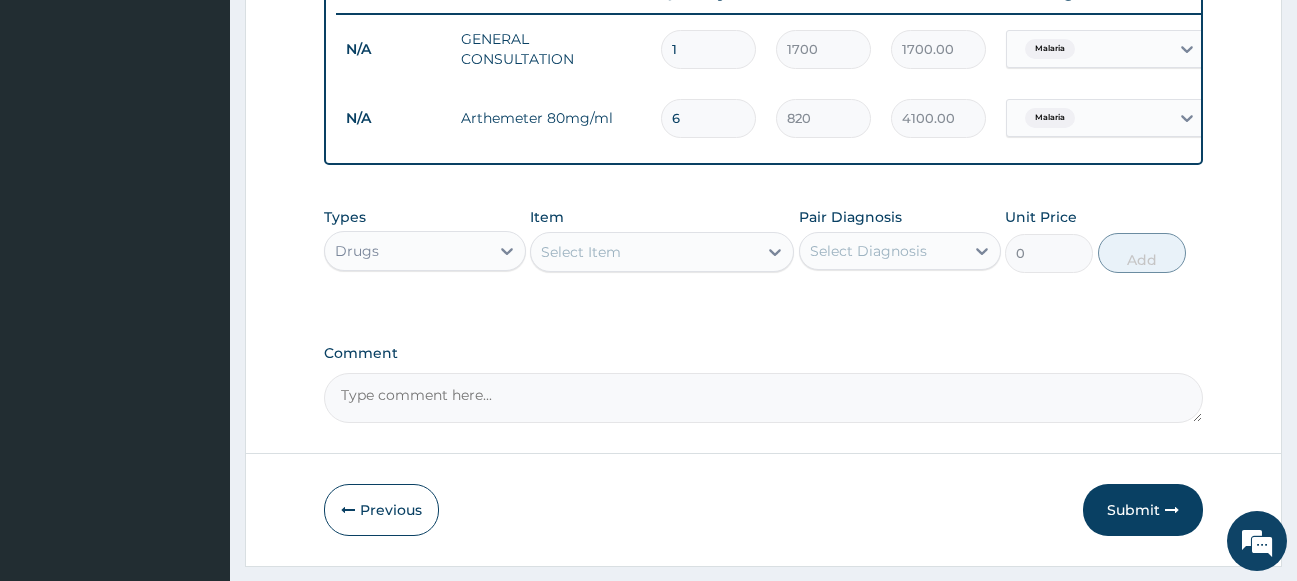 type on "4920.00" 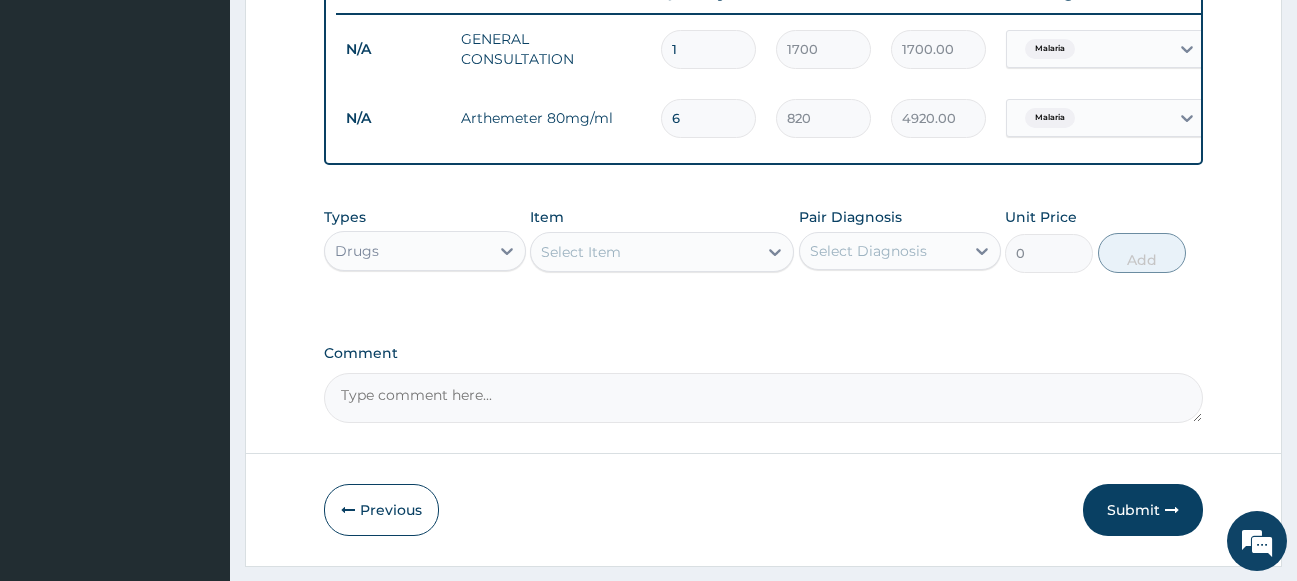 click on "Select Item" at bounding box center [581, 252] 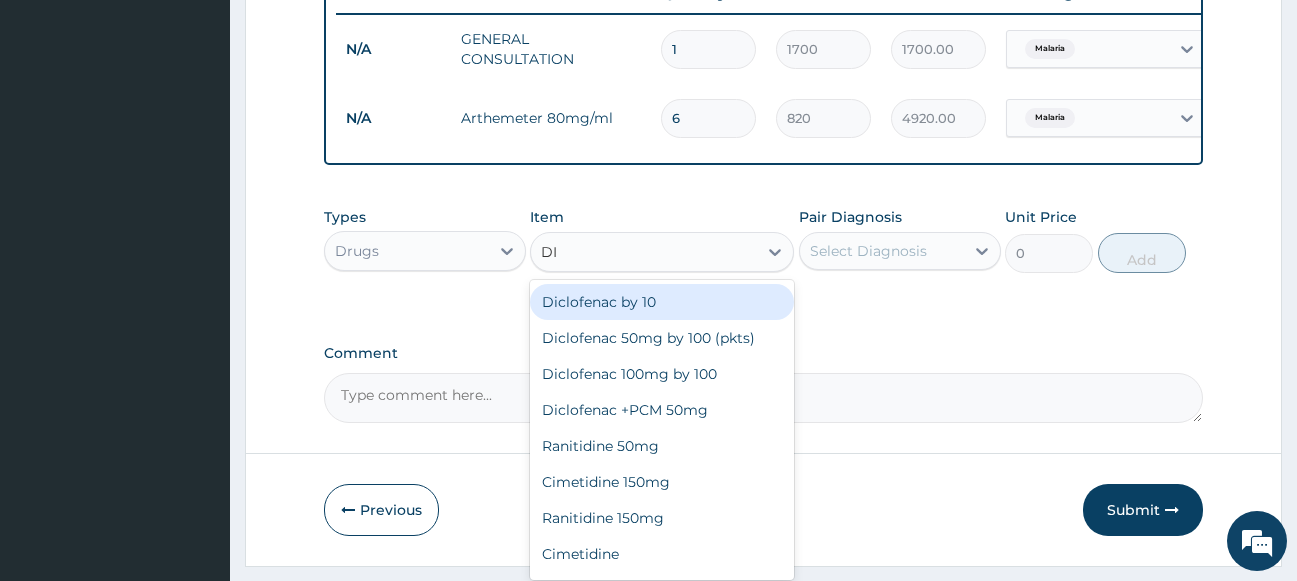 type on "DIC" 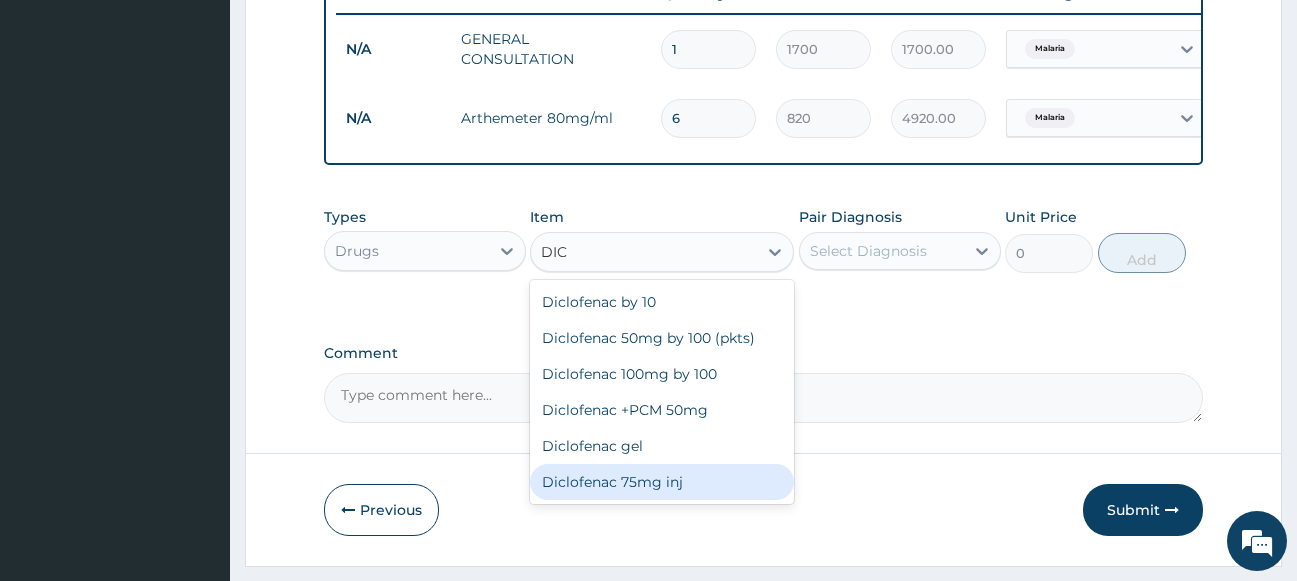 click on "Diclofenac 75mg inj" at bounding box center [662, 482] 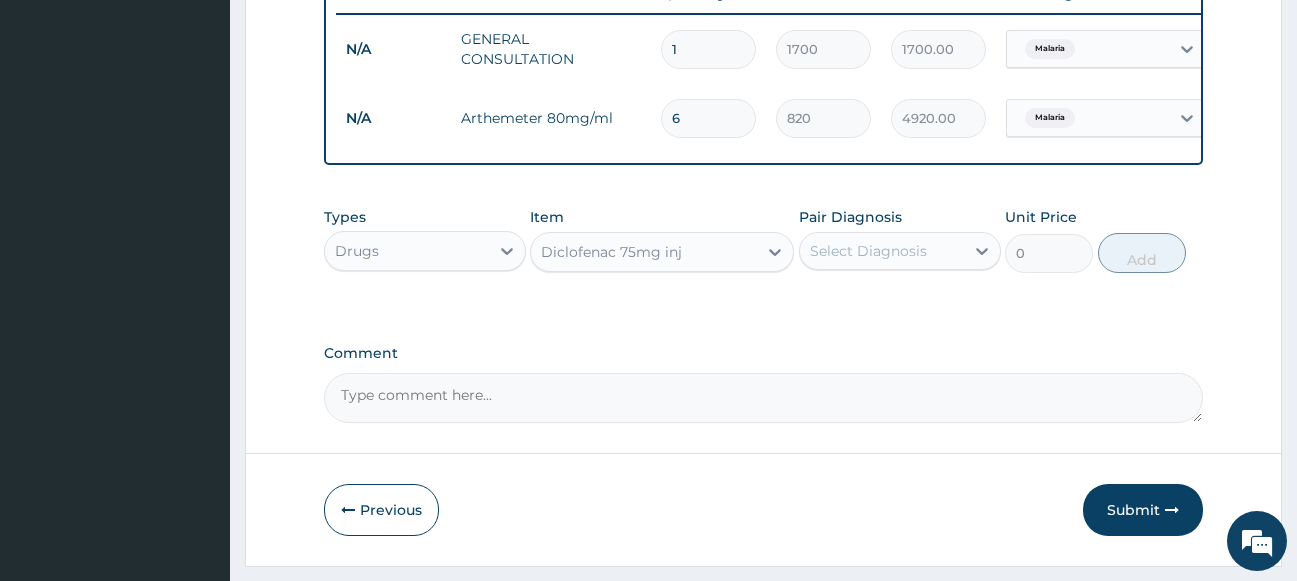 type 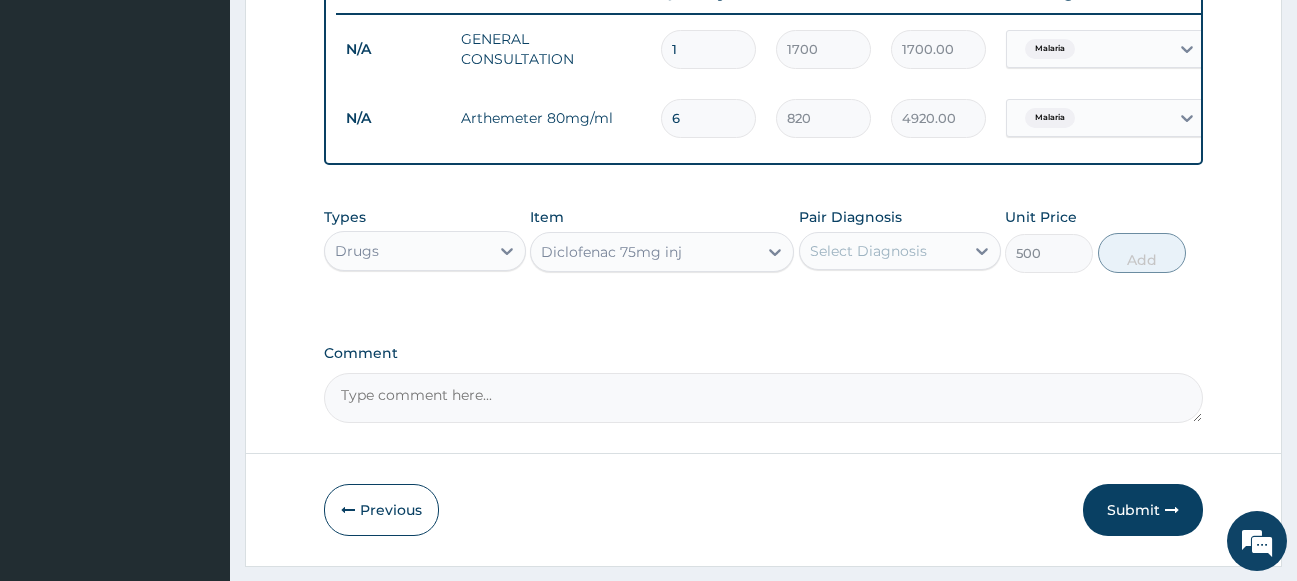 click on "Select Diagnosis" at bounding box center (882, 251) 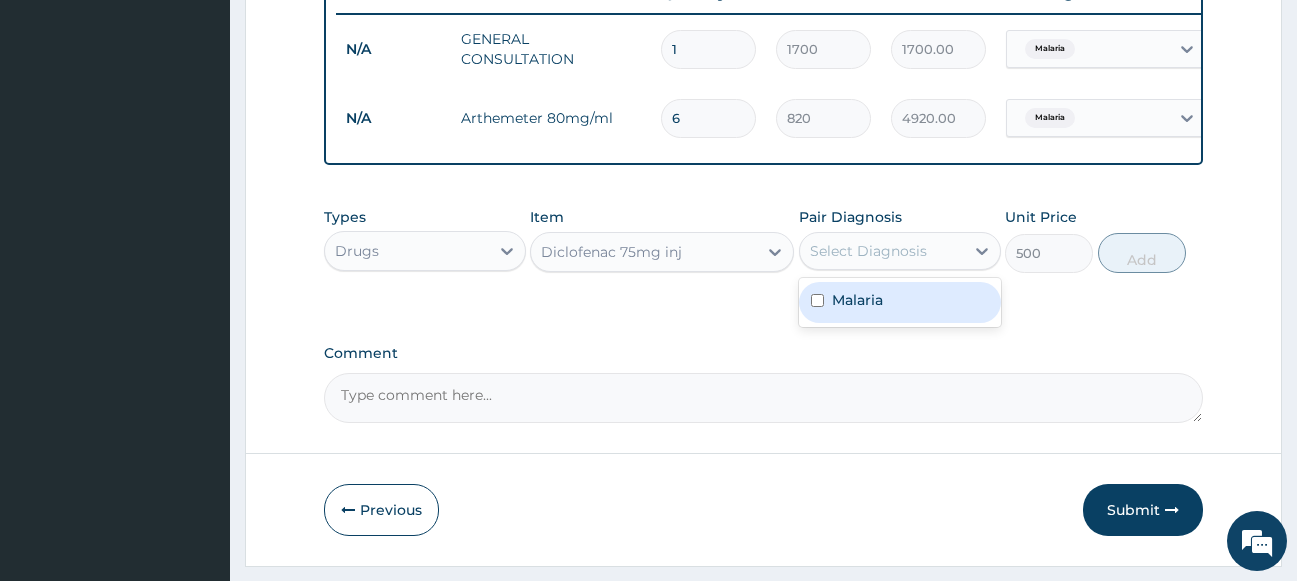 click on "Malaria" at bounding box center (900, 302) 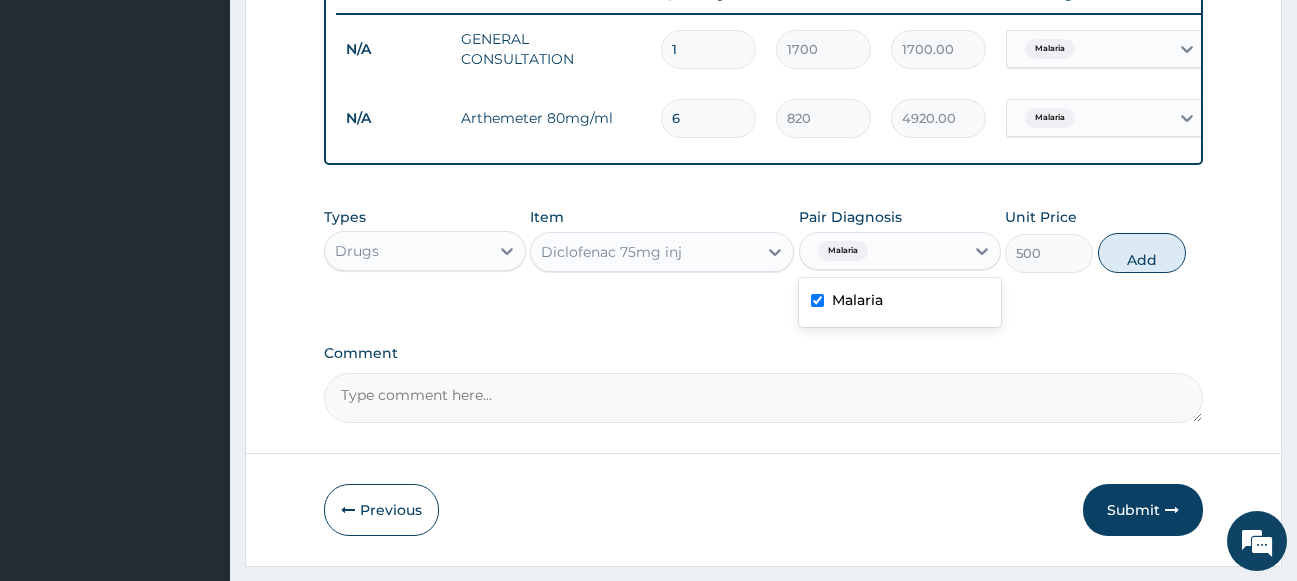 click on "Malaria" at bounding box center (900, 302) 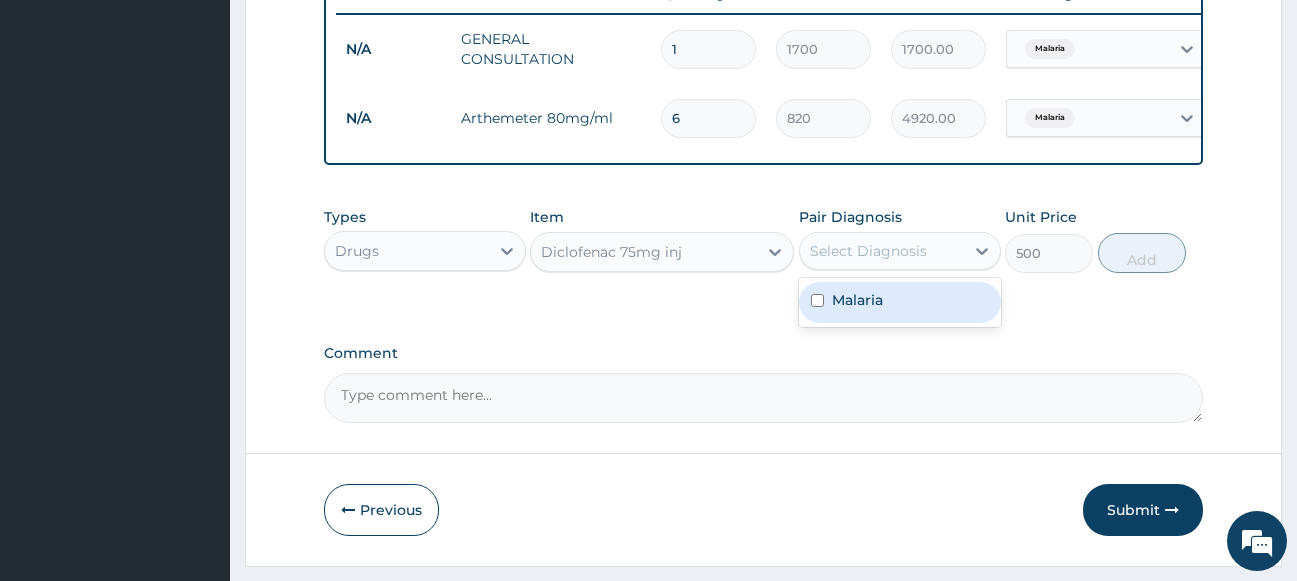 click on "Malaria" at bounding box center (900, 302) 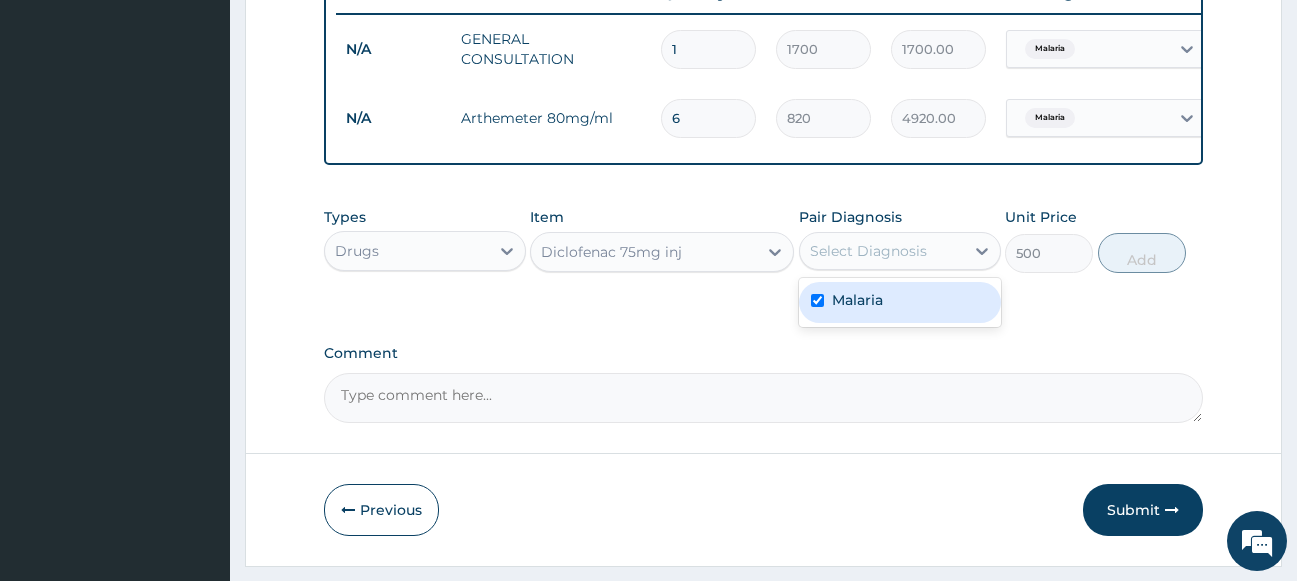 checkbox on "true" 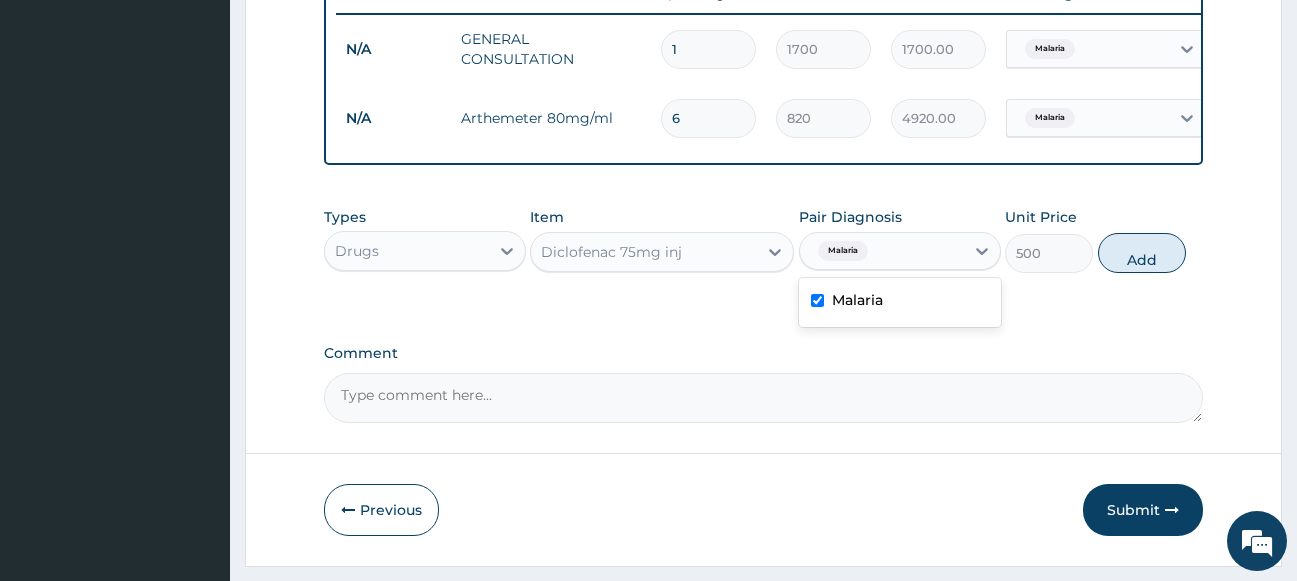 click on "Types Drugs Item Diclofenac 75mg inj Pair Diagnosis option Malaria, selected. option Malaria selected, 1 of 1. 1 result available. Use Up and Down to choose options, press Enter to select the currently focused option, press Escape to exit the menu, press Tab to select the option and exit the menu. Malaria Malaria Unit Price 500 Add" at bounding box center [764, 255] 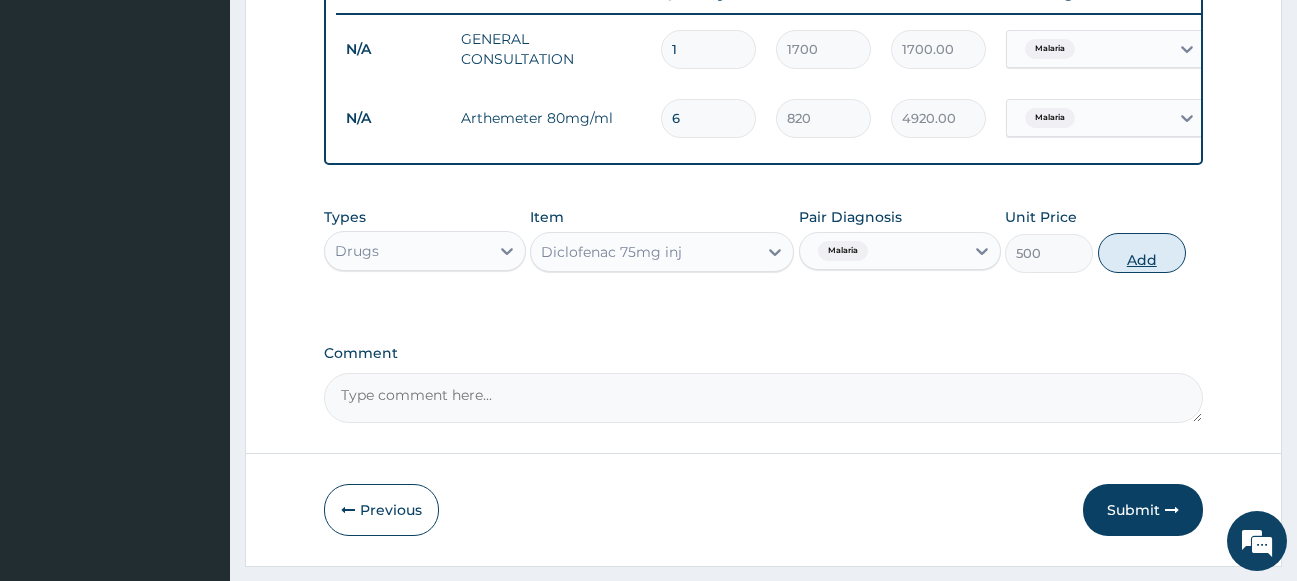click on "Add" at bounding box center (1142, 253) 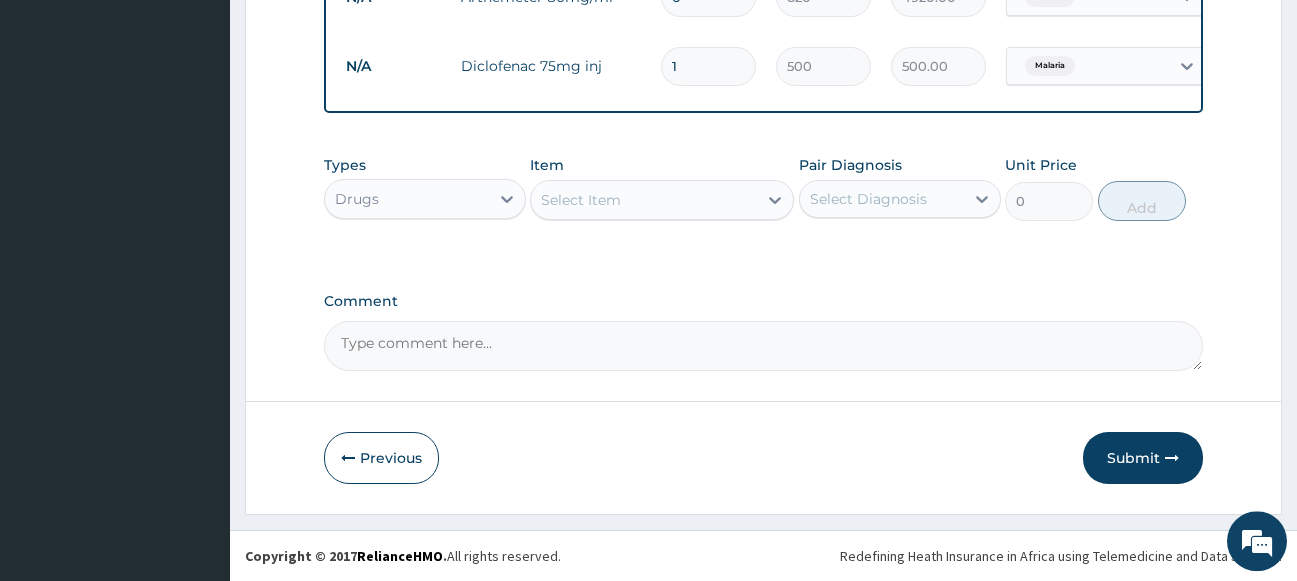 scroll, scrollTop: 921, scrollLeft: 0, axis: vertical 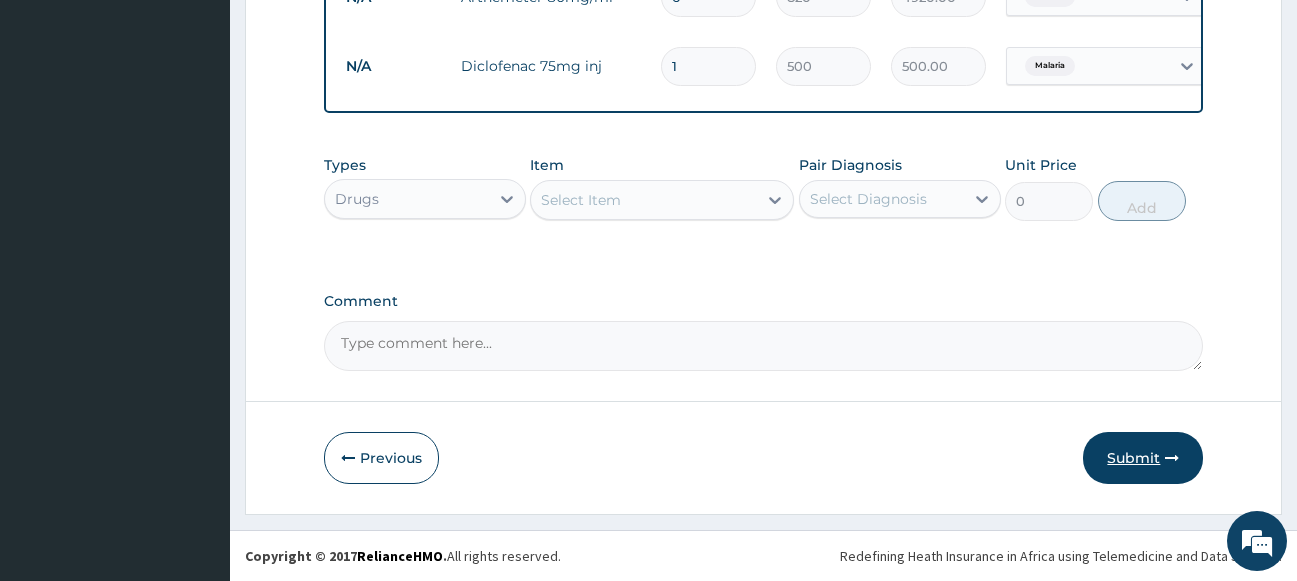 click on "Submit" at bounding box center (1143, 458) 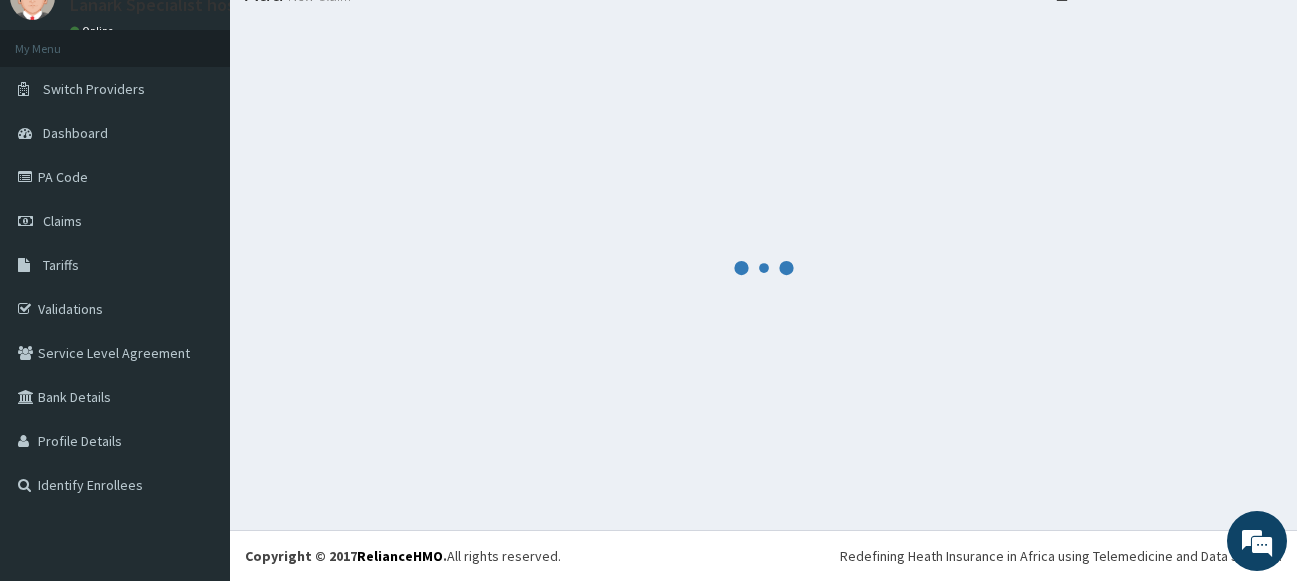 scroll, scrollTop: 85, scrollLeft: 0, axis: vertical 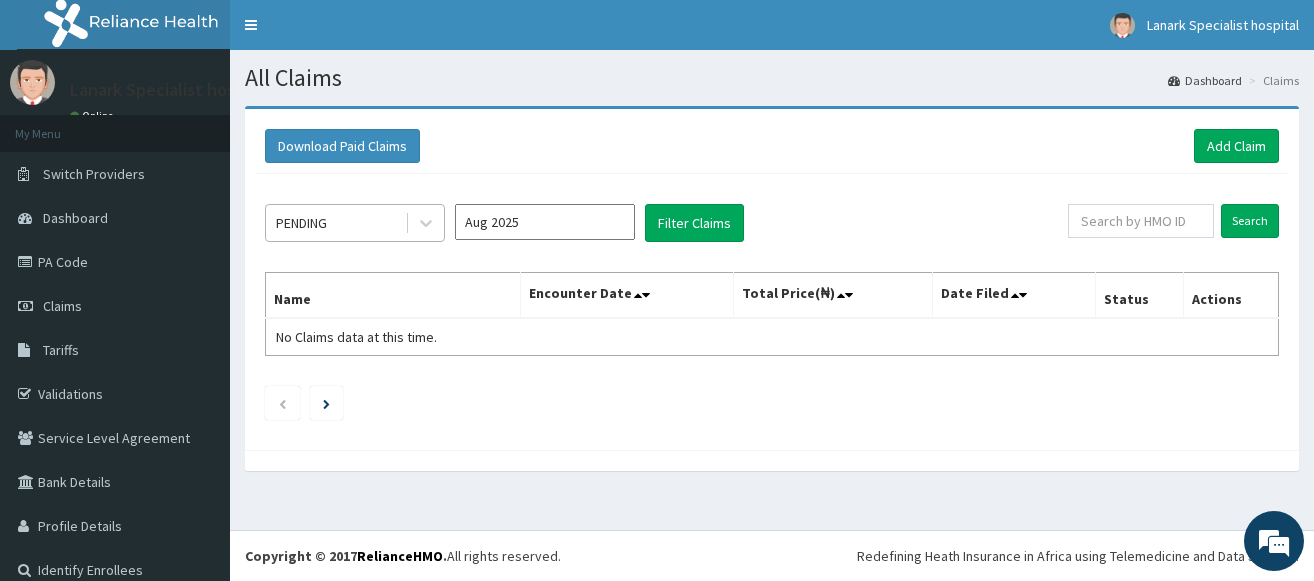click on "PENDING" at bounding box center (335, 223) 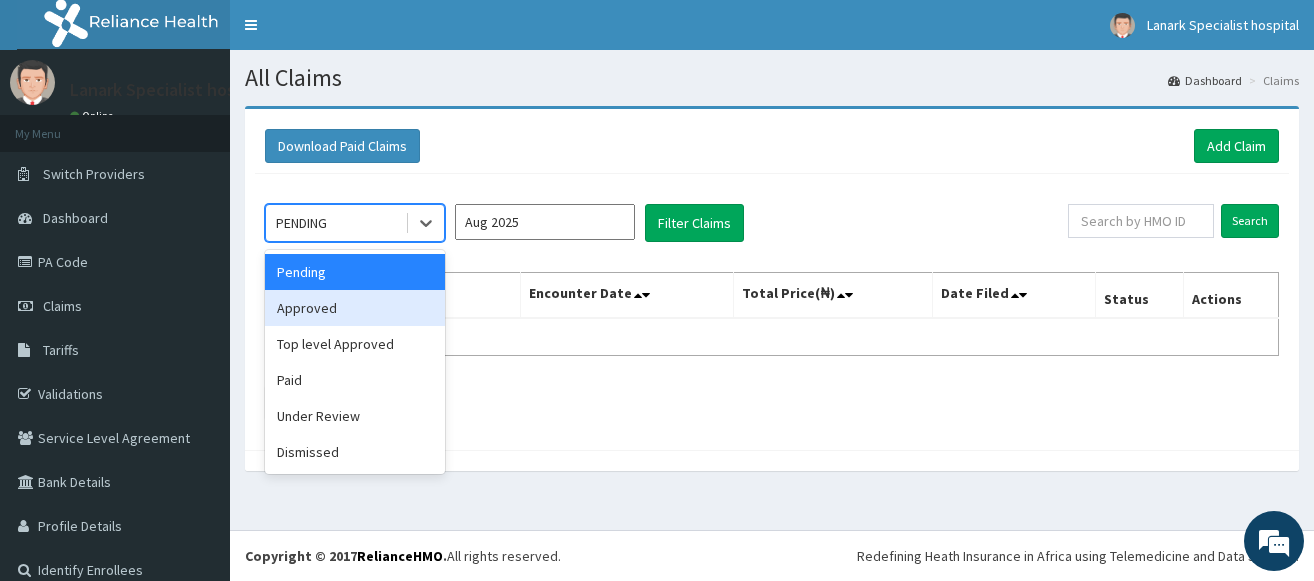 click on "Approved" at bounding box center (355, 308) 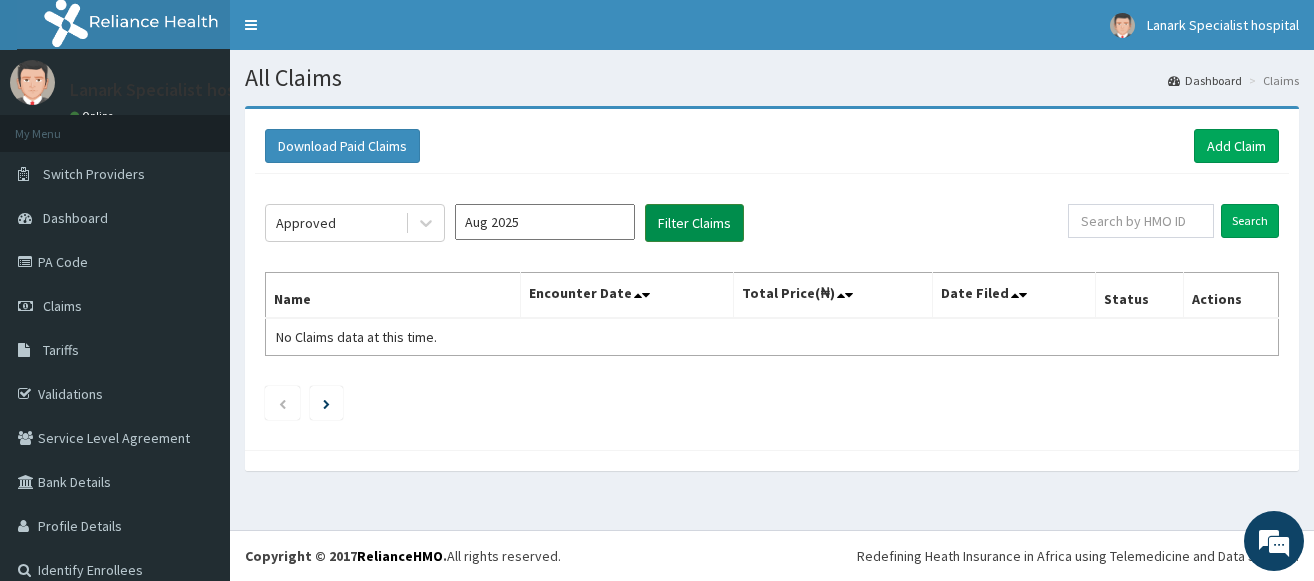 click on "Filter Claims" at bounding box center (694, 223) 